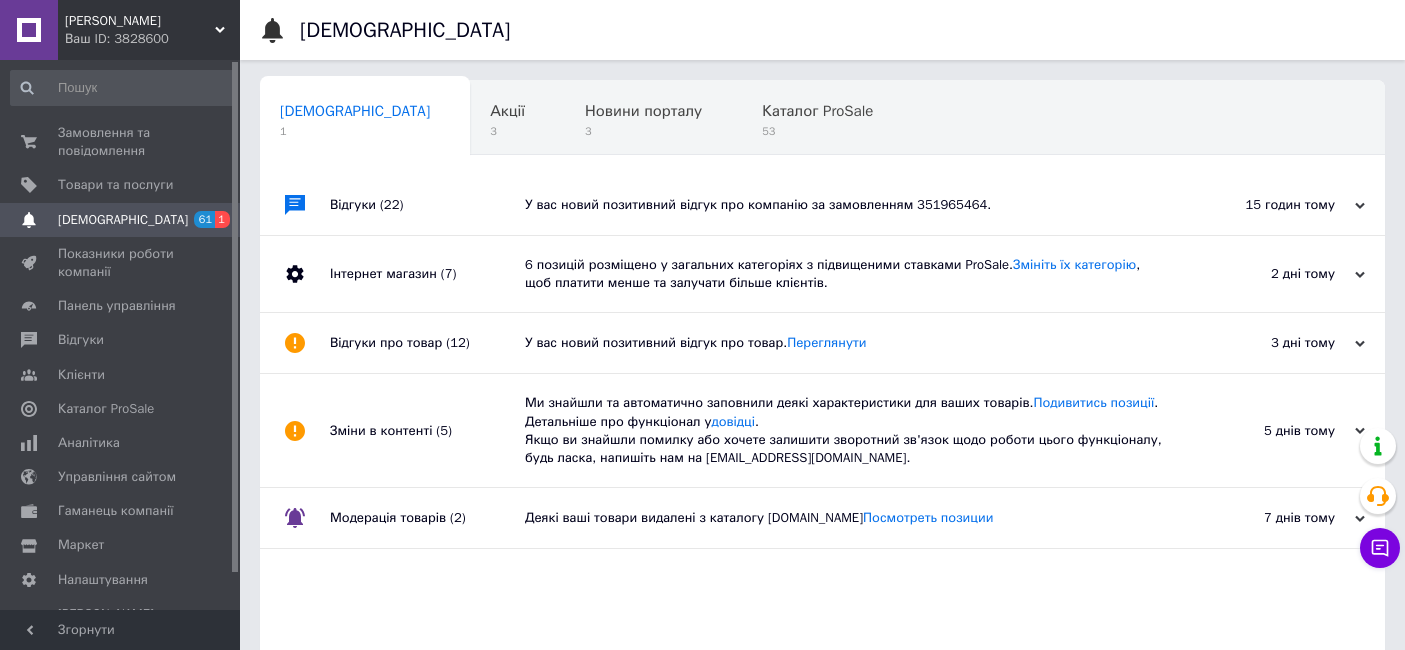 click on "Замовлення та повідомлення" at bounding box center (121, 142) 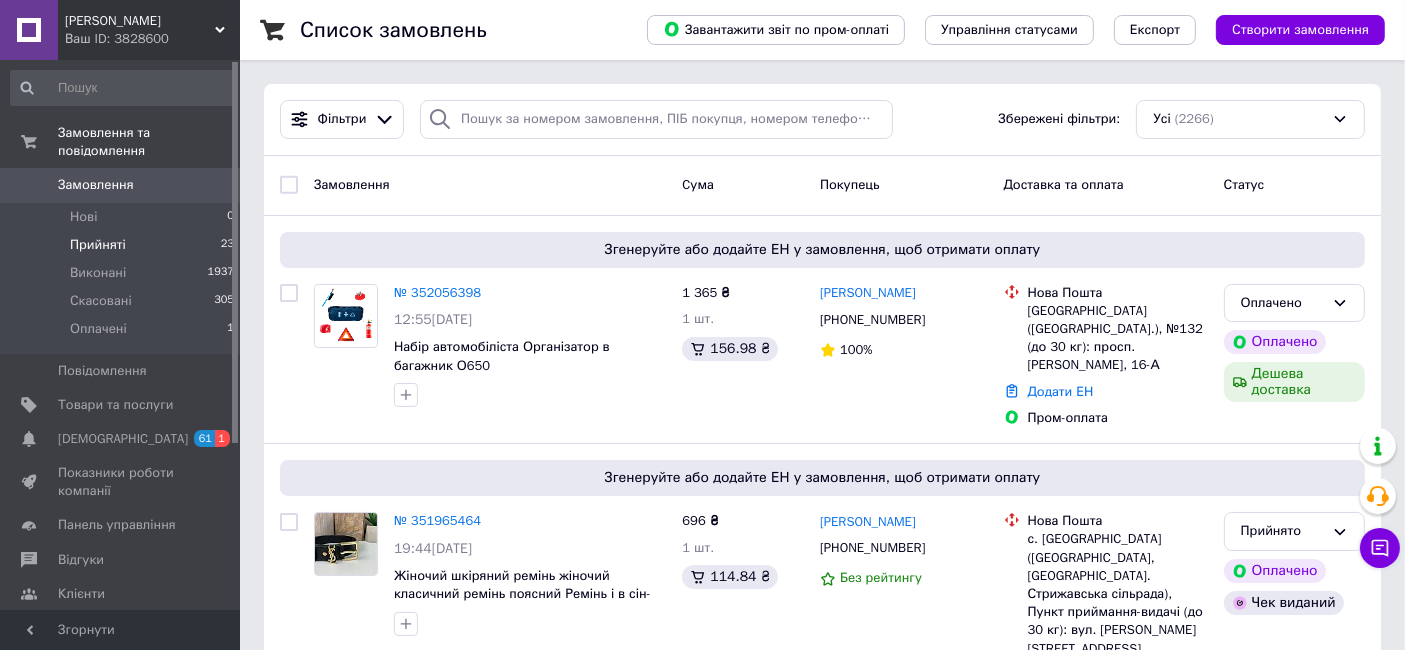 click on "Прийняті" at bounding box center (98, 245) 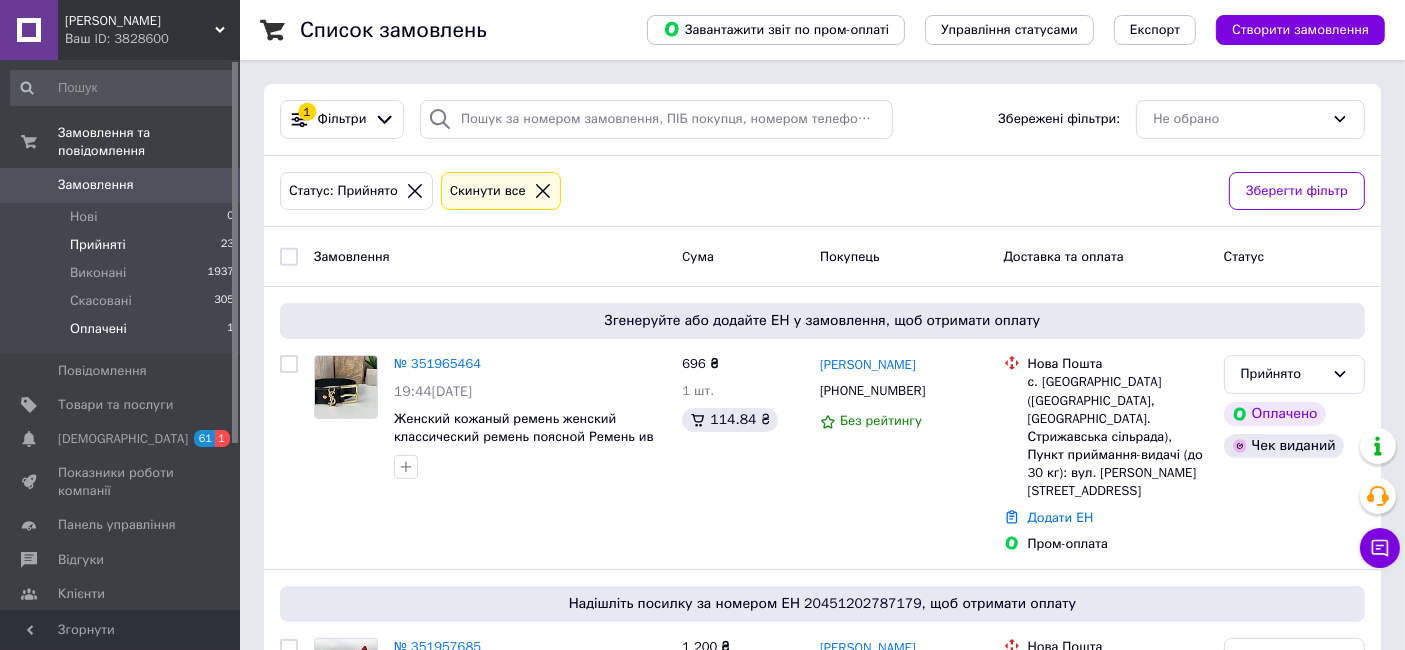 click on "Оплачені" at bounding box center [98, 329] 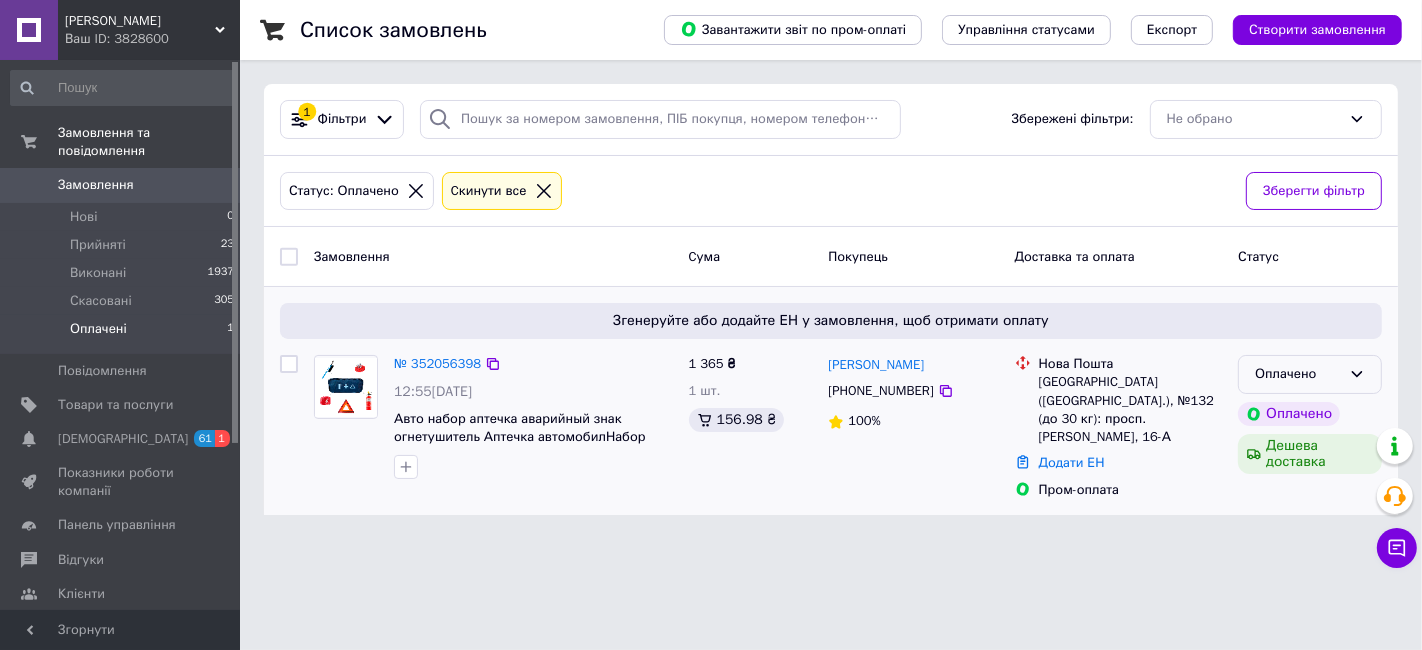 click on "Оплачено" at bounding box center (1298, 374) 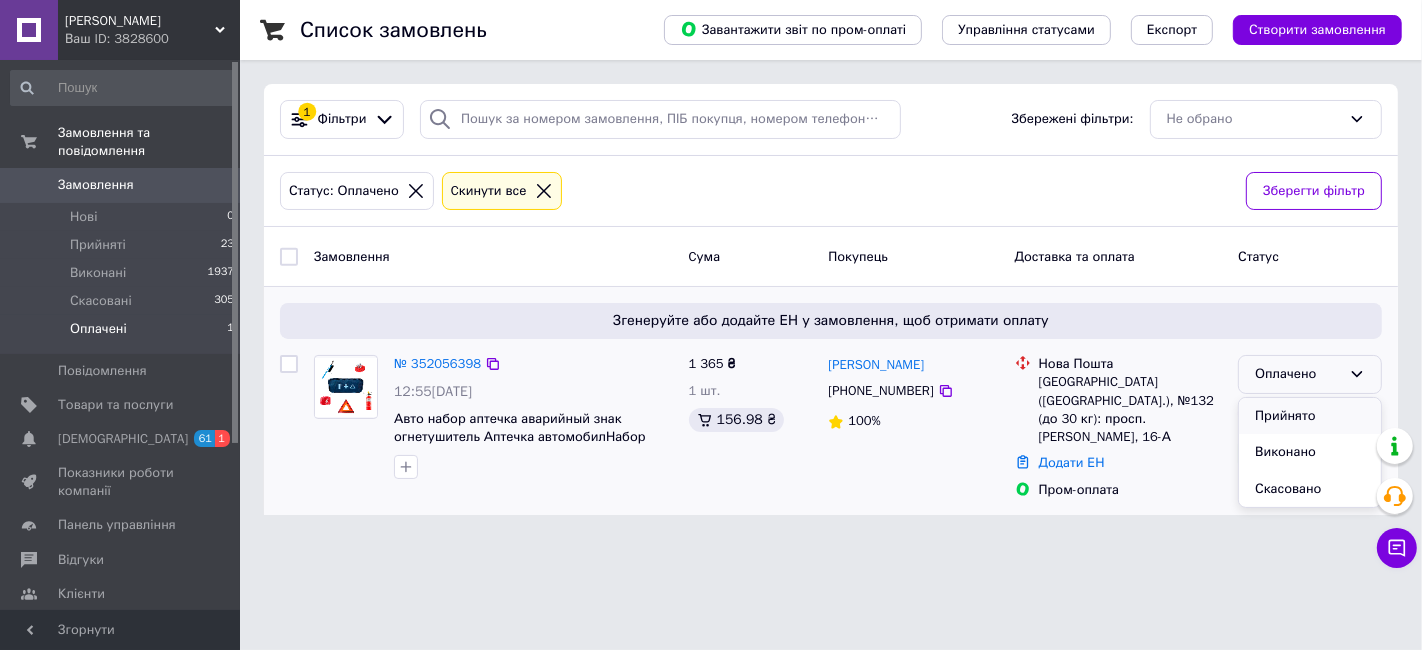 click on "Прийнято" at bounding box center [1310, 416] 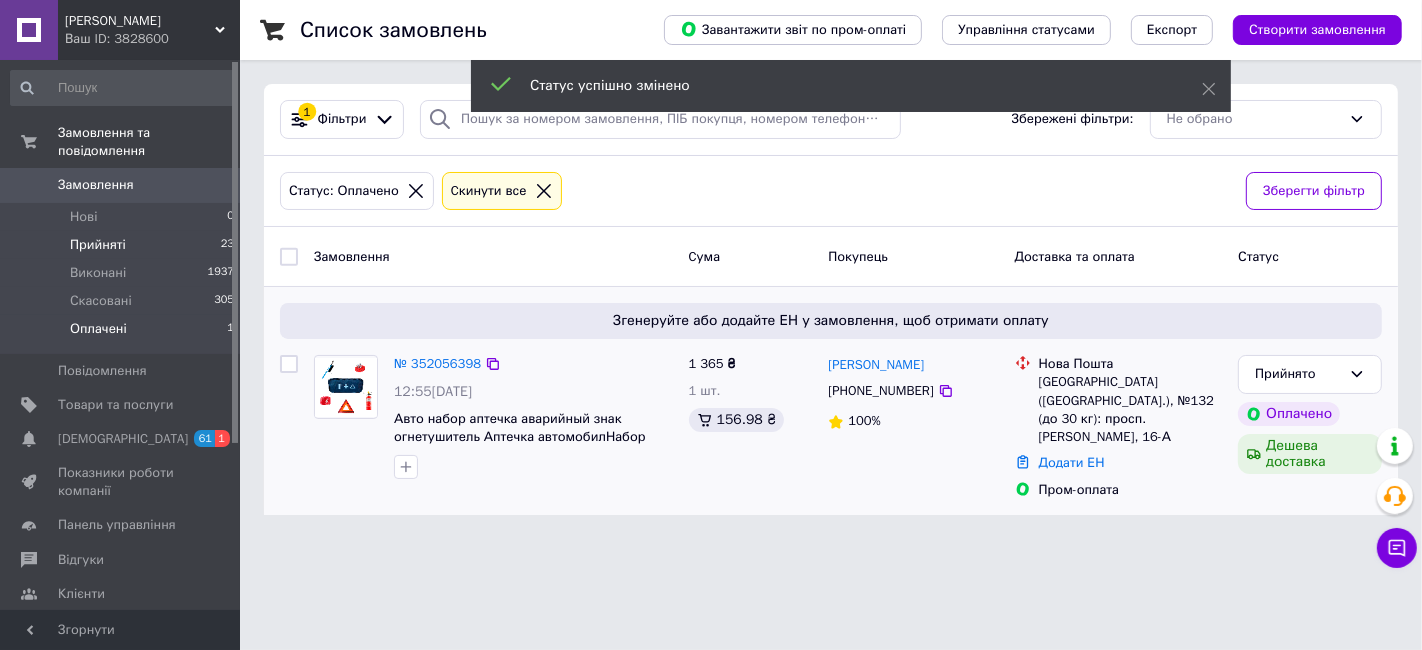 click on "Прийняті" at bounding box center [98, 245] 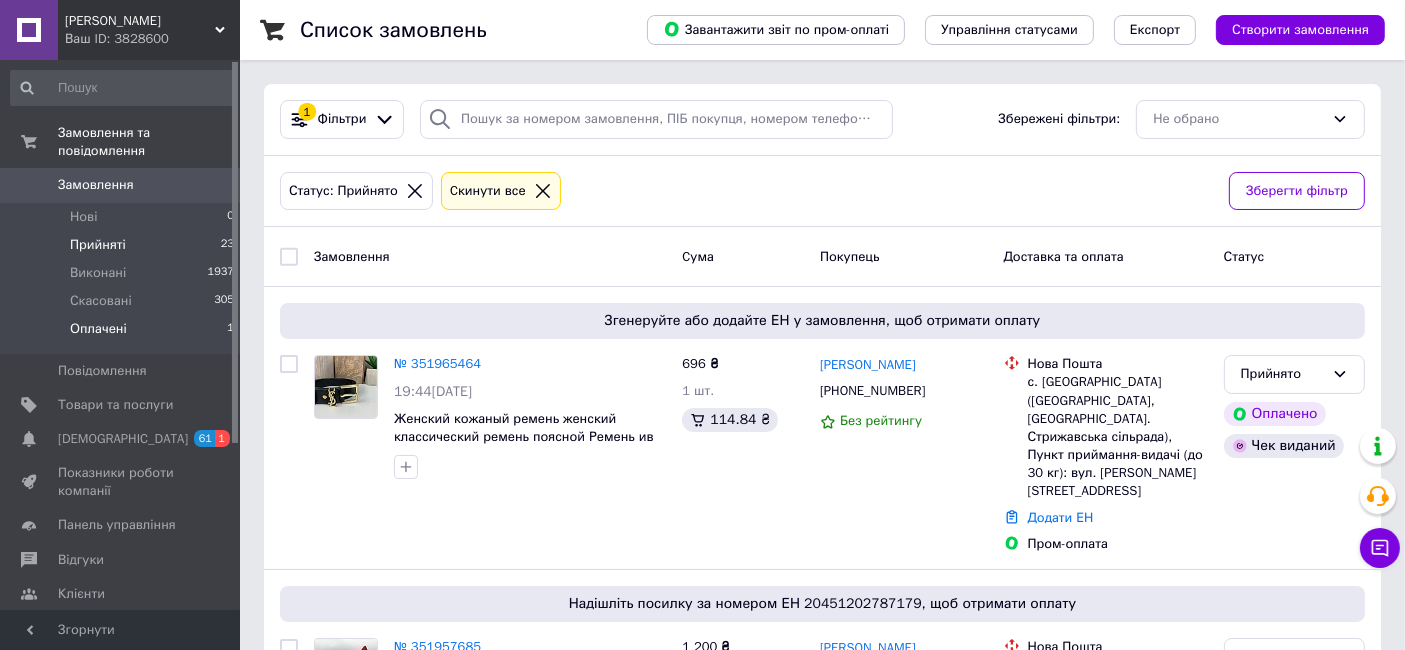 click on "Оплачені 1" at bounding box center (123, 334) 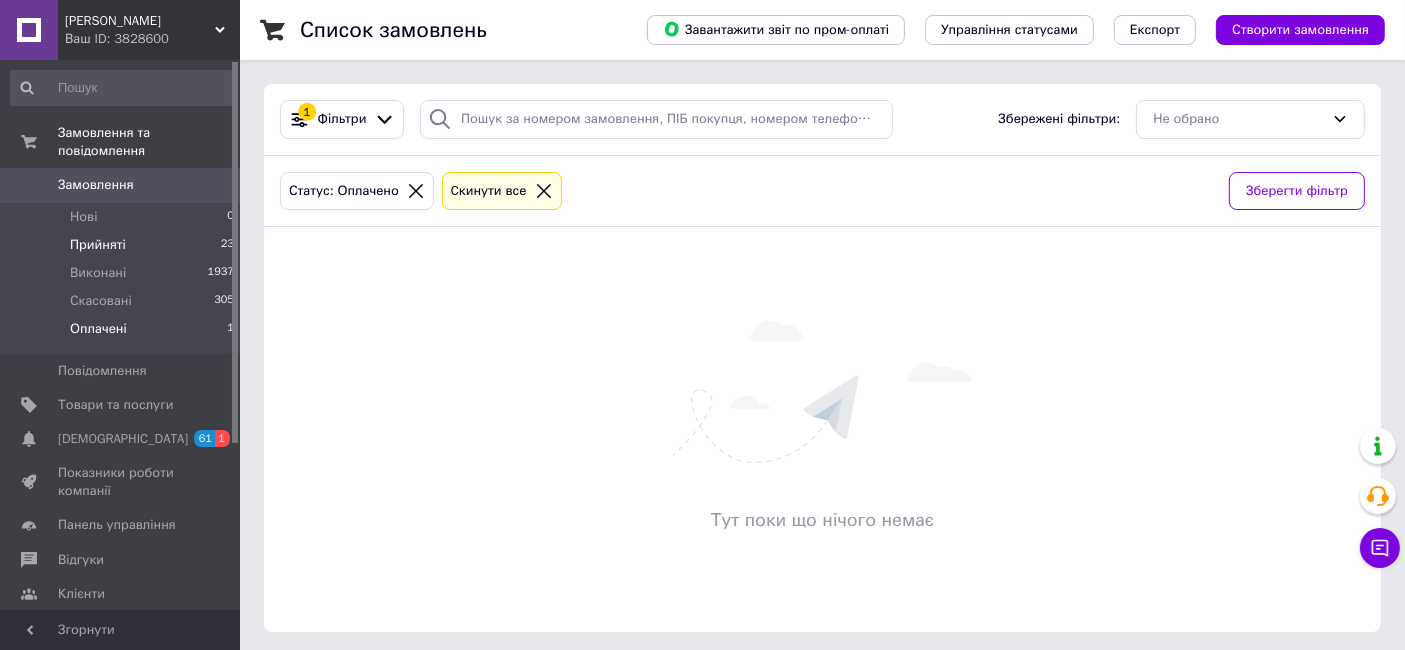 click on "Прийняті" at bounding box center (98, 245) 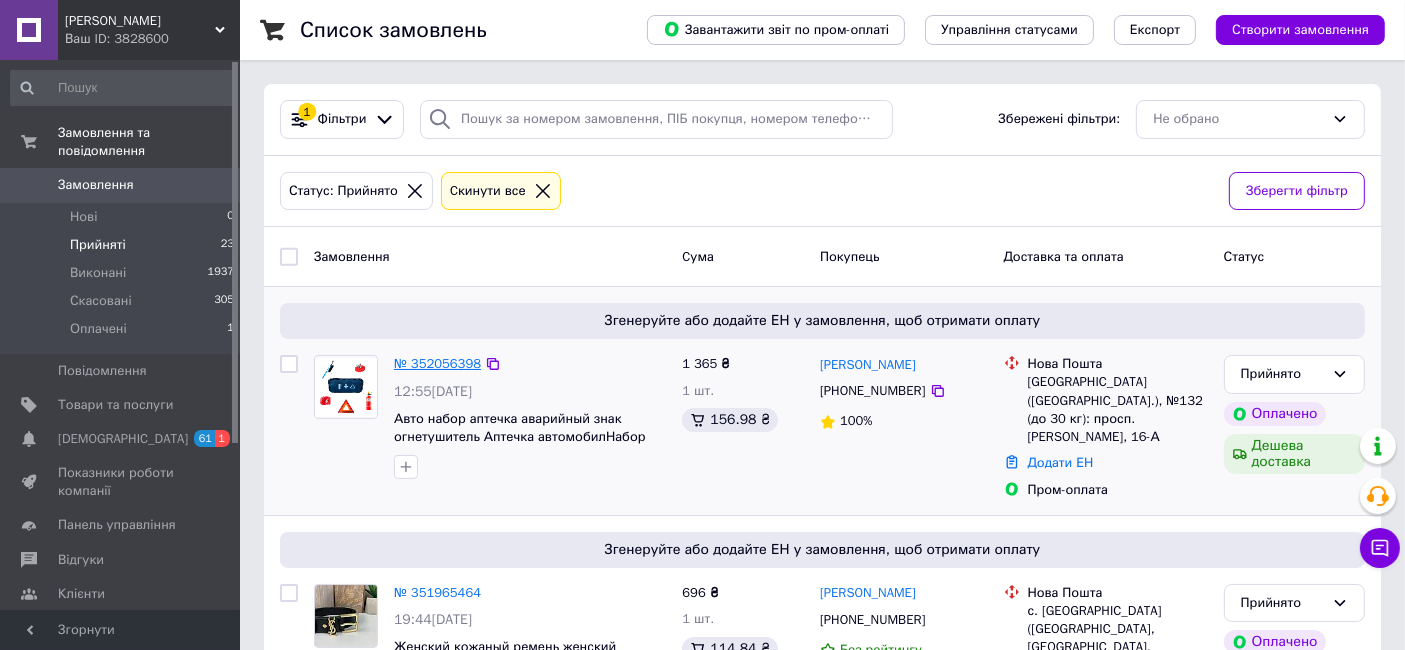 click on "№ 352056398" at bounding box center (437, 363) 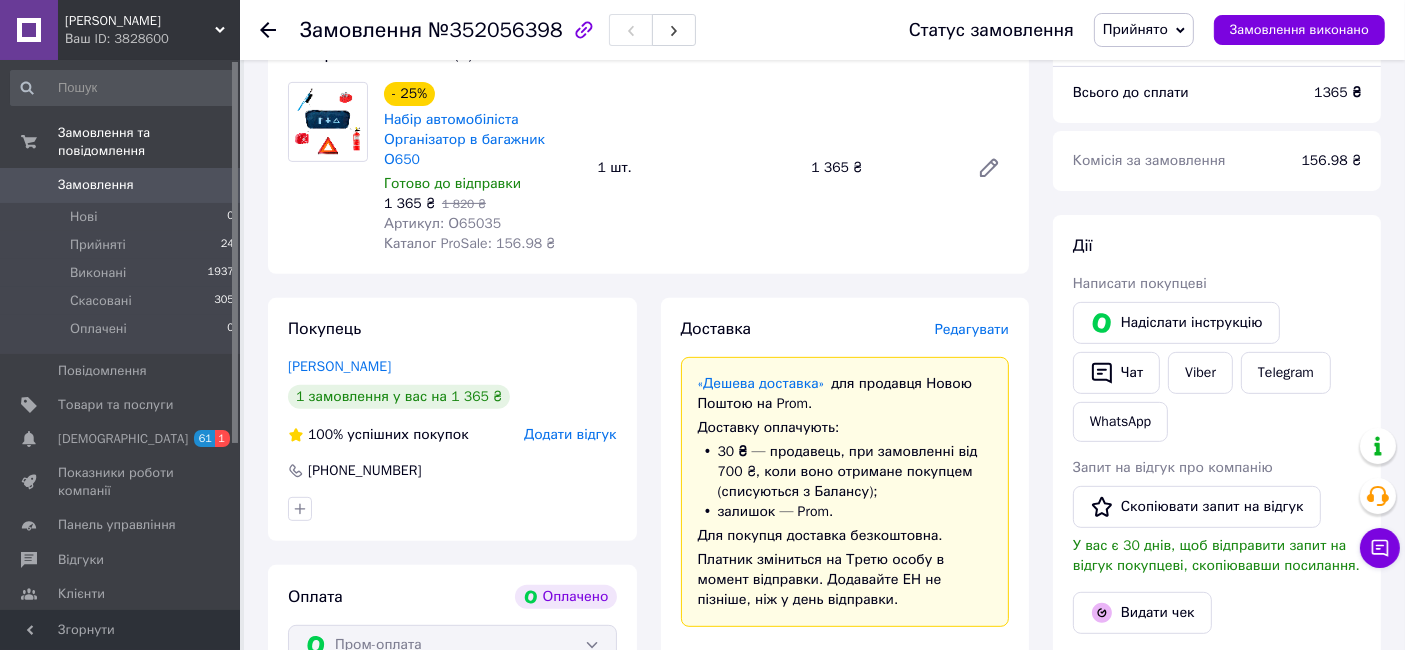 scroll, scrollTop: 612, scrollLeft: 0, axis: vertical 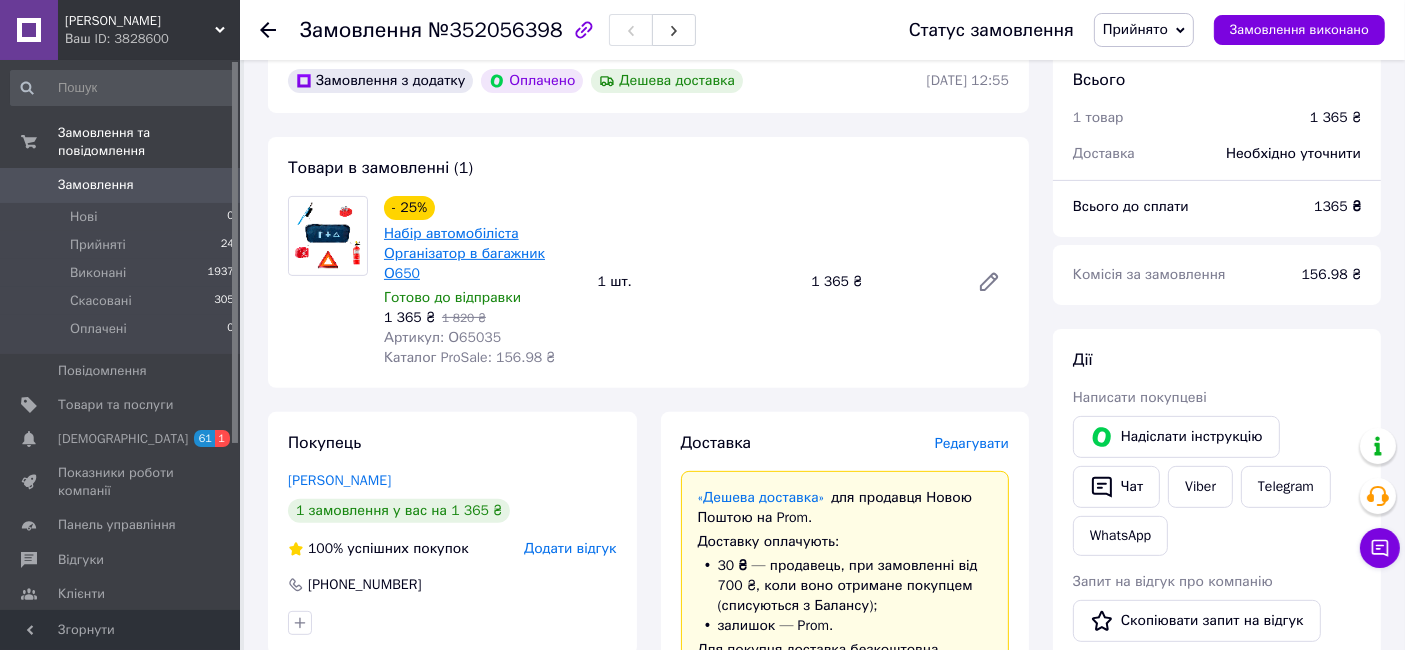 click on "Набір автомобіліста Організатор в багажник О650" at bounding box center (464, 253) 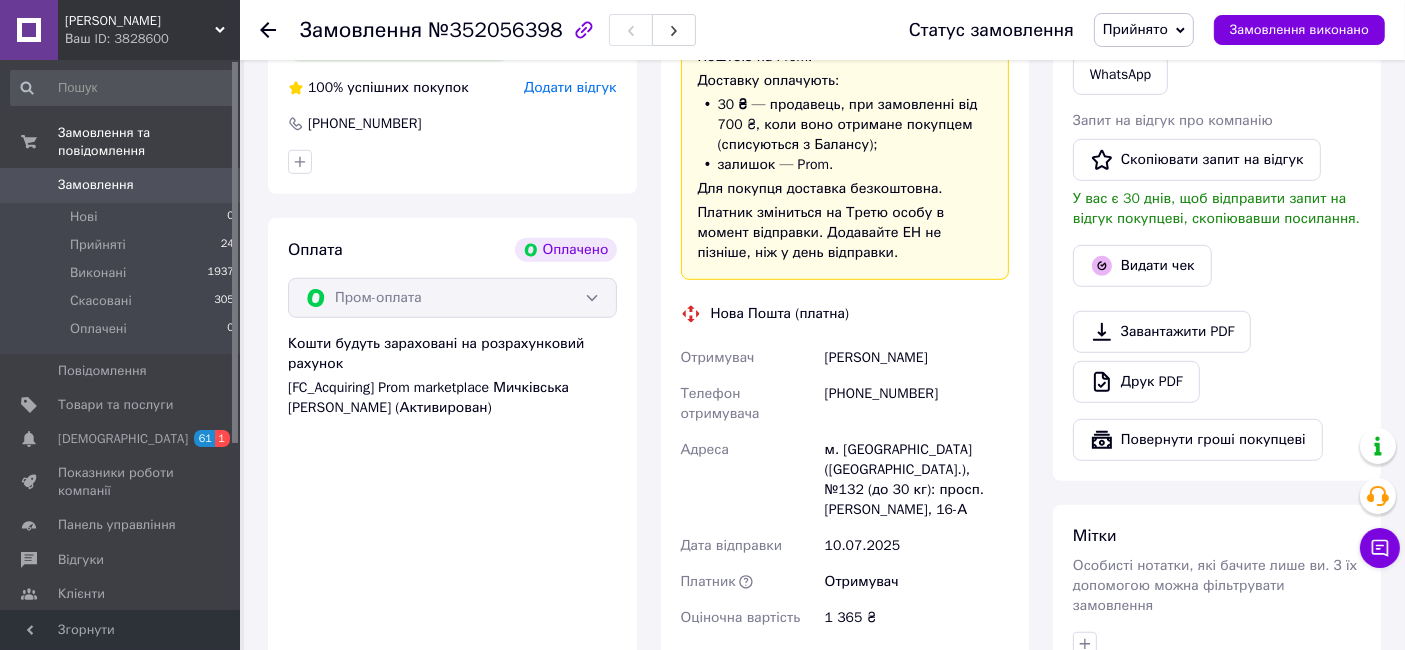scroll, scrollTop: 1390, scrollLeft: 0, axis: vertical 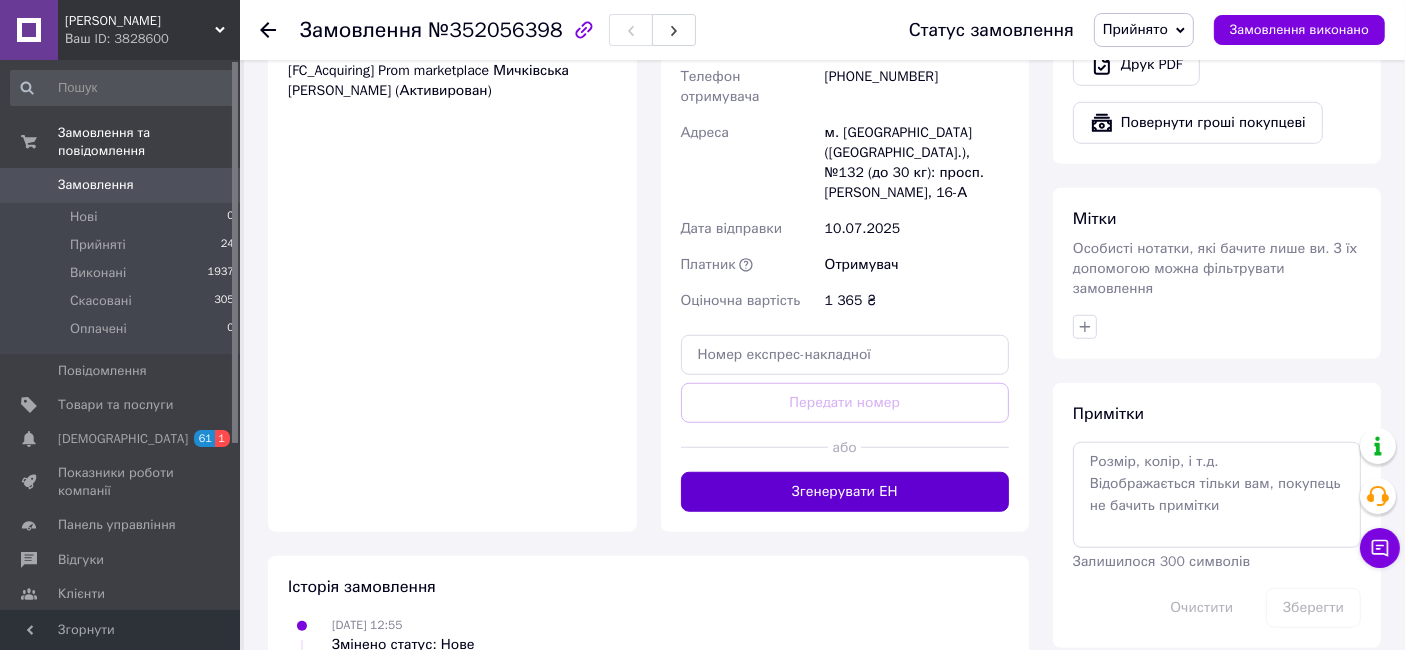 click on "Згенерувати ЕН" at bounding box center [845, 492] 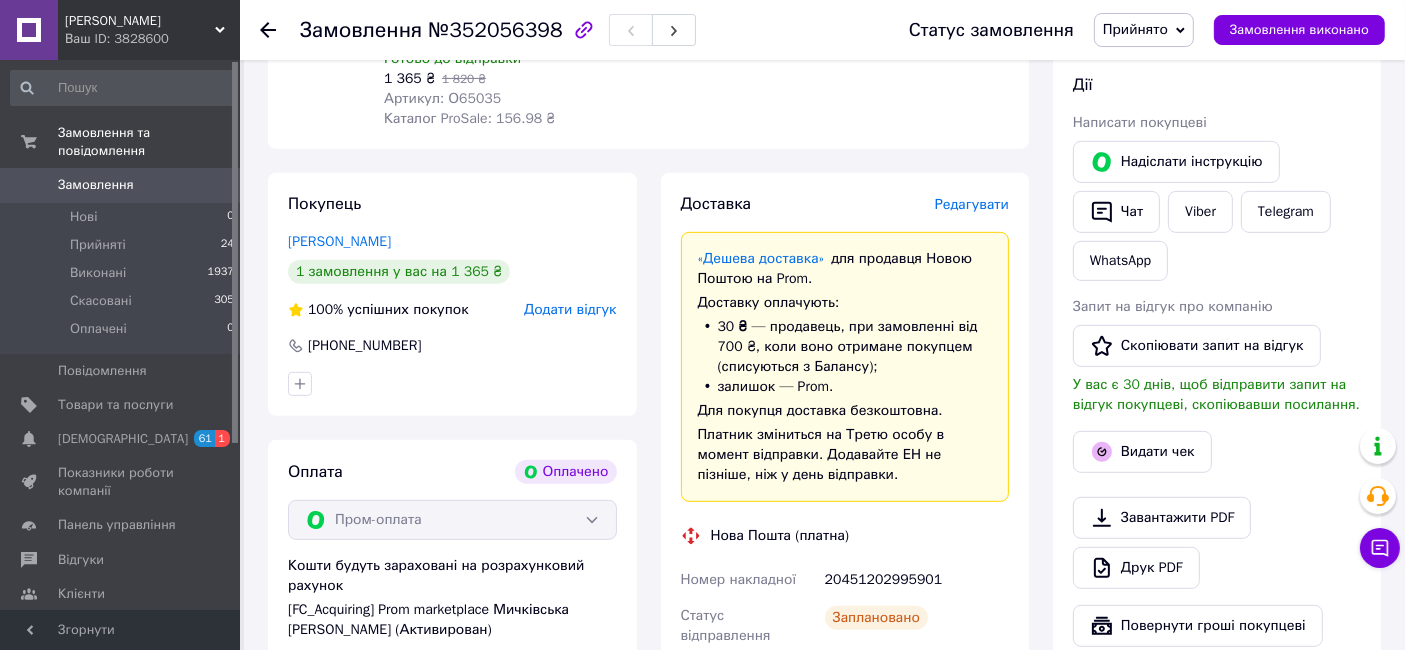 scroll, scrollTop: 945, scrollLeft: 0, axis: vertical 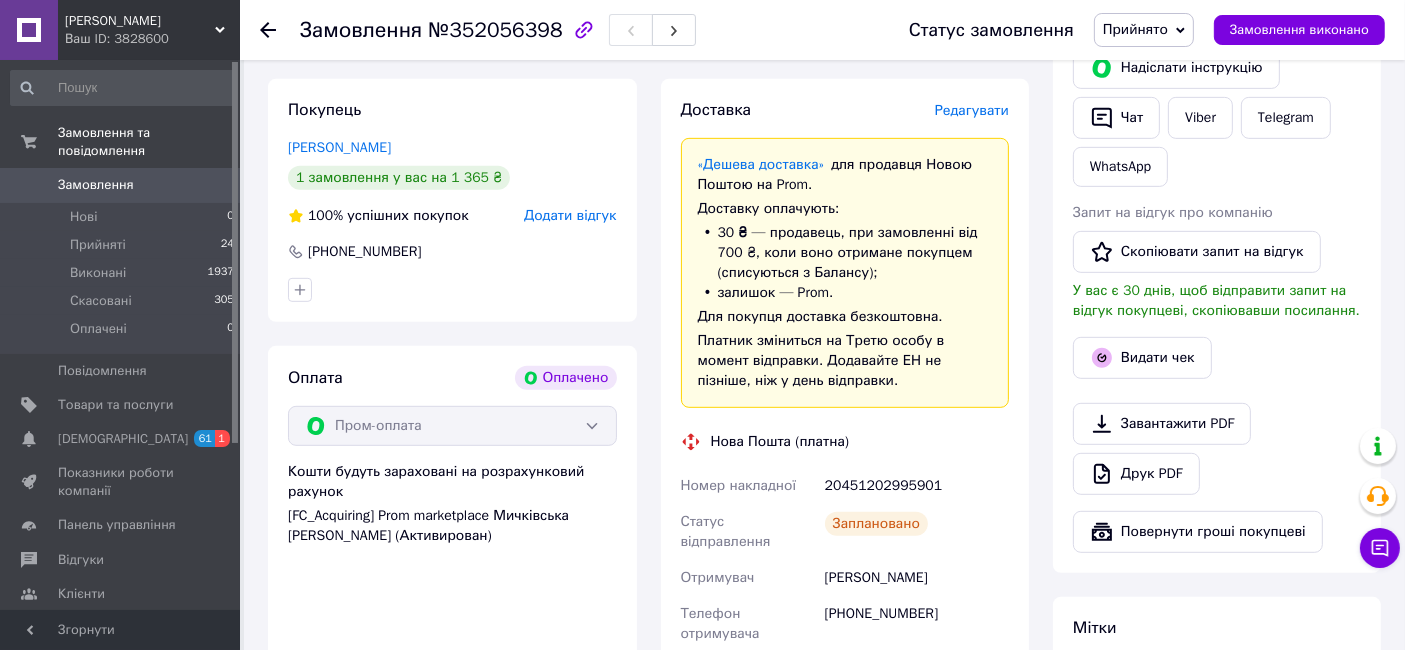 click on "20451202995901" at bounding box center [917, 486] 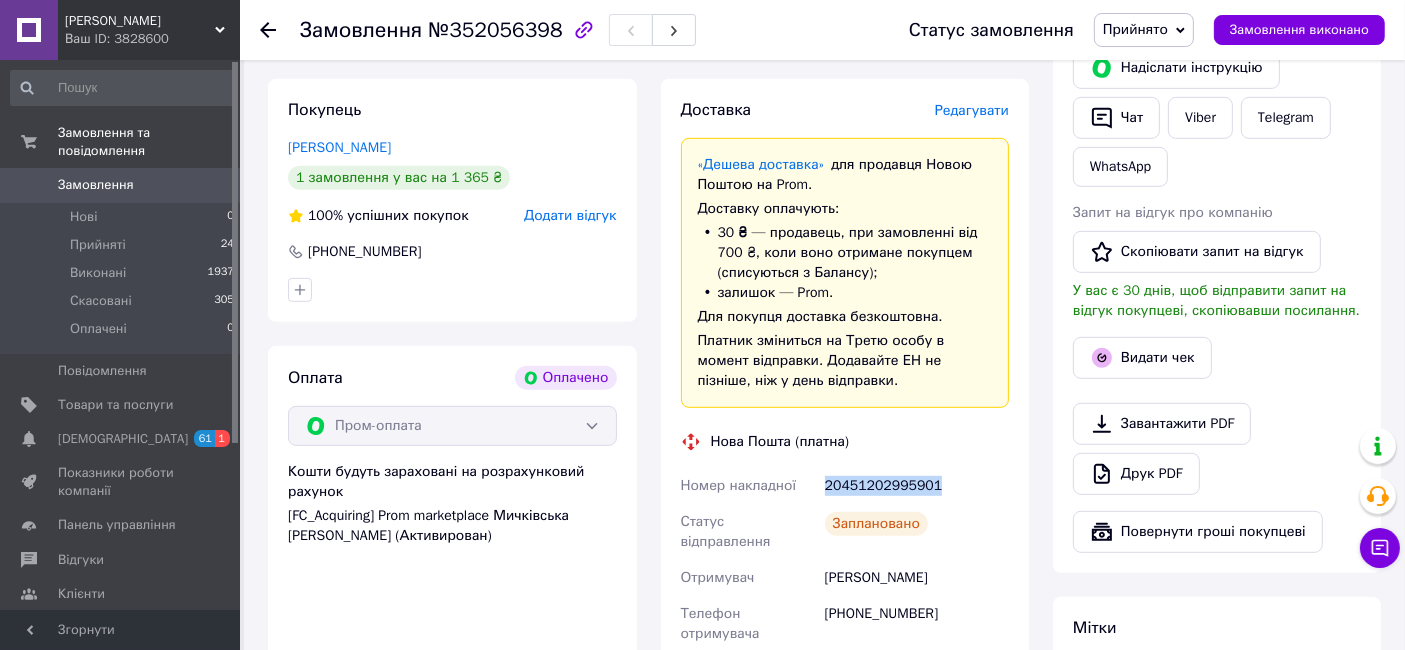 click on "20451202995901" at bounding box center [917, 486] 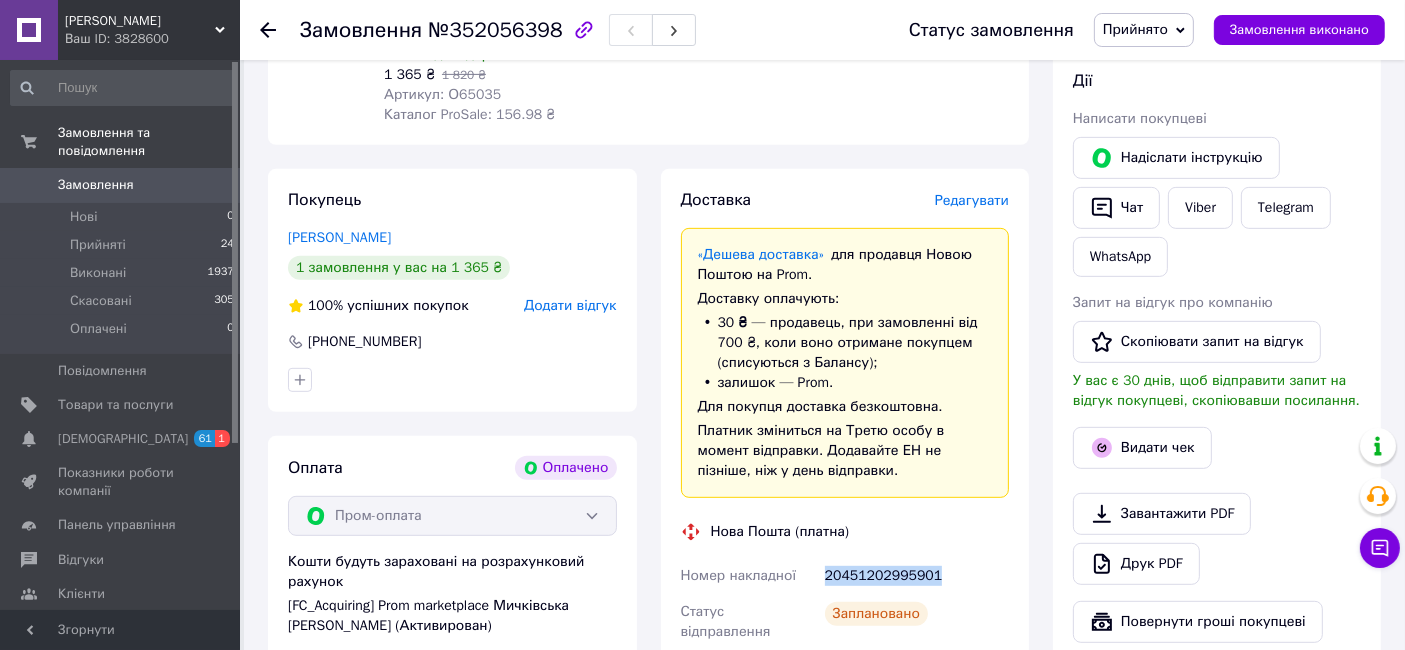 scroll, scrollTop: 723, scrollLeft: 0, axis: vertical 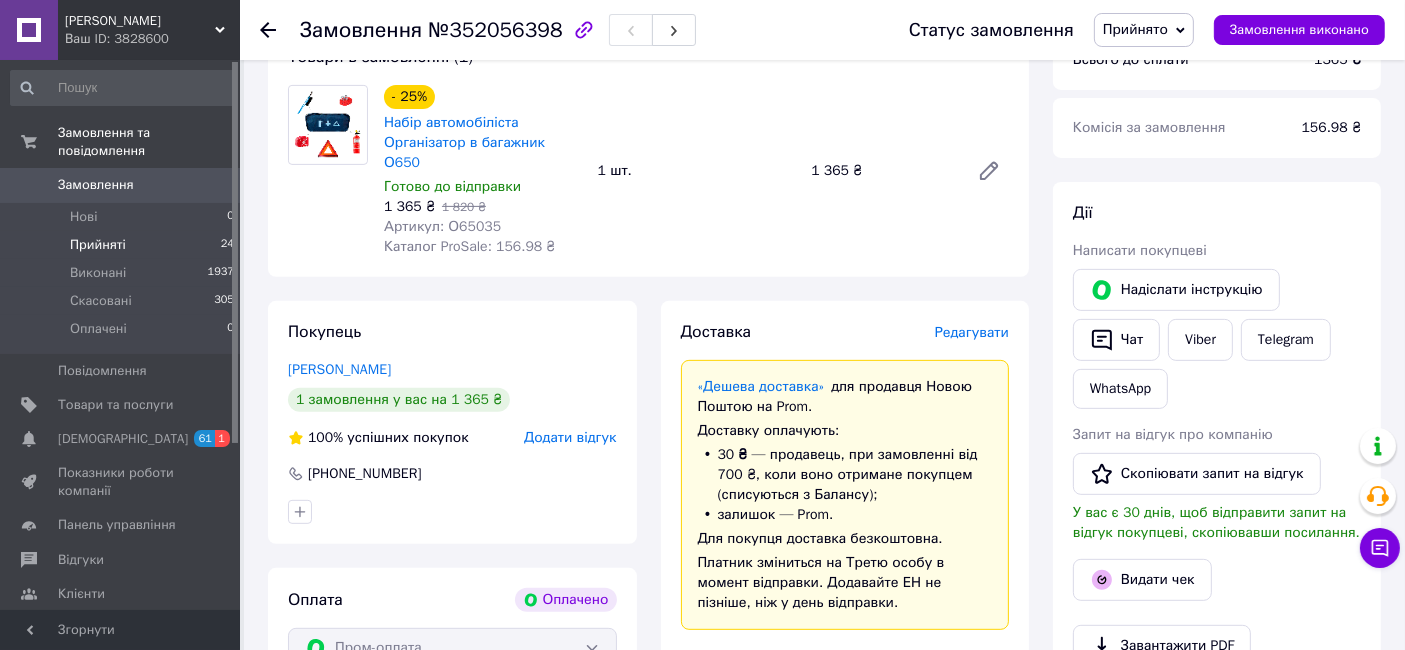 click on "Прийняті" at bounding box center (98, 245) 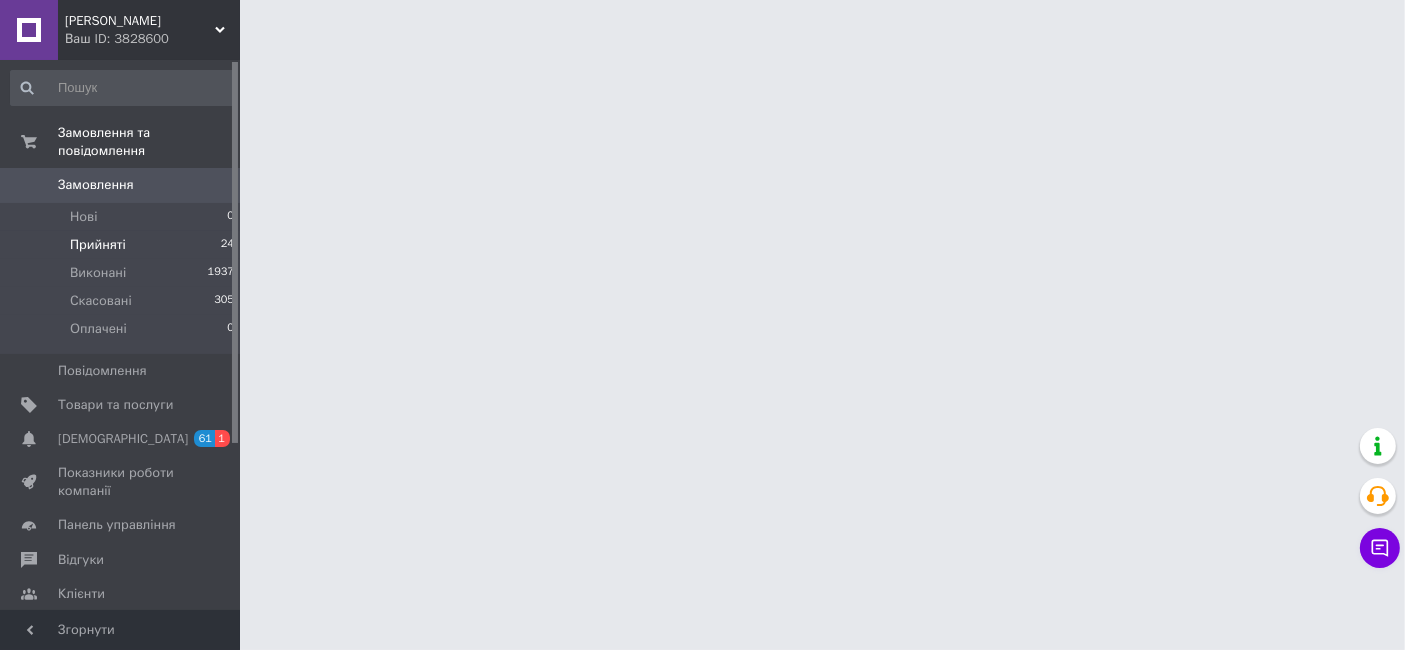 scroll, scrollTop: 0, scrollLeft: 0, axis: both 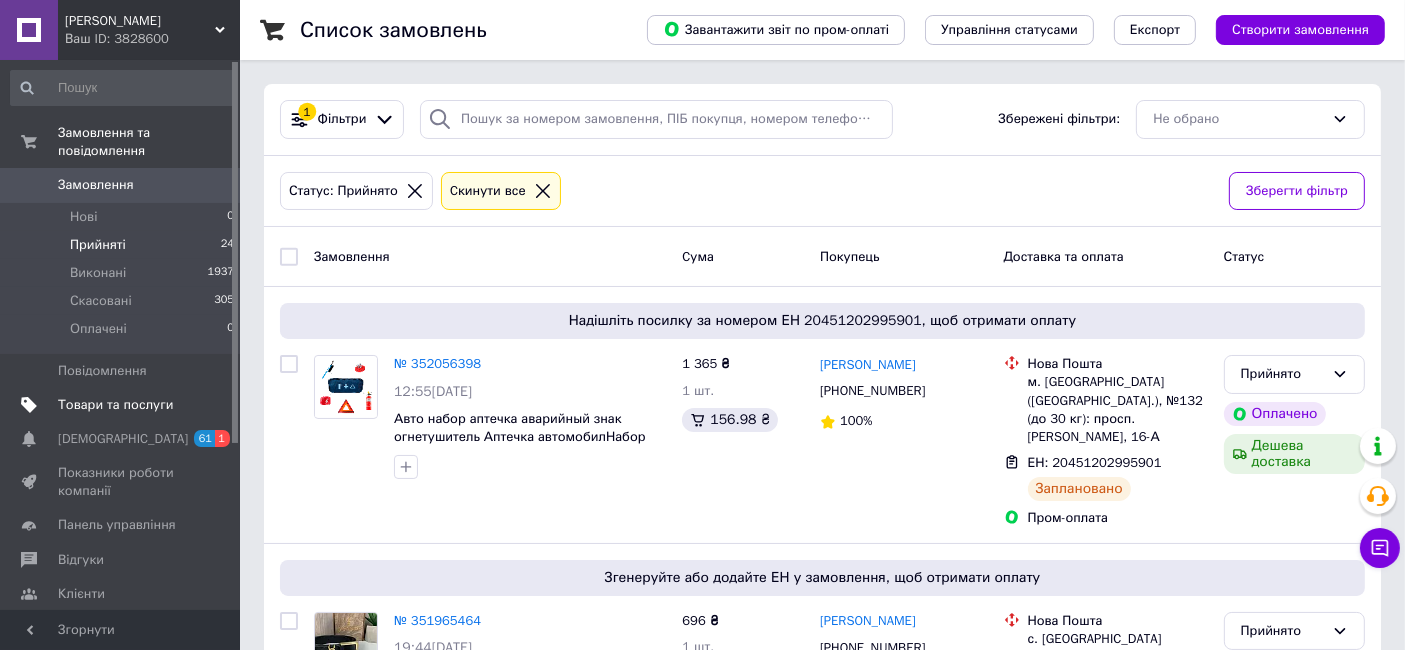click on "Товари та послуги" at bounding box center [115, 405] 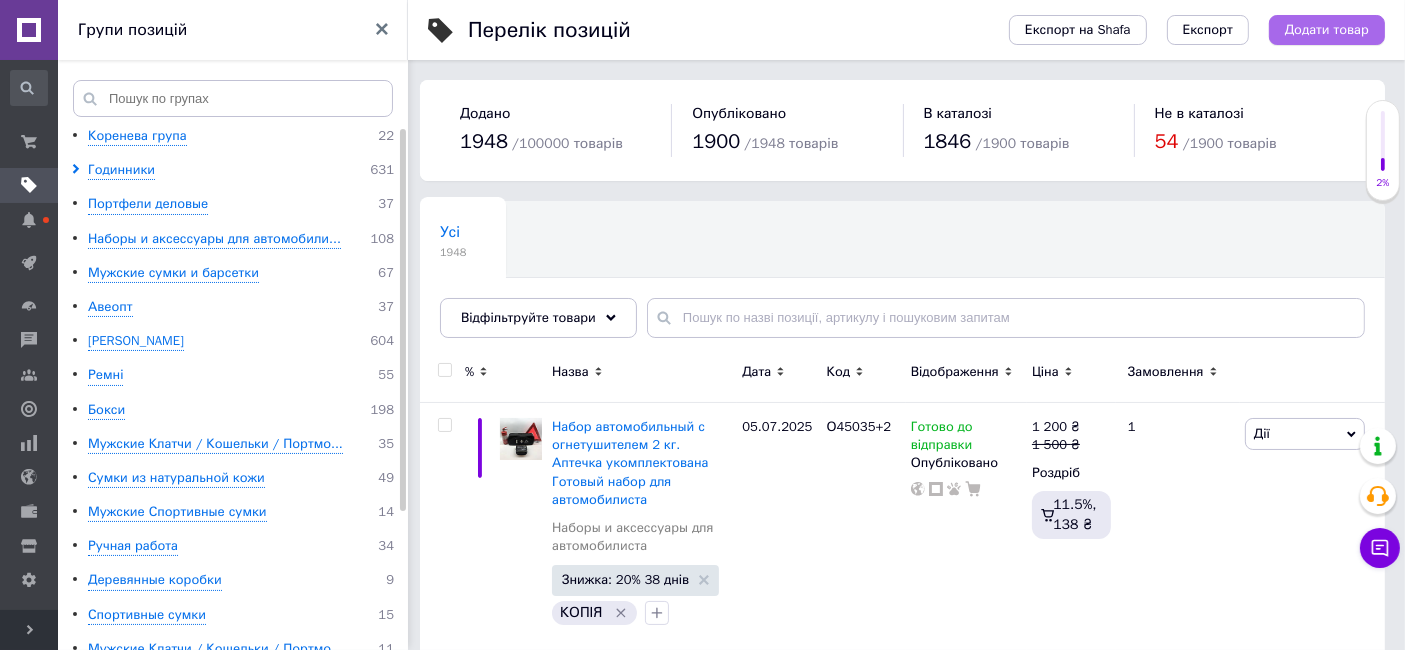 click on "Додати товар" at bounding box center (1327, 30) 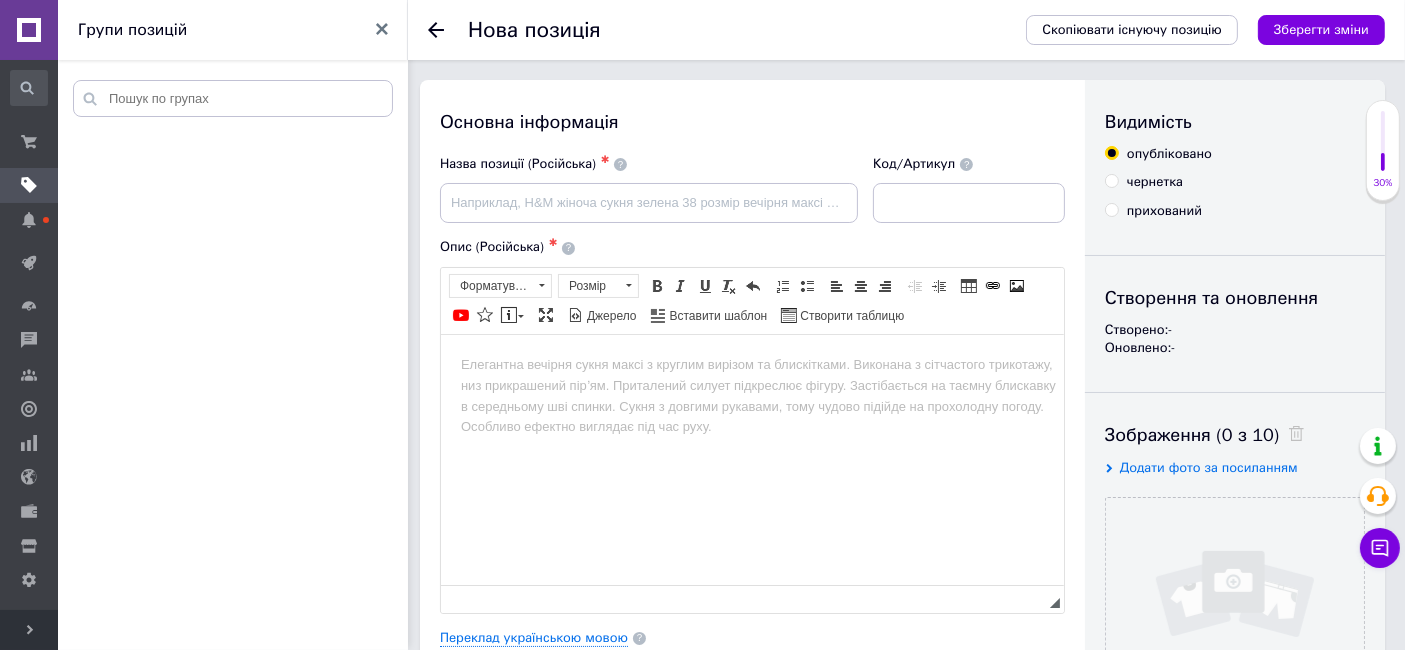scroll, scrollTop: 0, scrollLeft: 0, axis: both 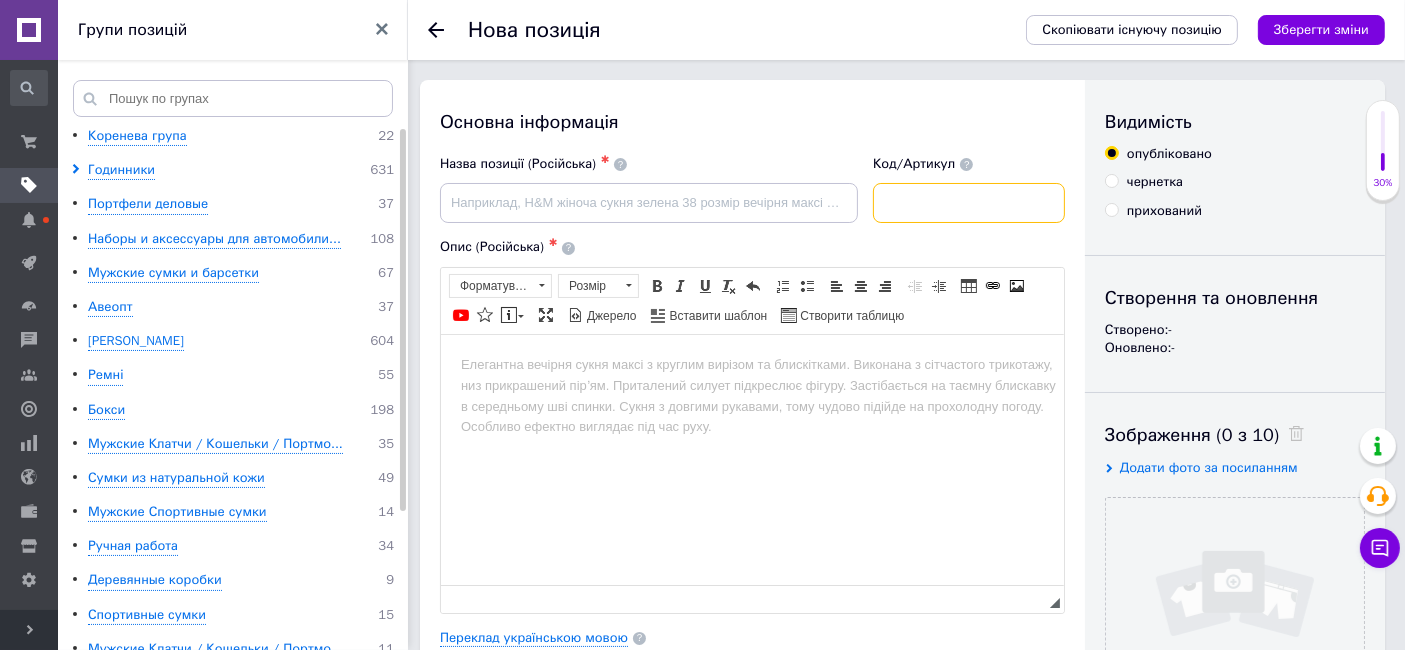 click at bounding box center [969, 203] 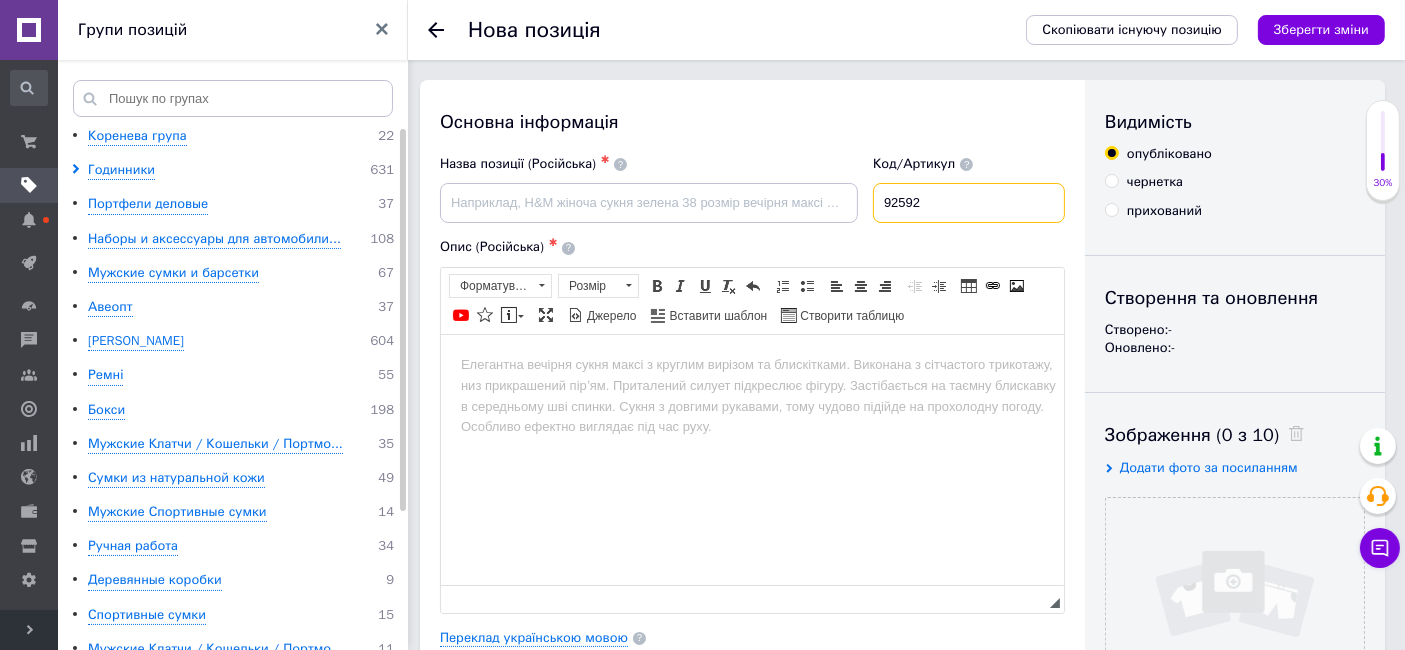 type on "92592" 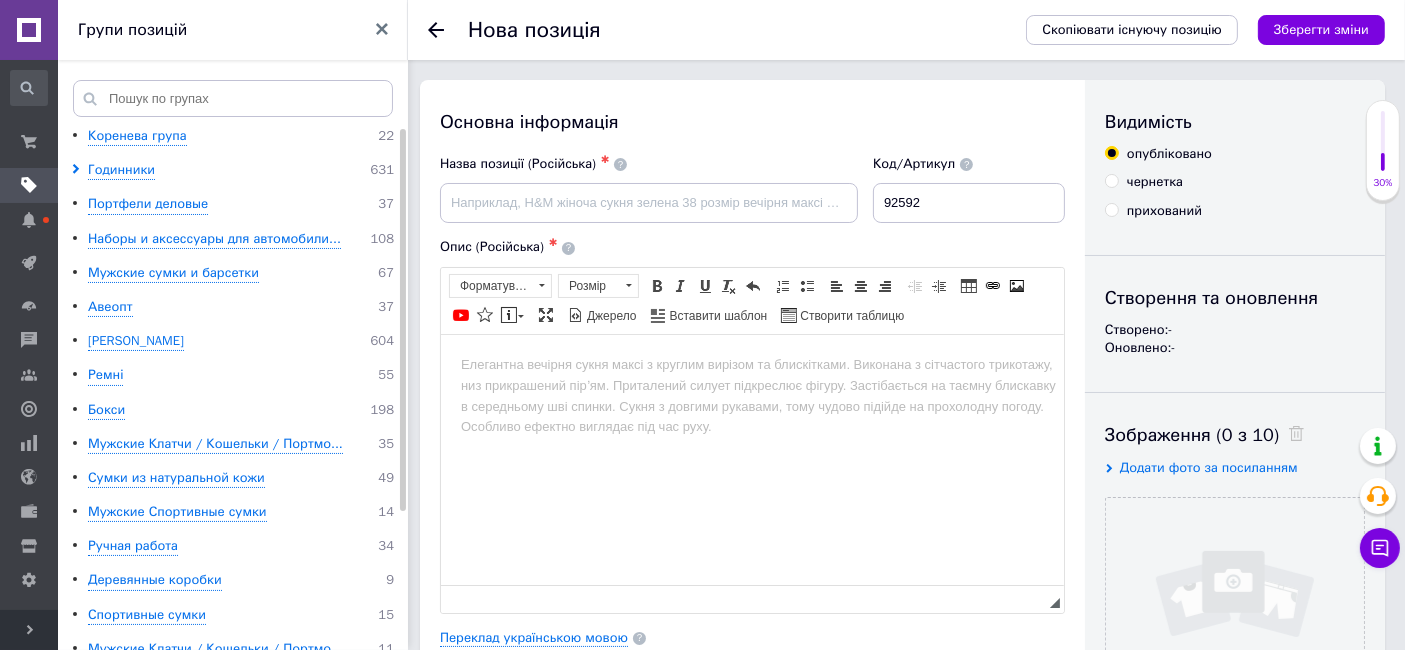 click at bounding box center [751, 364] 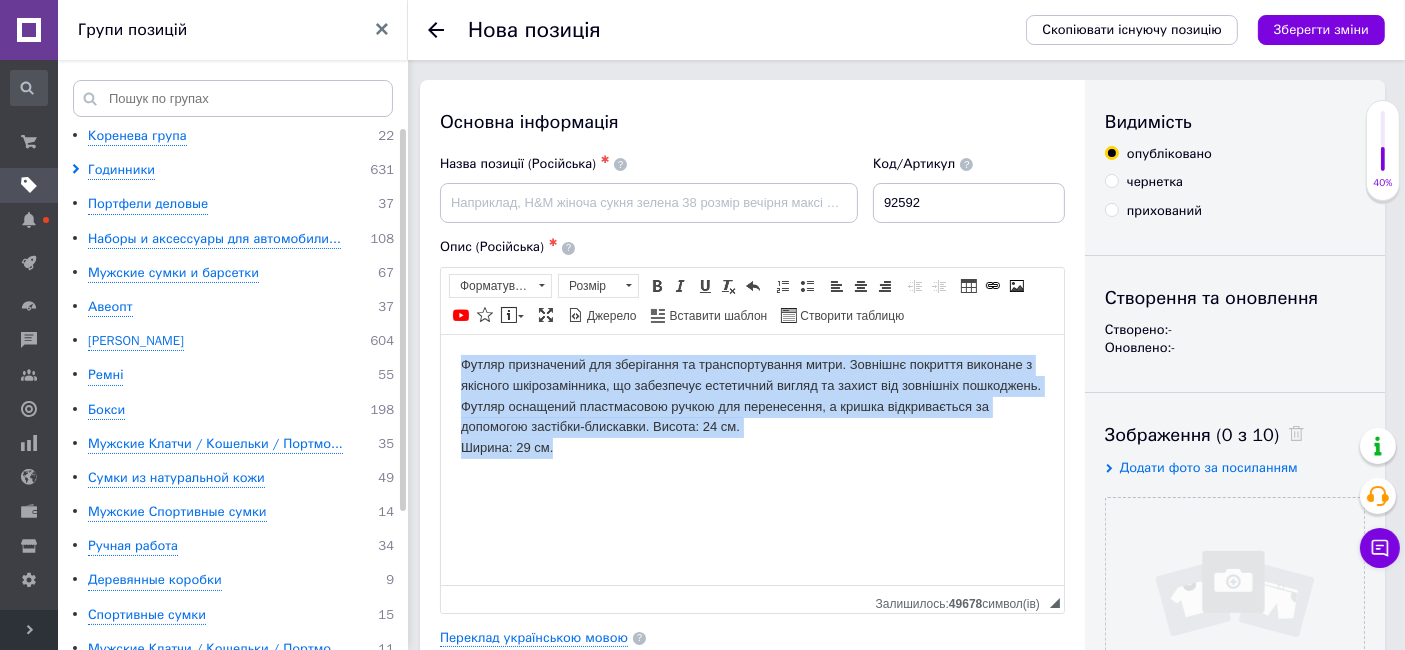 drag, startPoint x: 460, startPoint y: 366, endPoint x: 571, endPoint y: 467, distance: 150.07332 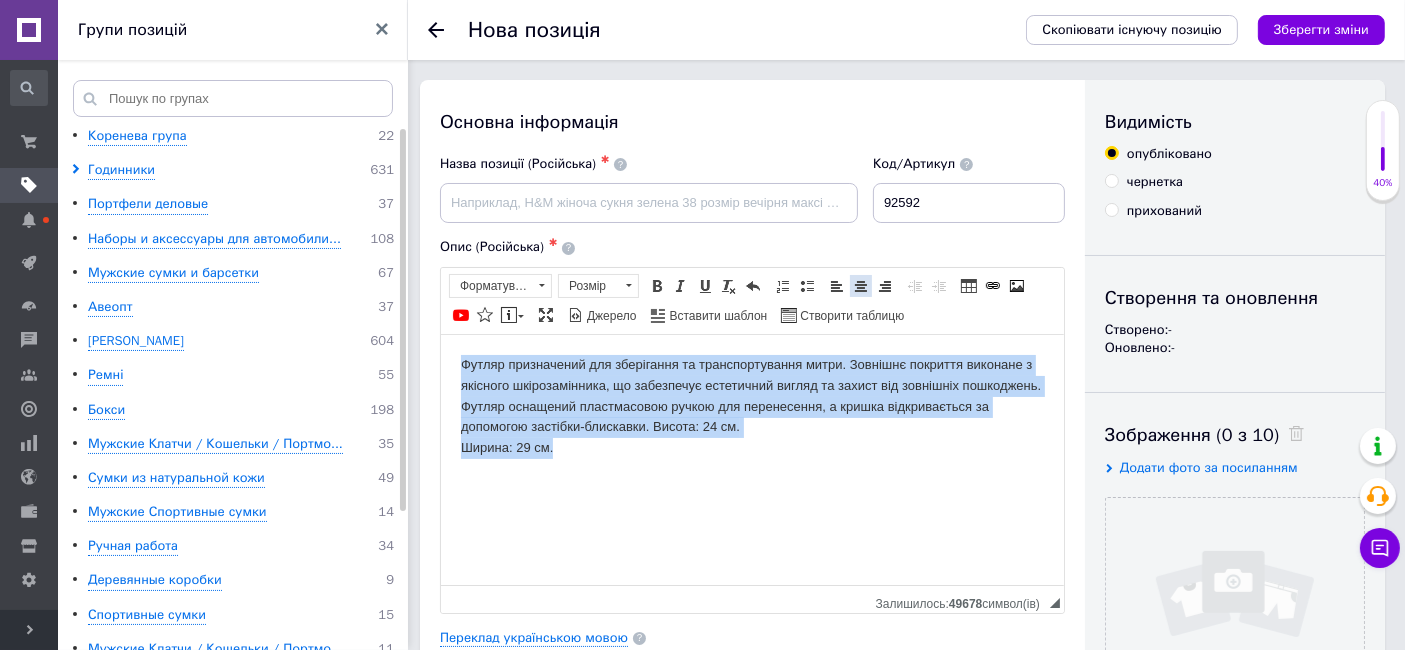 click at bounding box center (861, 286) 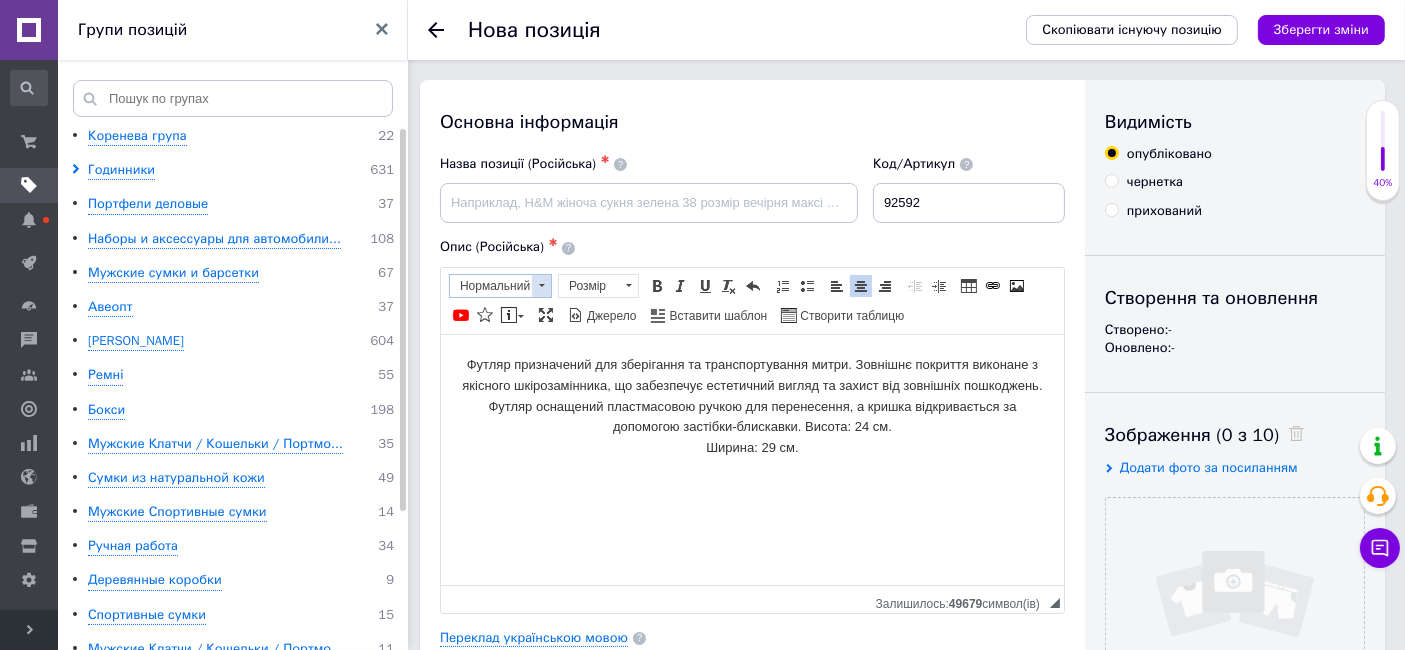 click at bounding box center [541, 286] 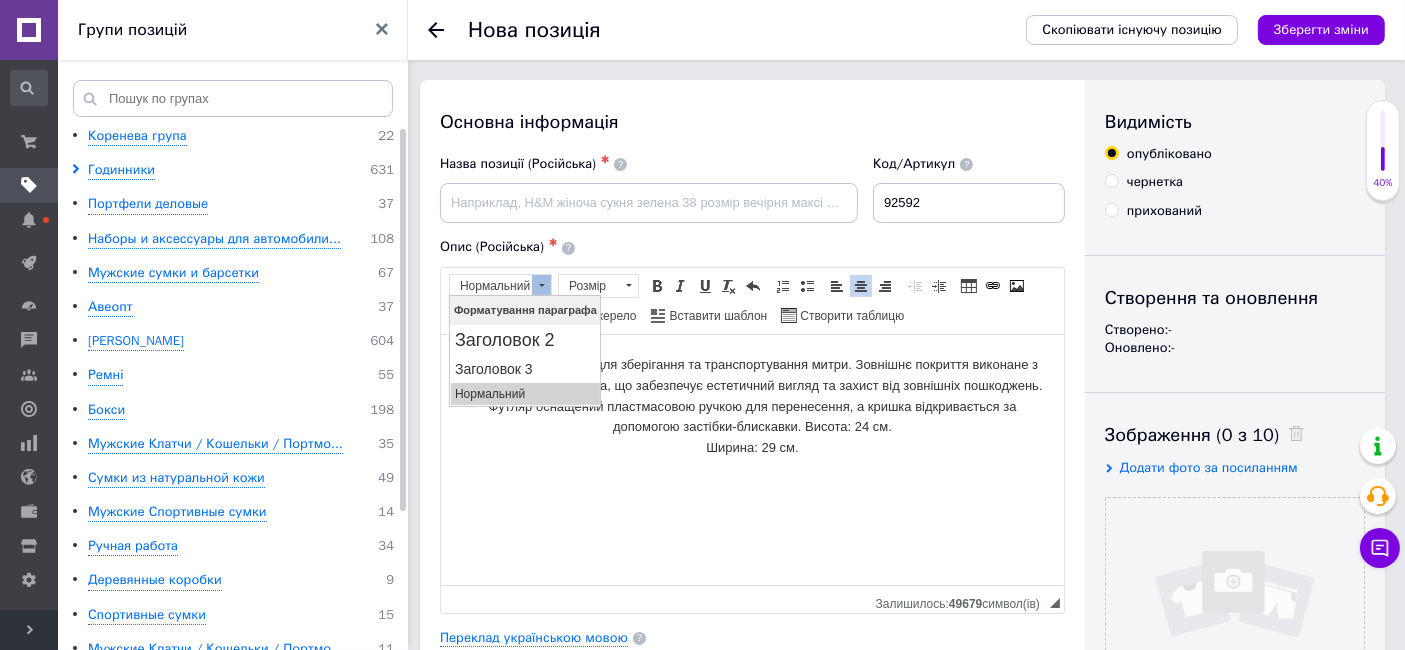 scroll, scrollTop: 0, scrollLeft: 0, axis: both 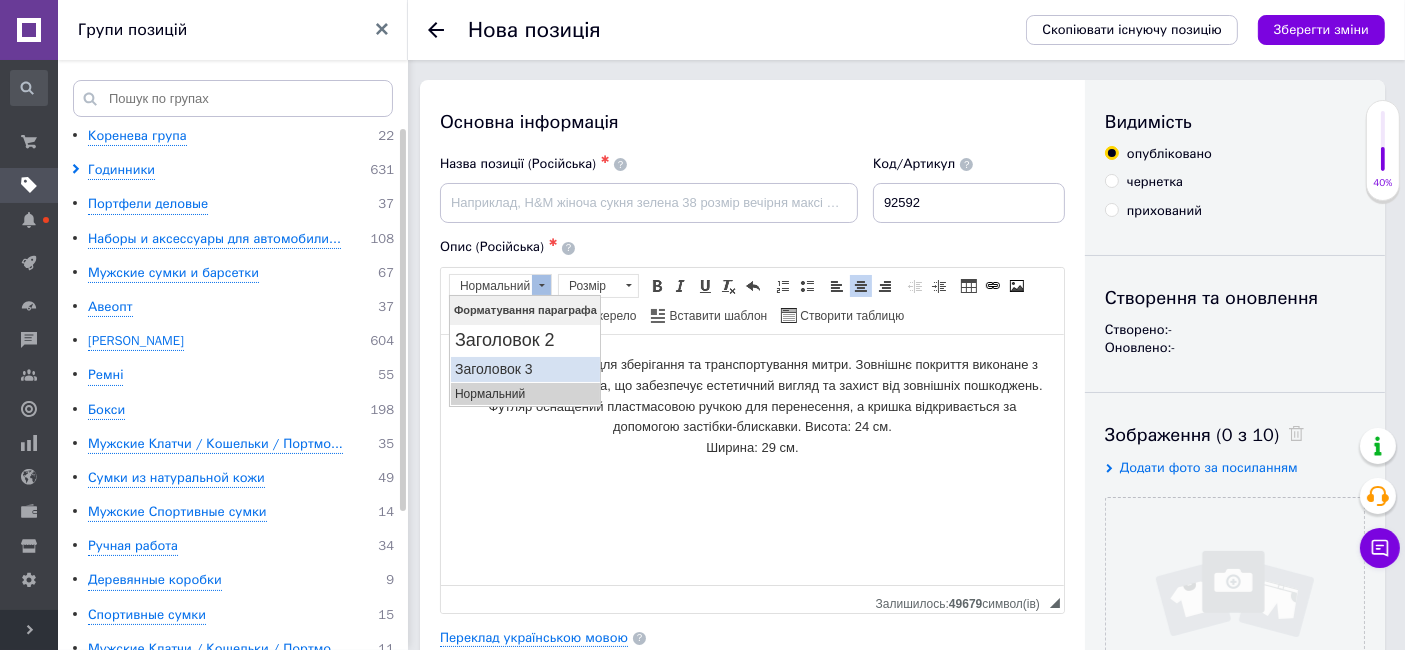 click on "Заголовок 3" at bounding box center (524, 368) 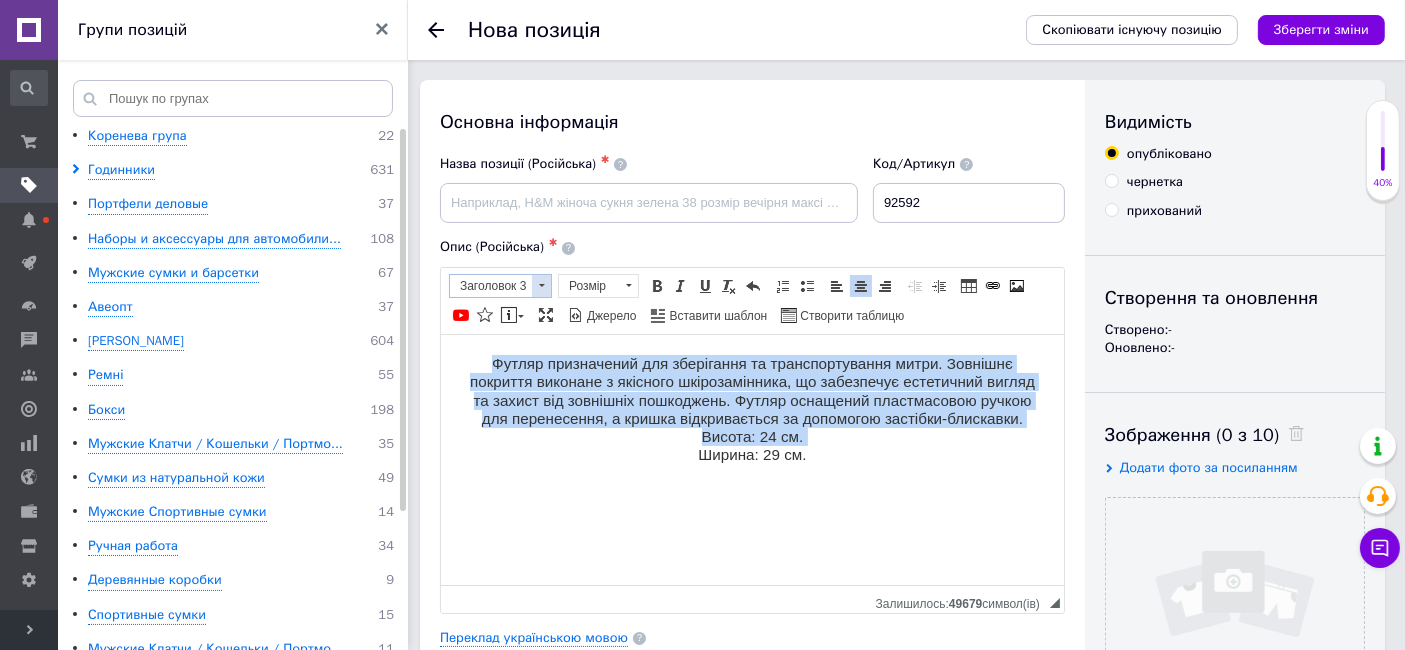 click at bounding box center [541, 286] 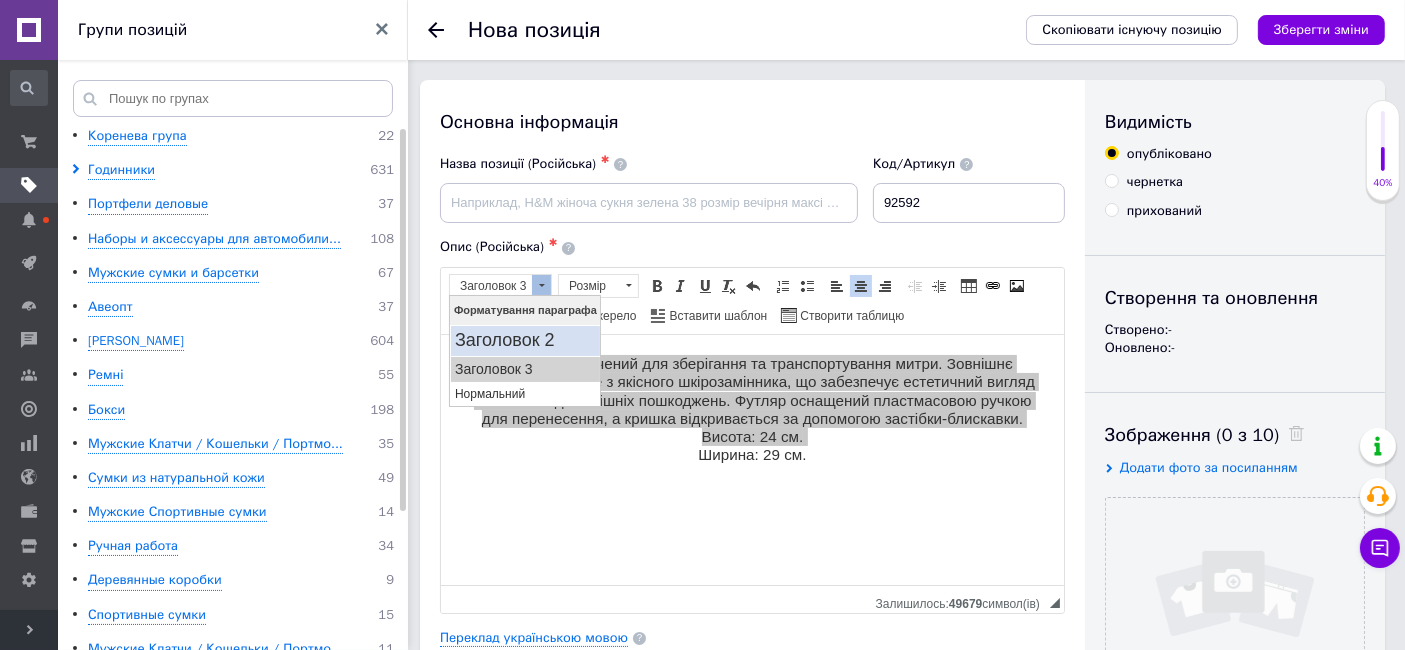 click on "Заголовок 2" at bounding box center [524, 340] 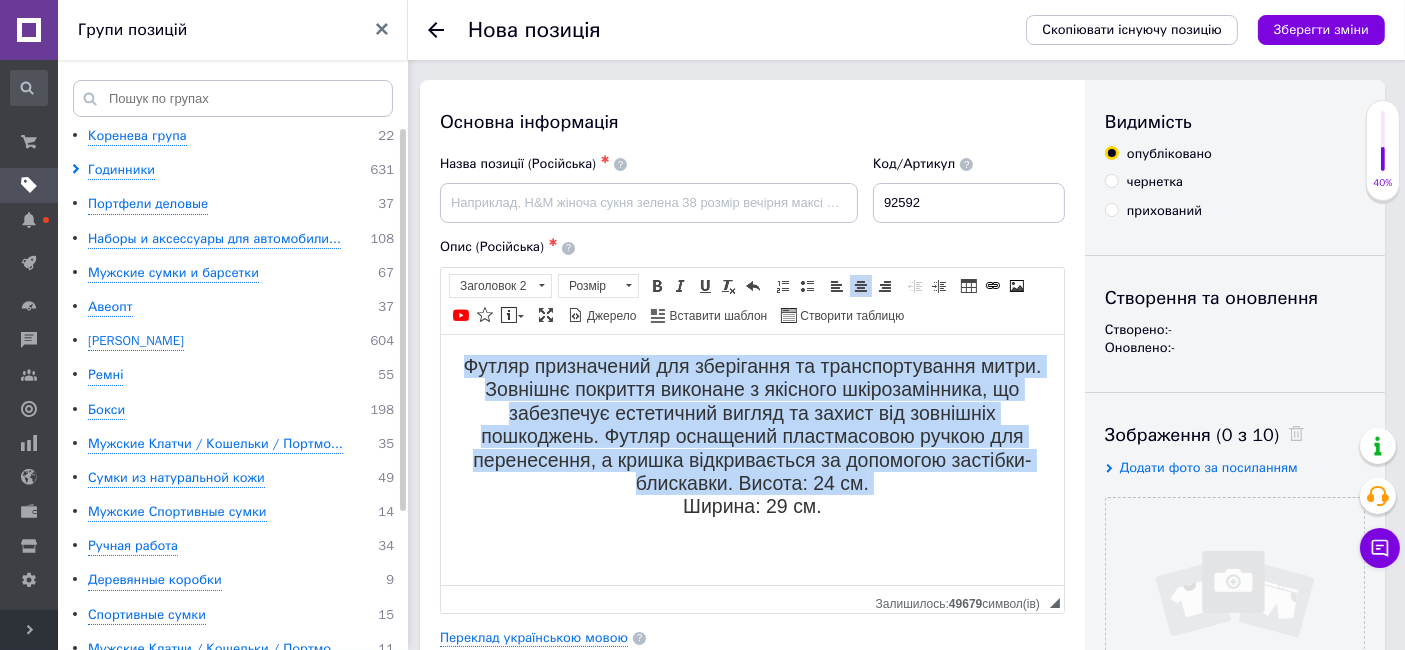 drag, startPoint x: 542, startPoint y: 511, endPoint x: 548, endPoint y: 495, distance: 17.088007 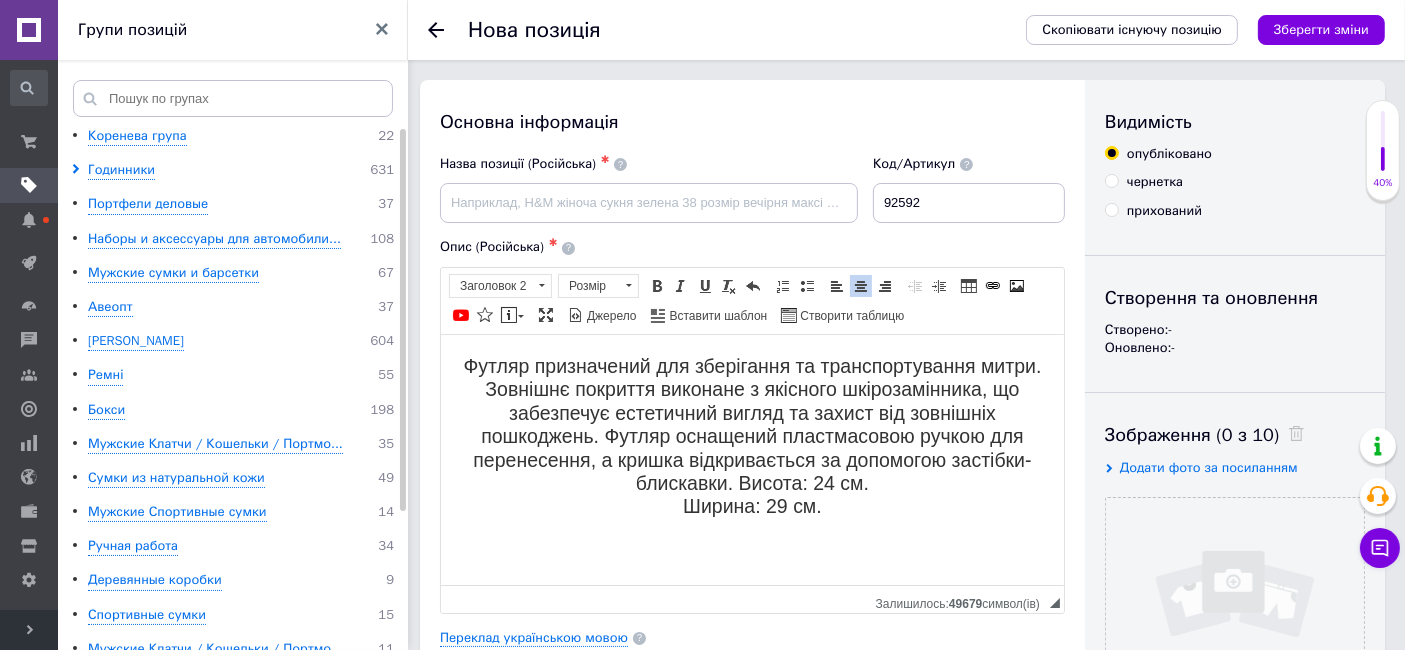 click on "Футляр призначений для зберігання та транспортування митри. Зовнішнє покриття виконане з якісного шкірозамінника, що забезпечує естетичний вигляд та захист від зовнішніх пошкоджень. Футляр оснащений пластмасовою ручкою для перенесення, а кришка відкривається за допомогою застібки-блискавки. Висота: 24 см. Ширина: 29 см." at bounding box center [751, 436] 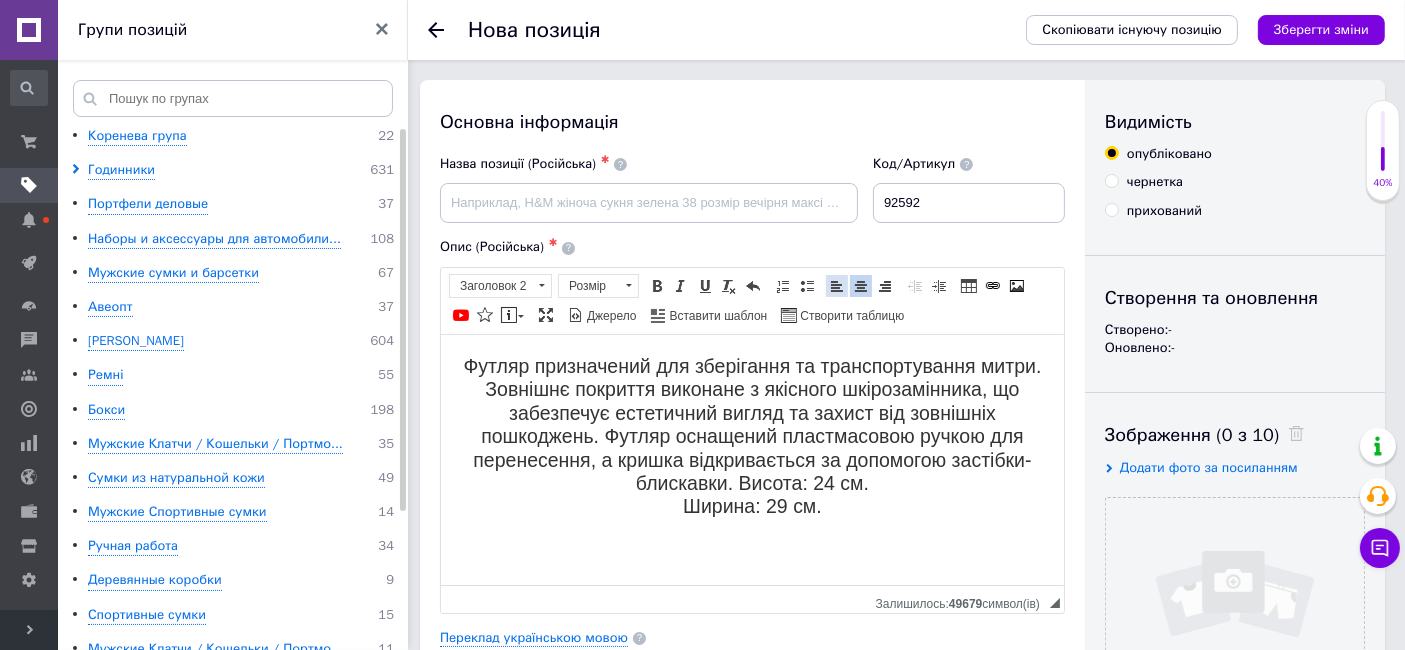 click at bounding box center (837, 286) 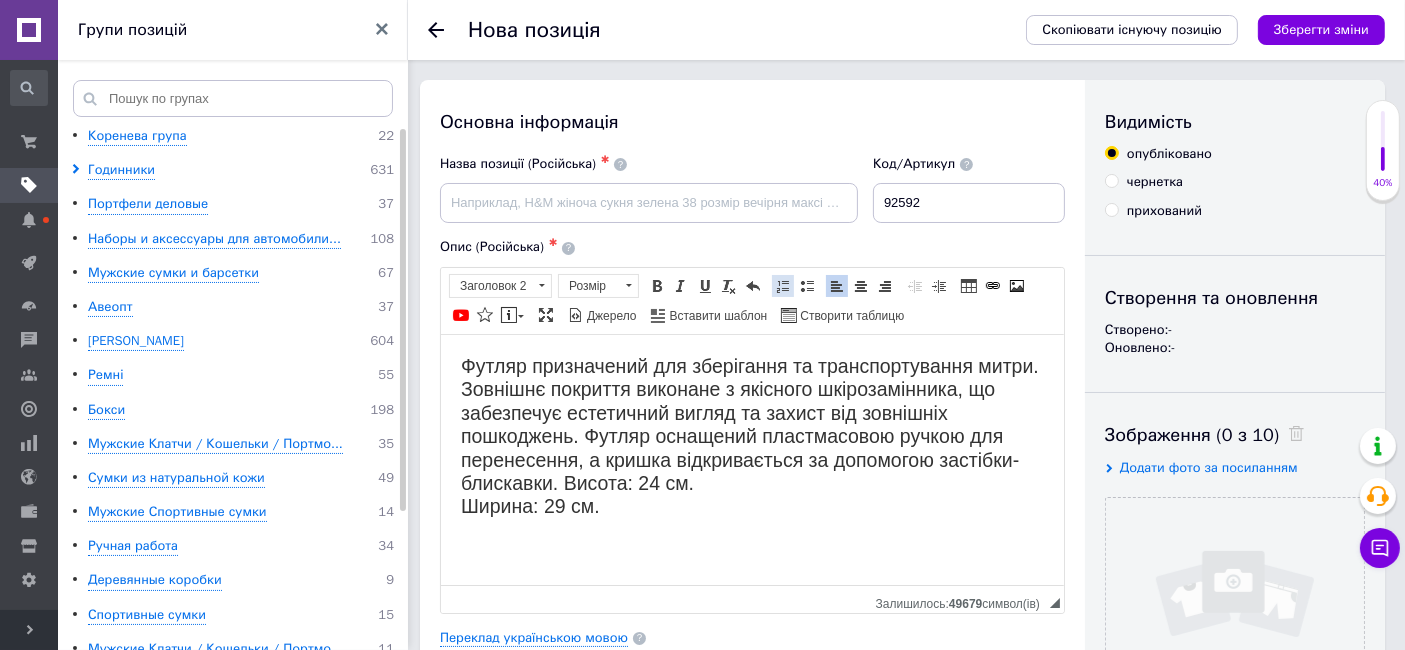 click at bounding box center [783, 286] 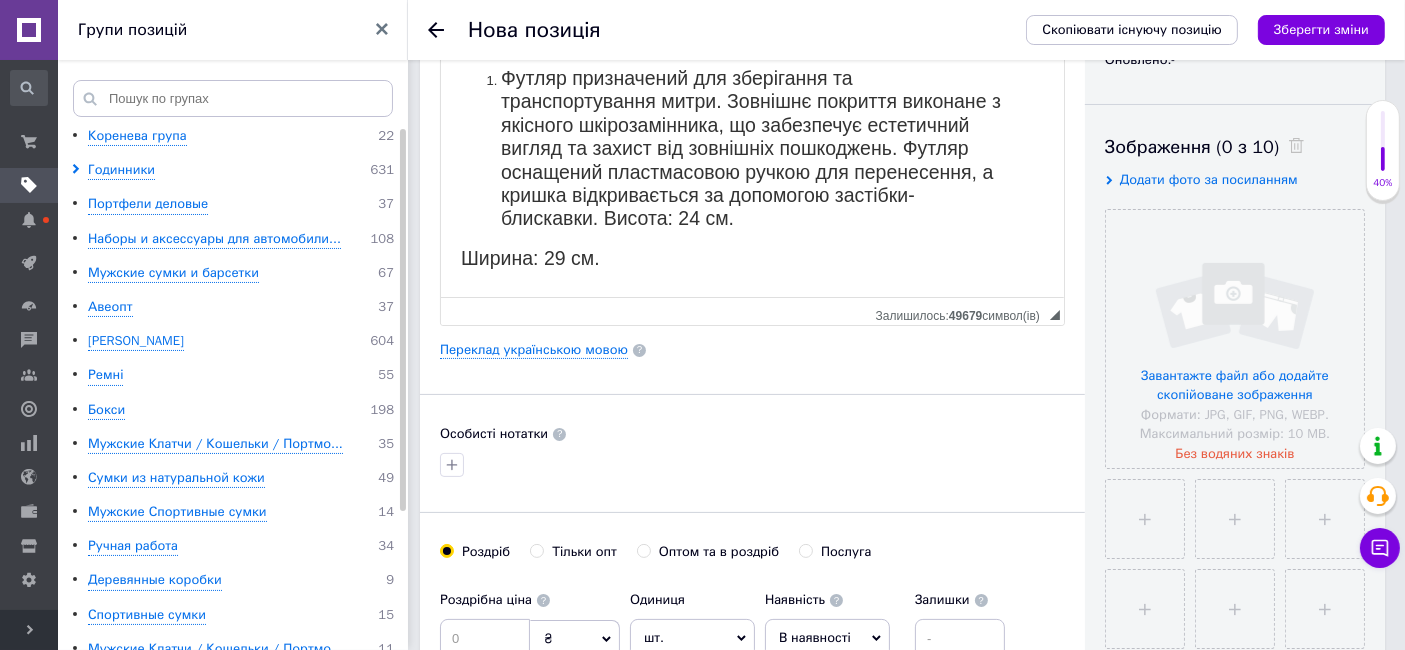 scroll, scrollTop: 111, scrollLeft: 0, axis: vertical 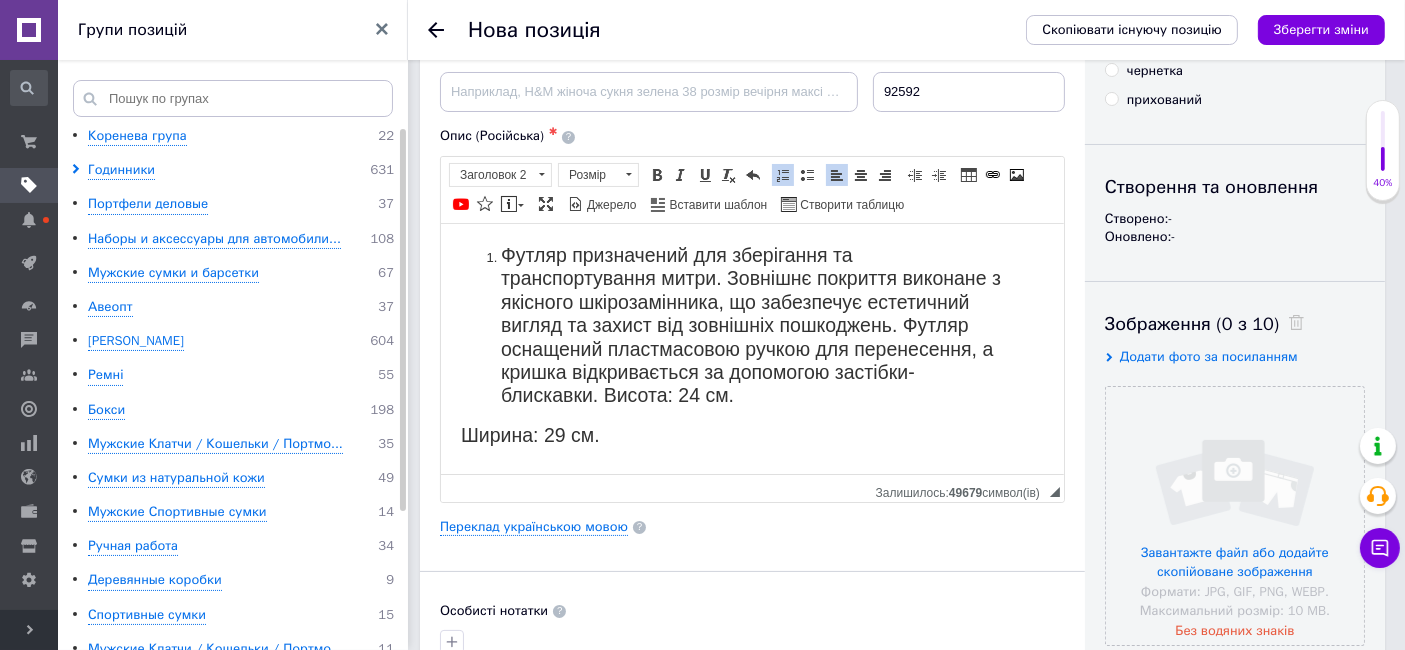 click on "Футляр призначений для зберігання та транспортування митри. Зовнішнє покриття виконане з якісного шкірозамінника, що забезпечує естетични й вигляд та захист від зовнішніх пошкоджень. Футляр оснащений пластмасовою ручкою для перенесення, а кришка відкривається за допомогою застібки-блискавки. Висота: 24 см." at bounding box center [751, 325] 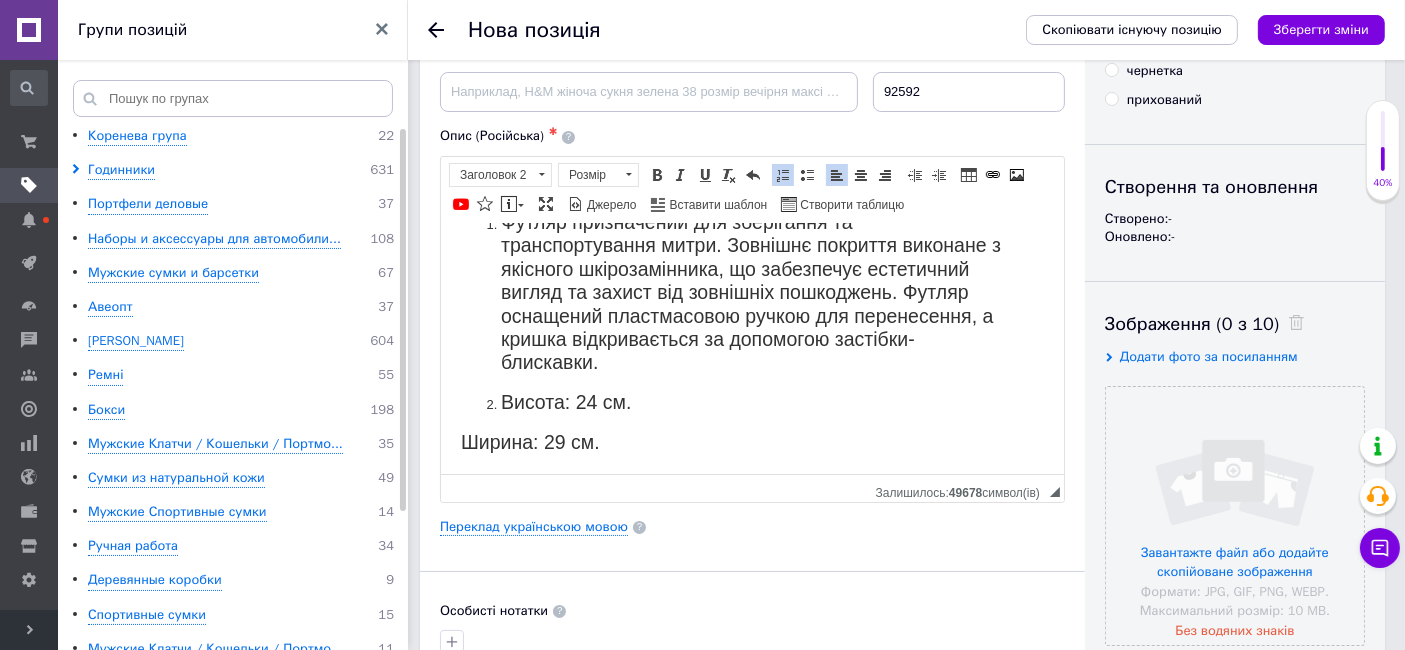 scroll, scrollTop: 0, scrollLeft: 0, axis: both 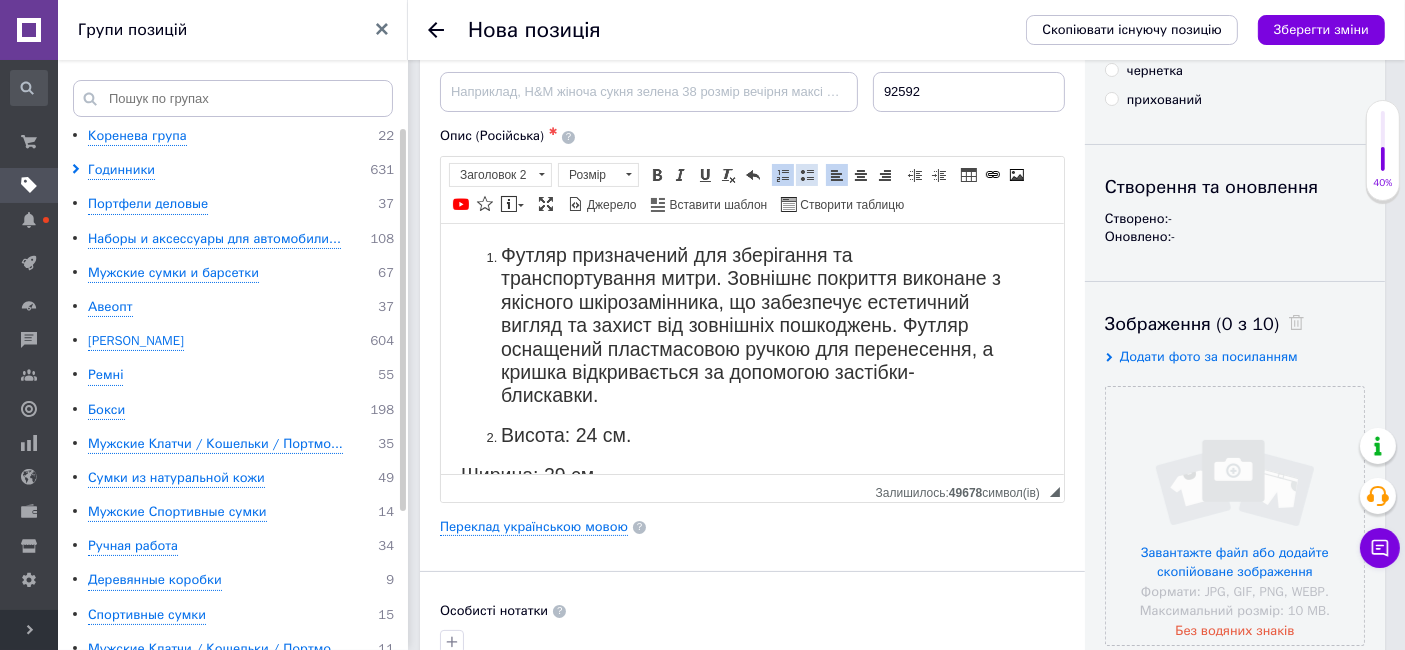 click at bounding box center [807, 175] 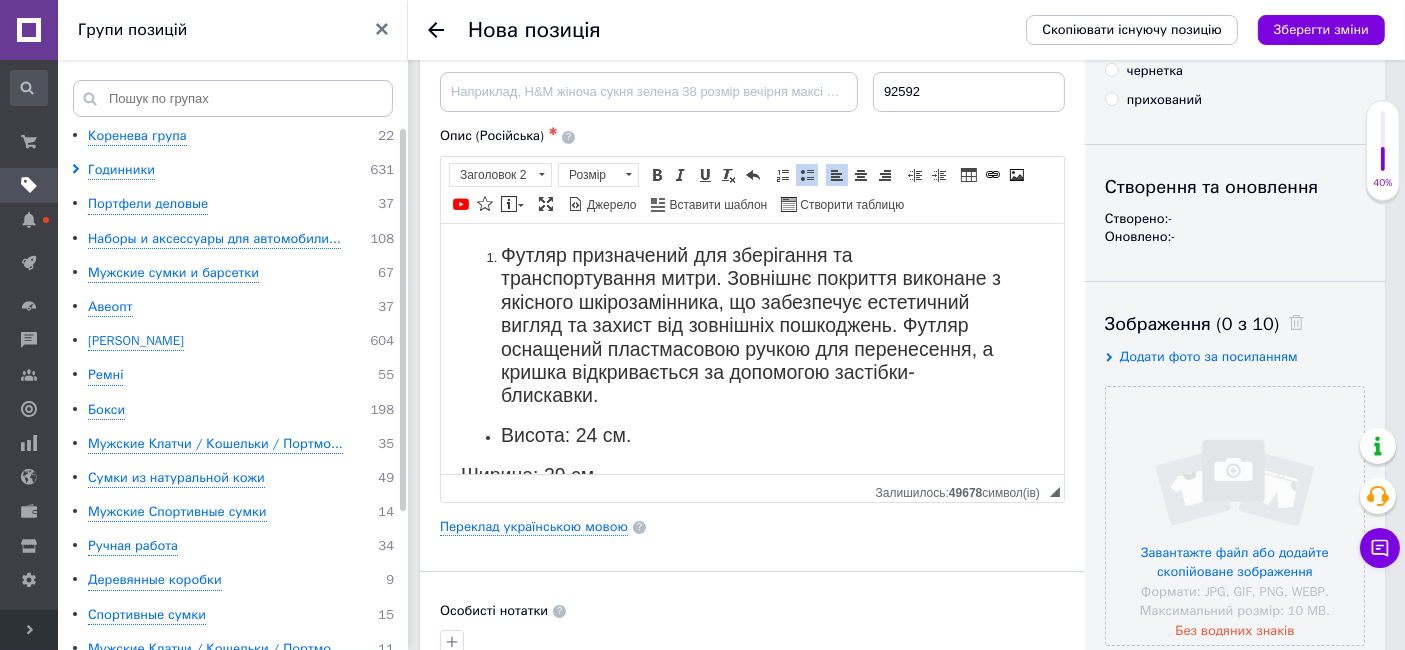 click at bounding box center [837, 175] 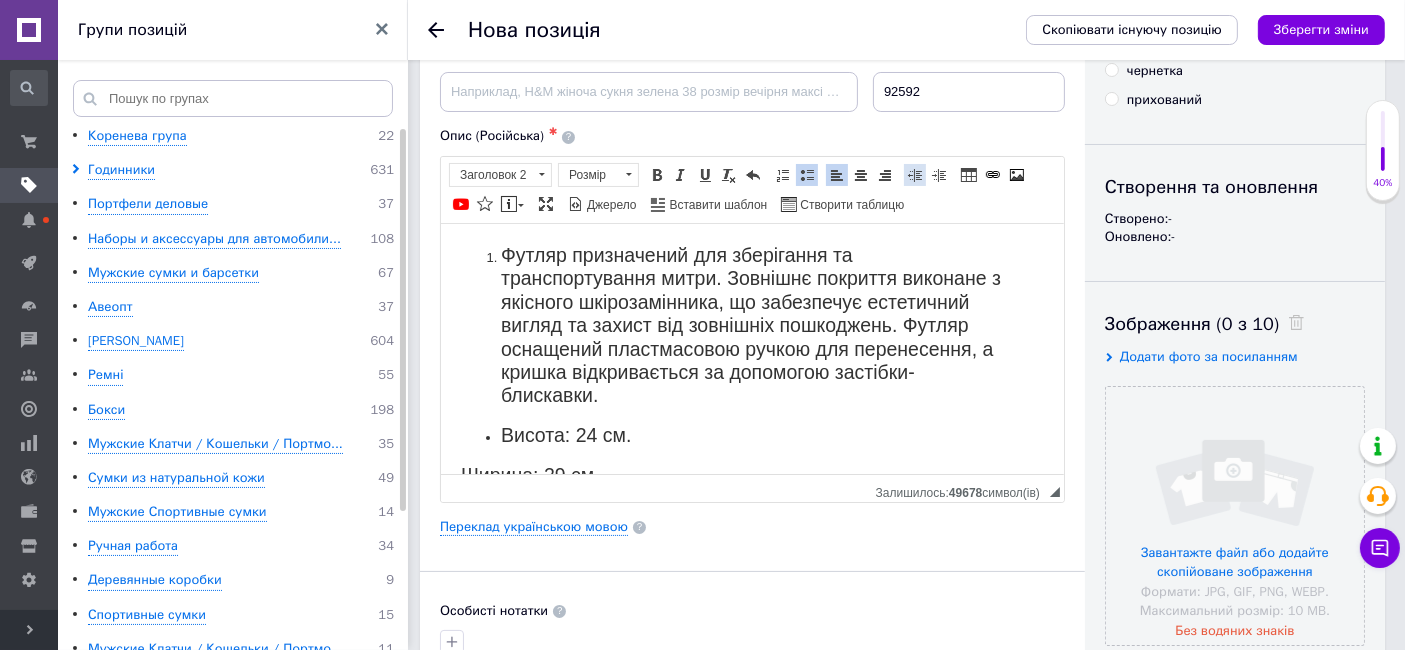 click at bounding box center [915, 175] 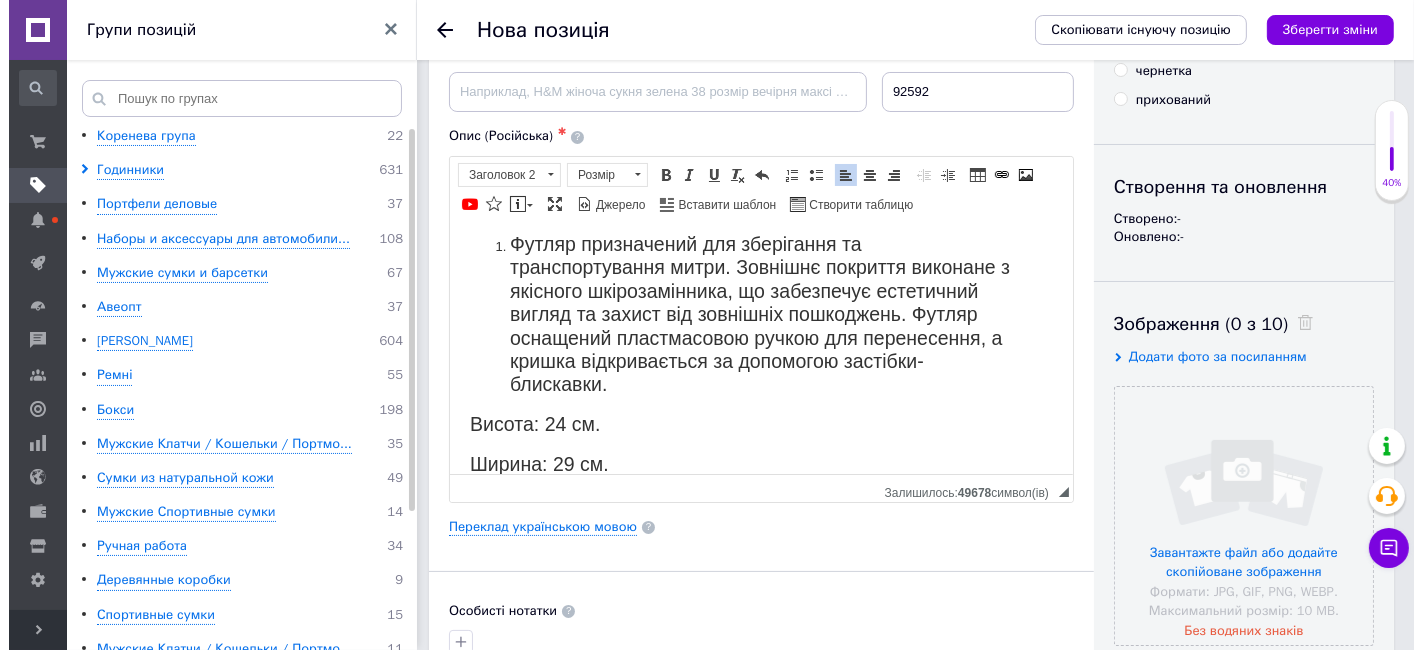 scroll, scrollTop: 0, scrollLeft: 0, axis: both 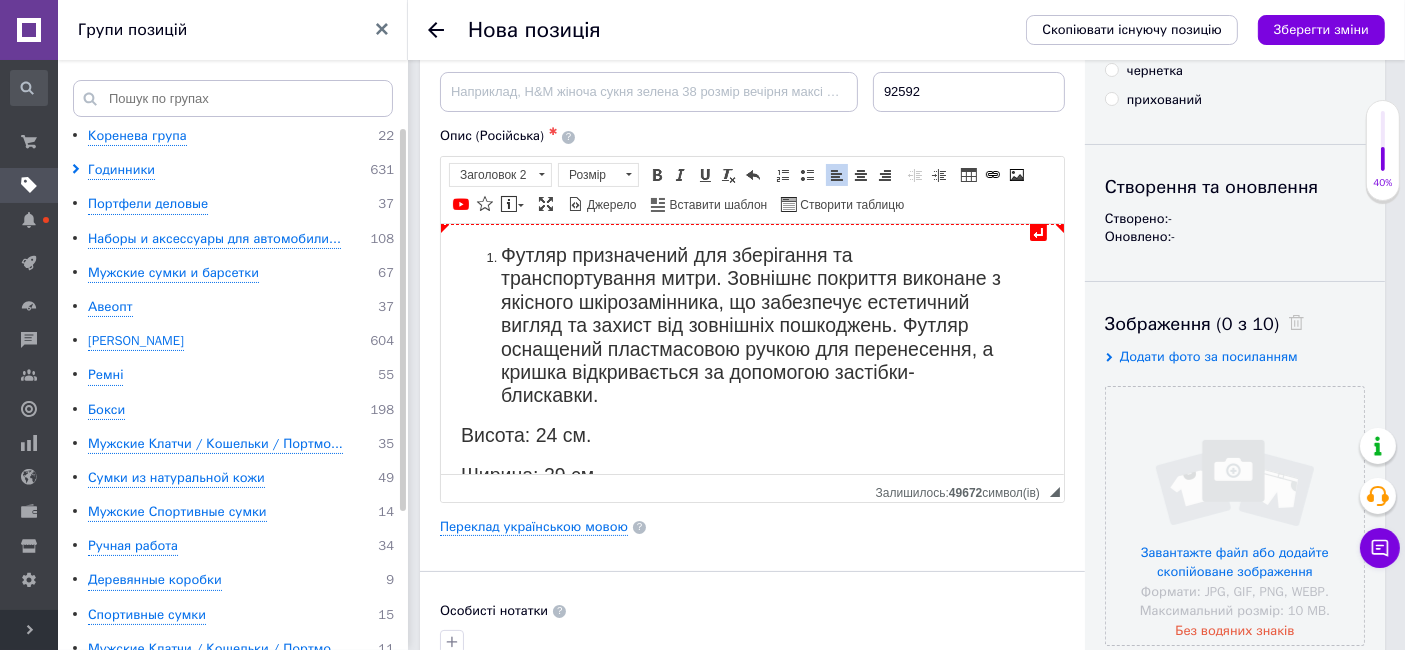 click on "Футляр призначений для зберігання та транспортування митри. Зовнішнє покриття виконане з якісного шкірозамінника, що забезпечує естетични й вигляд та захист від зовнішніх пошкоджень. Футляр оснащений пластмасовою ручкою для перенесення, а кришка відкривається за допомогою застібки-блискавки." at bounding box center (751, 325) 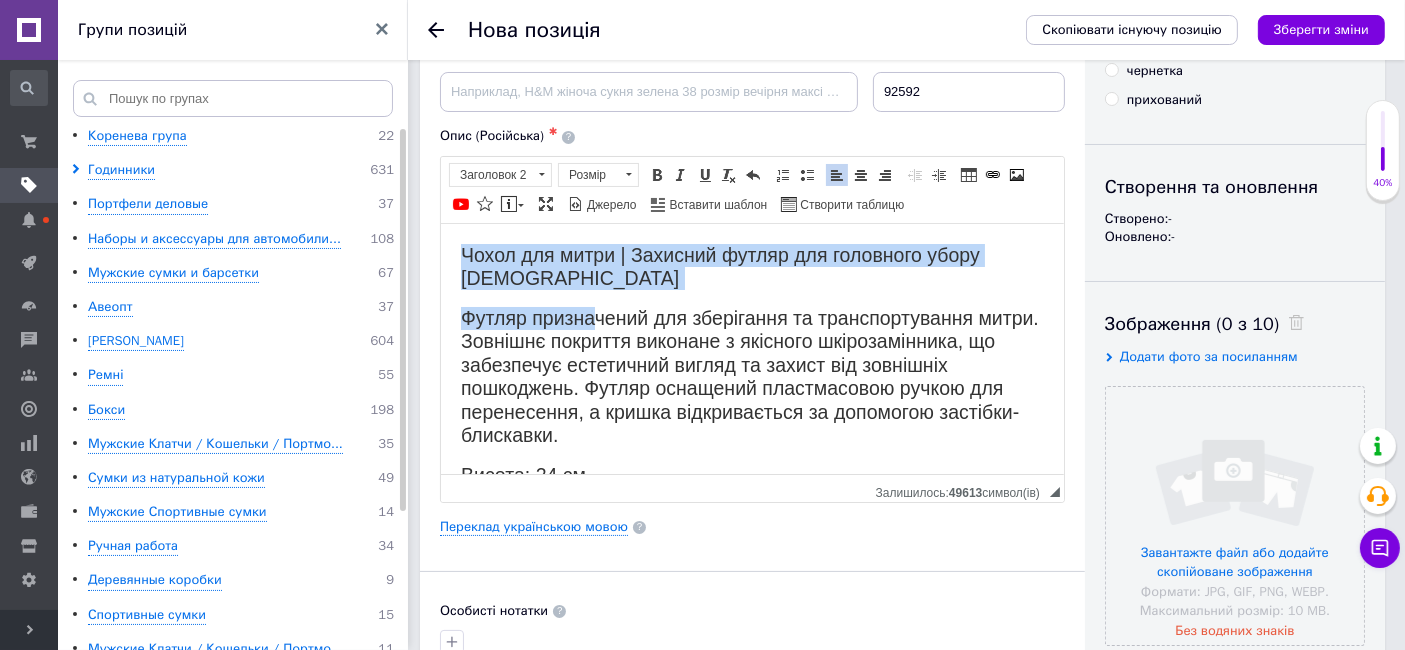 drag, startPoint x: 459, startPoint y: 256, endPoint x: 591, endPoint y: 294, distance: 137.36084 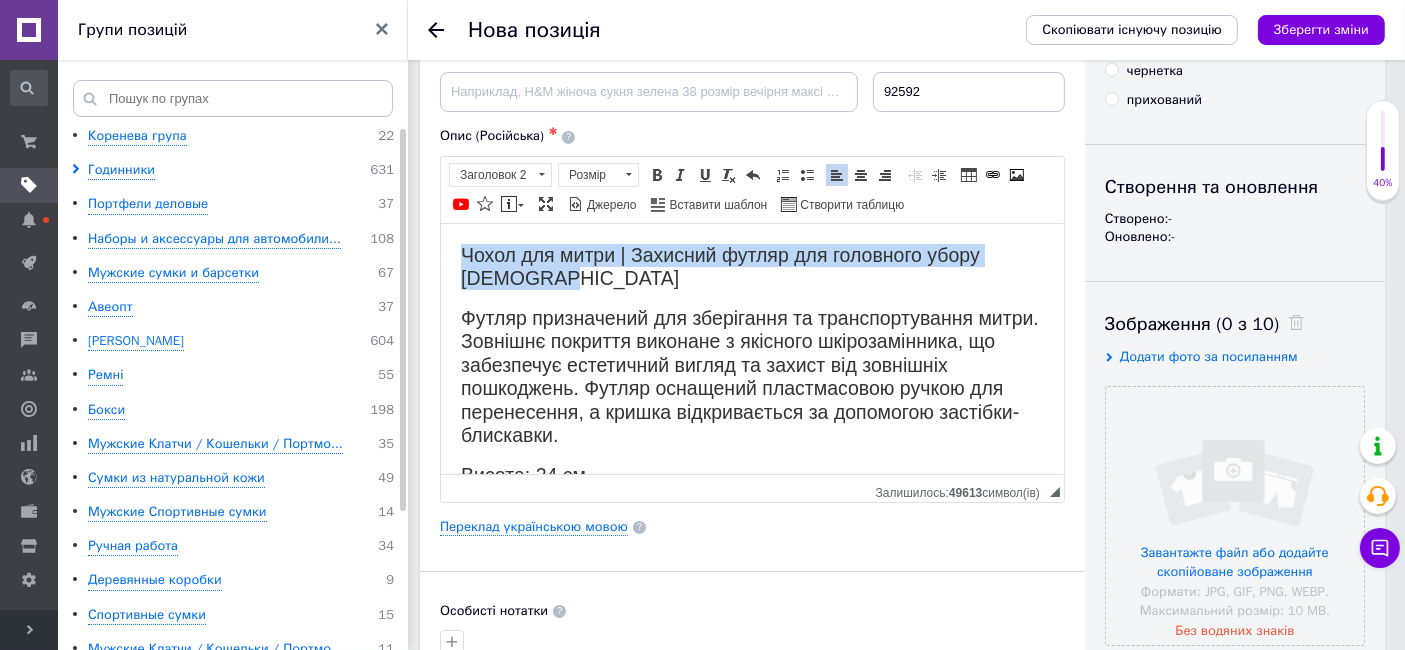 drag, startPoint x: 460, startPoint y: 246, endPoint x: 580, endPoint y: 275, distance: 123.454445 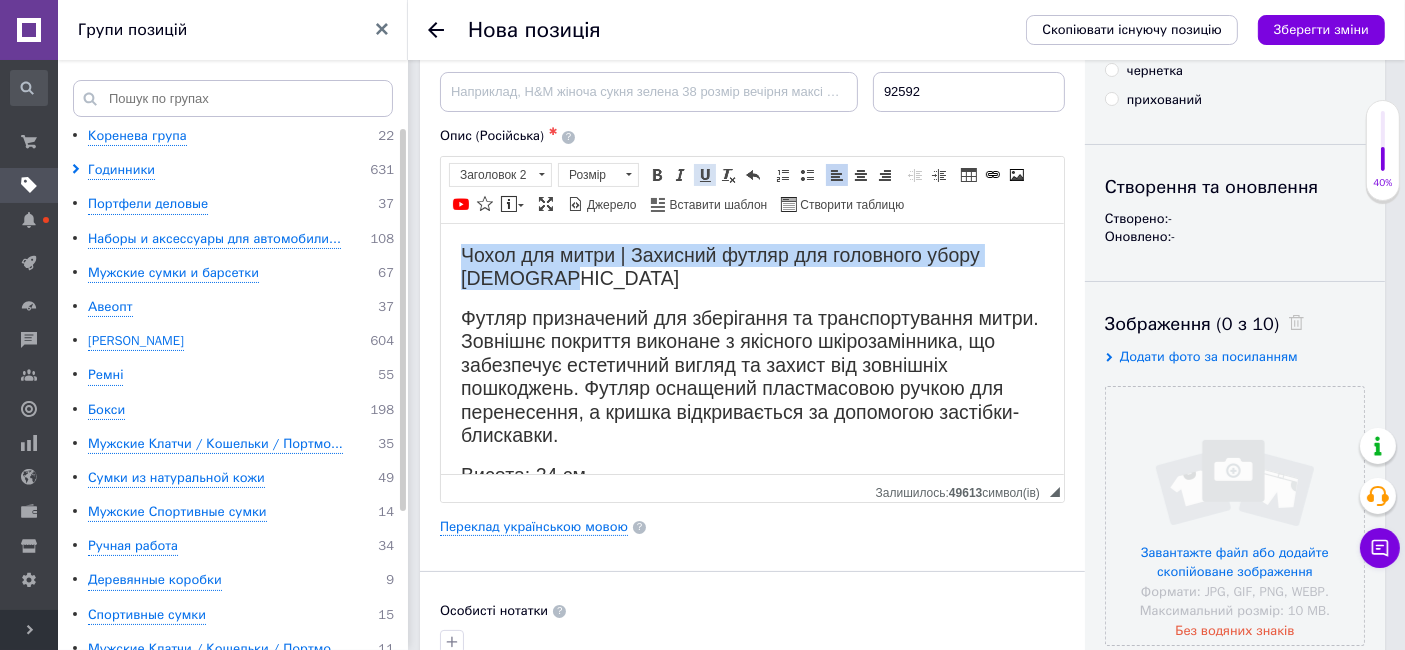 click at bounding box center [705, 175] 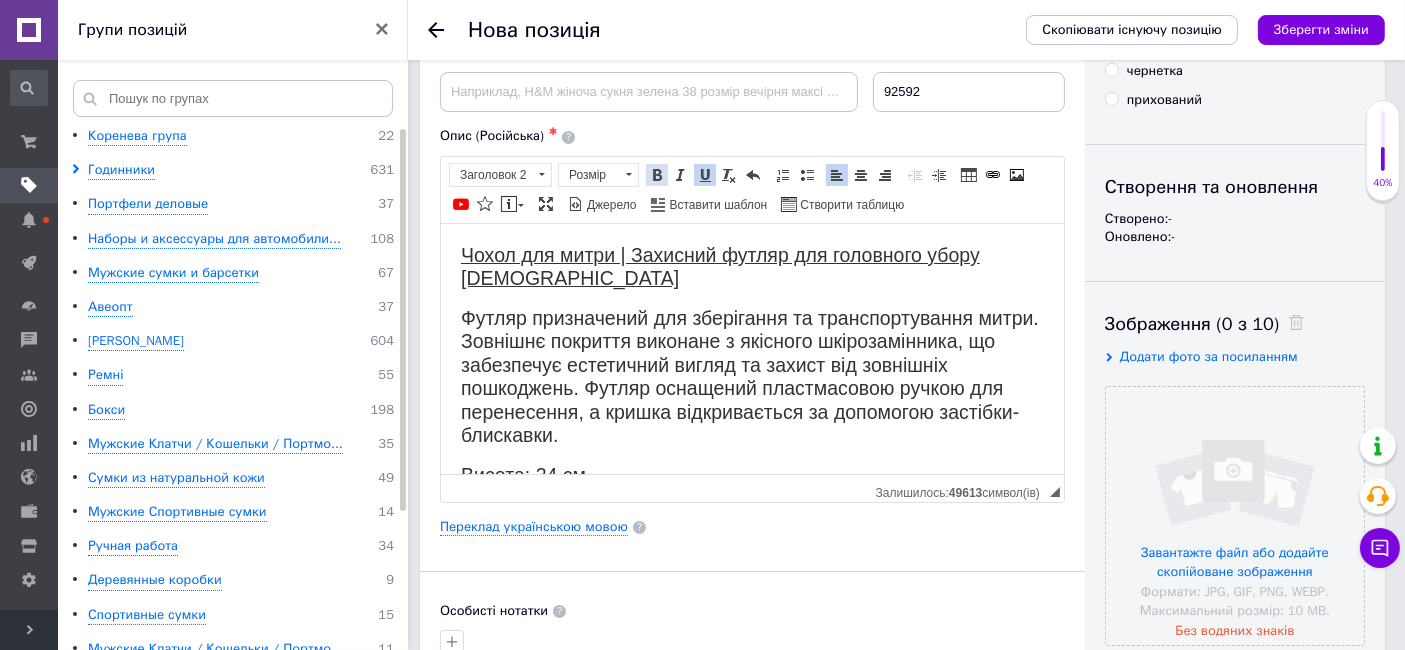 click on "Жирний  Сполучення клавіш Ctrl+B" at bounding box center [657, 175] 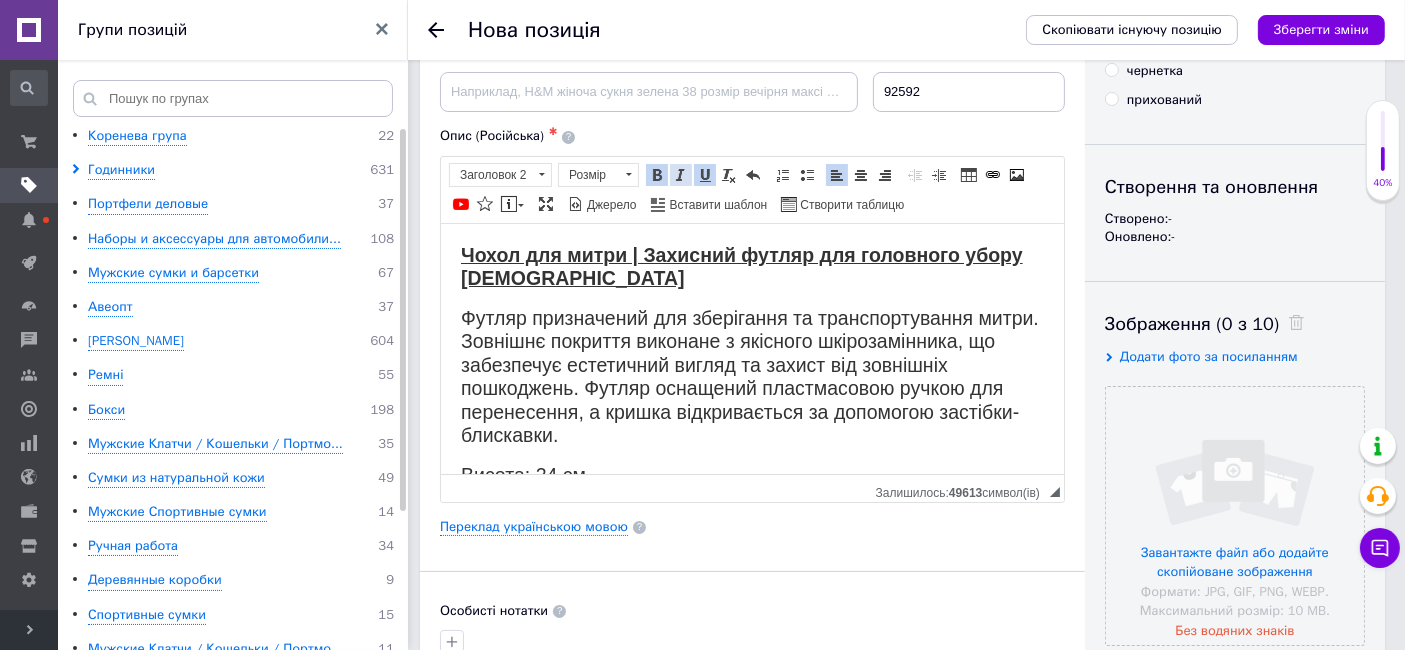 click at bounding box center (681, 175) 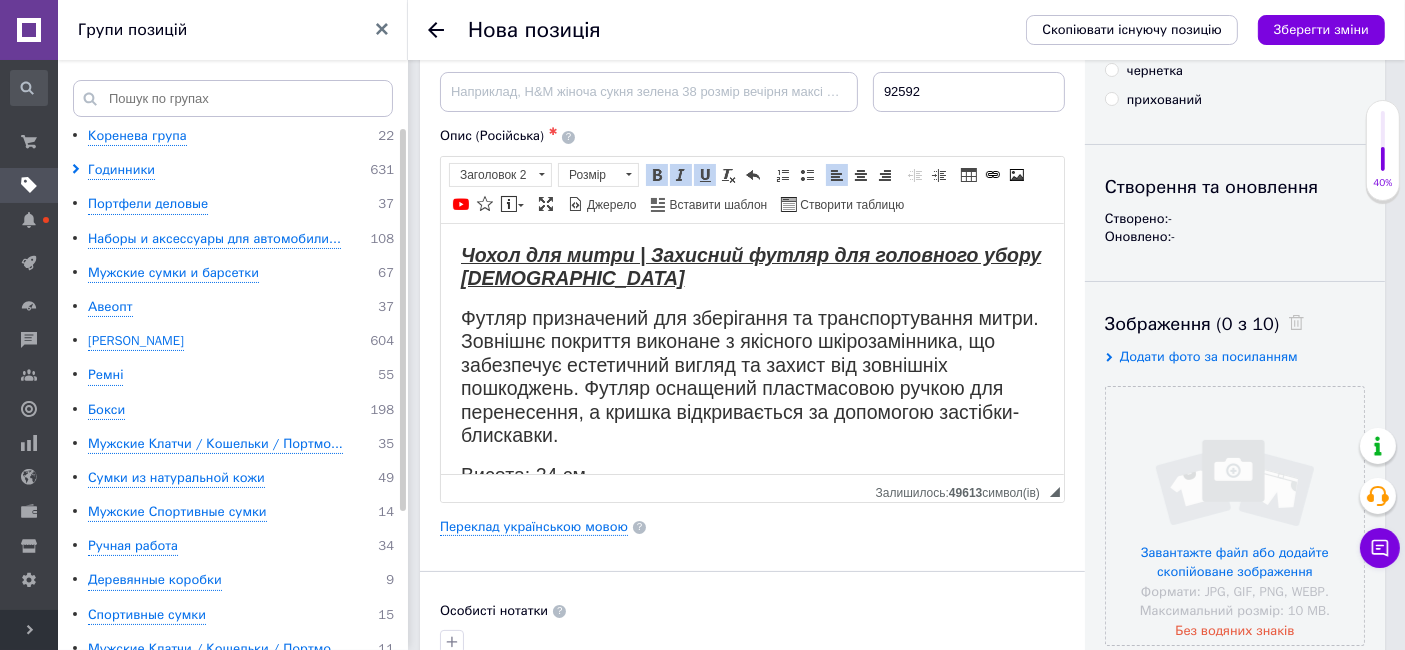 click on "Чохол для митри | Захисний футляр для головного убору [DEMOGRAPHIC_DATA]" at bounding box center [751, 266] 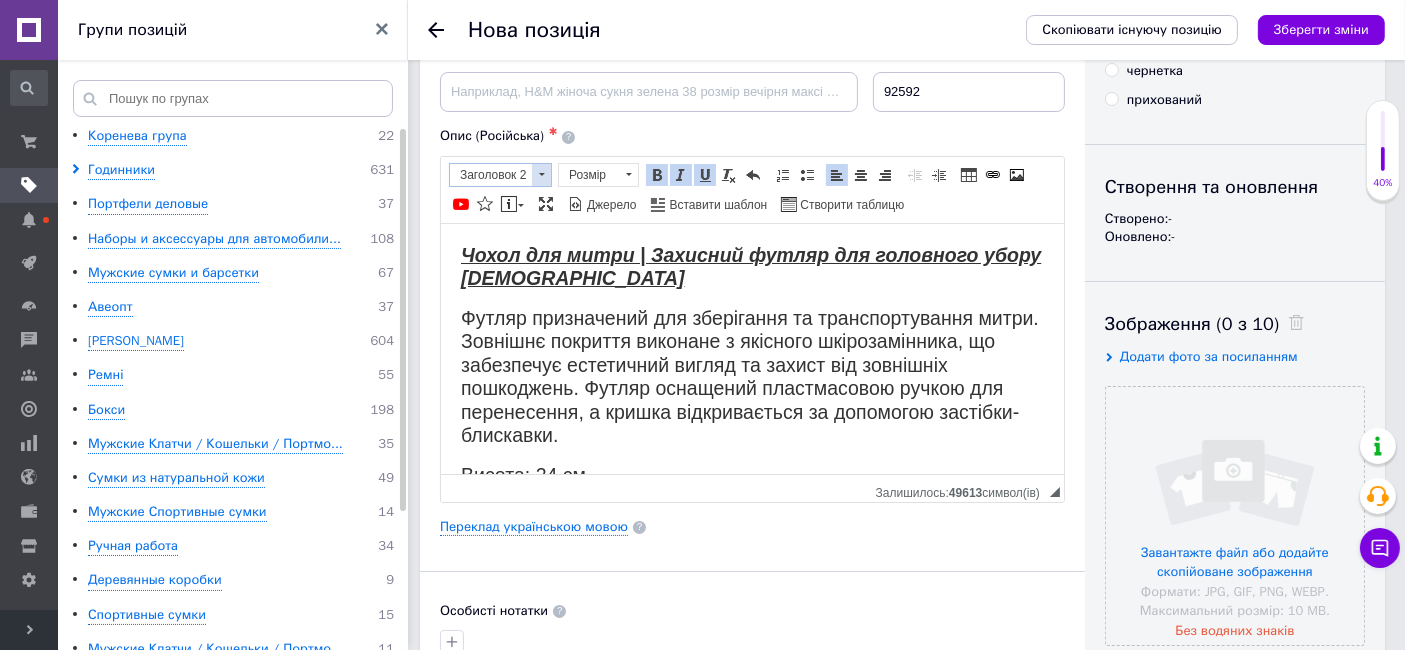 click on "Заголовок 2" at bounding box center [491, 175] 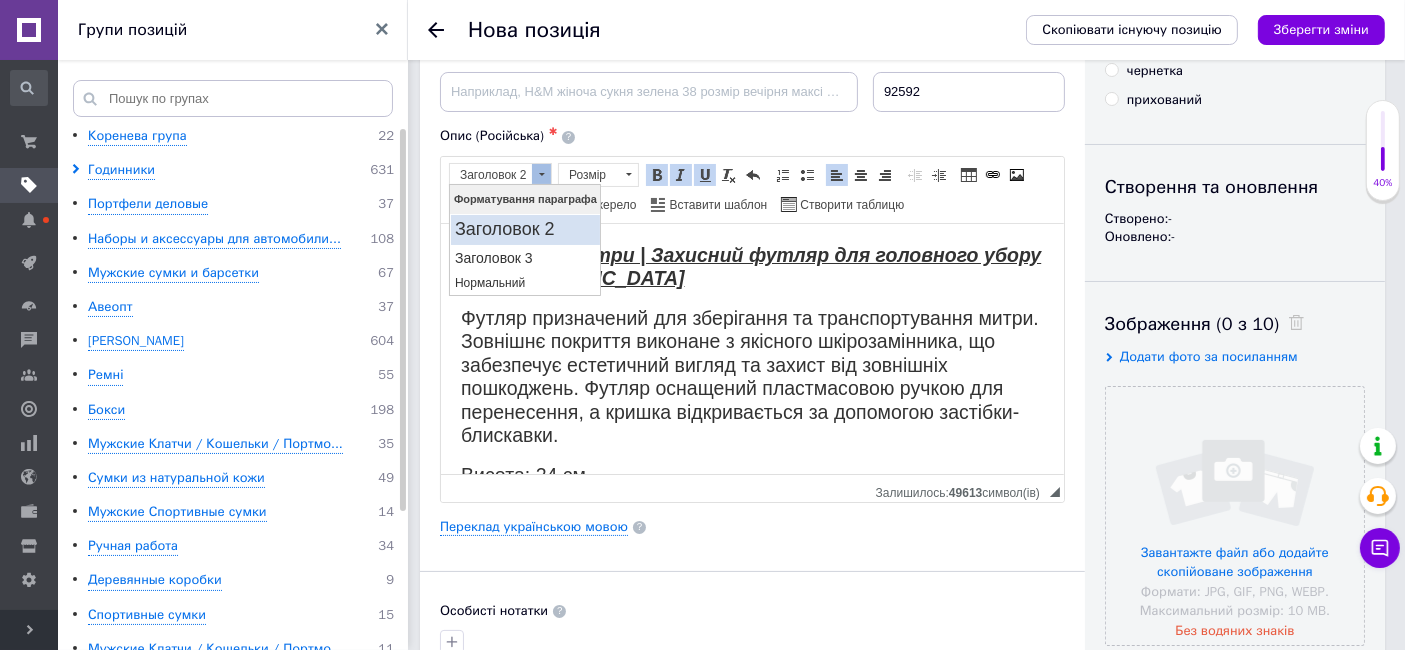 click on "Заголовок 2" at bounding box center [491, 175] 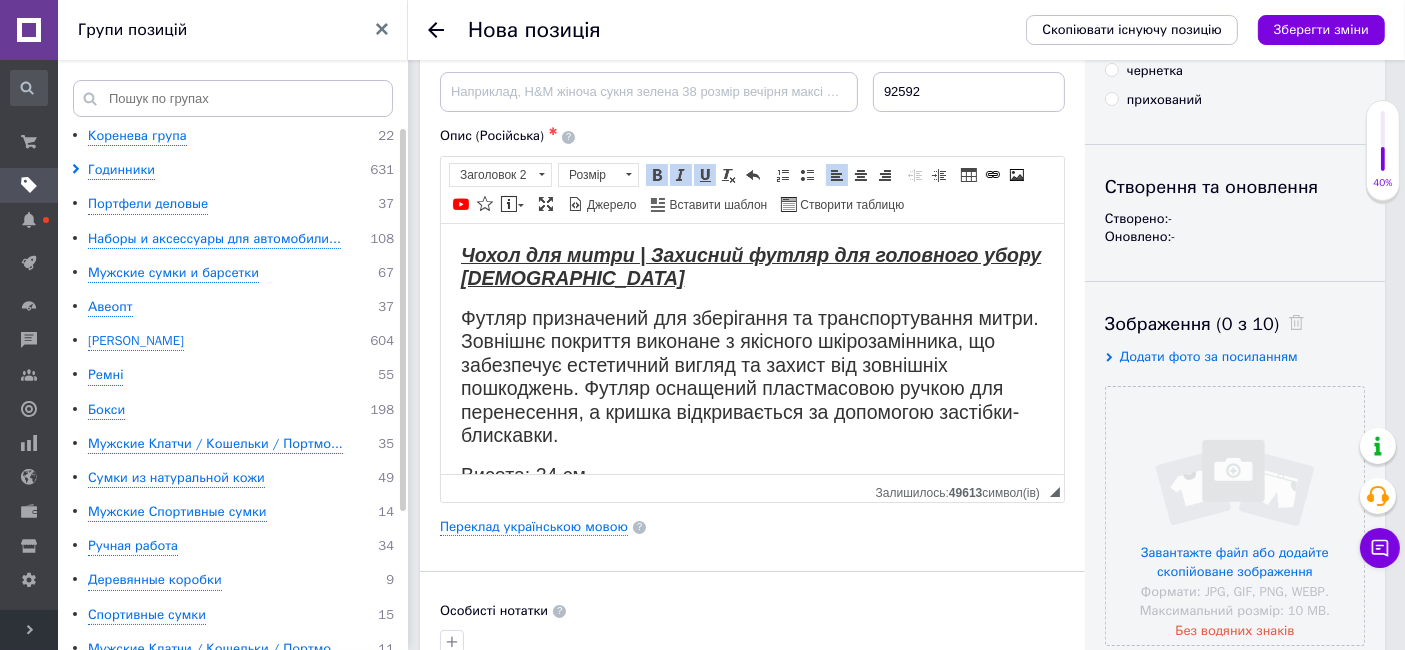 click on "Футляр призначений для зберігання та транспортування митри. Зовнішнє покриття виконане з якісного шкірозамінника, що забезпечує естетични й вигляд та захист від зовнішніх пошкоджень. Футляр оснащений пластмасовою ручкою для перенесення, а кришка відкривається за допомогою застібки-блискавки." at bounding box center (751, 376) 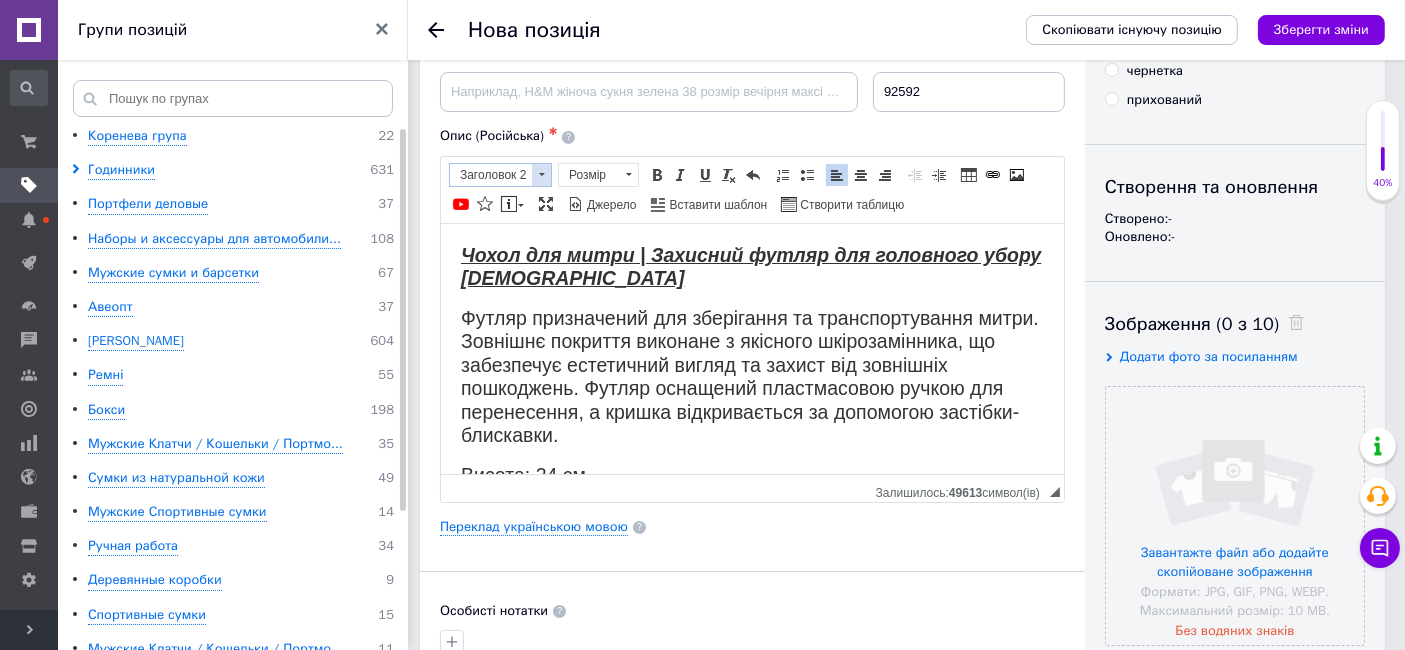 click on "Заголовок 2" at bounding box center [491, 175] 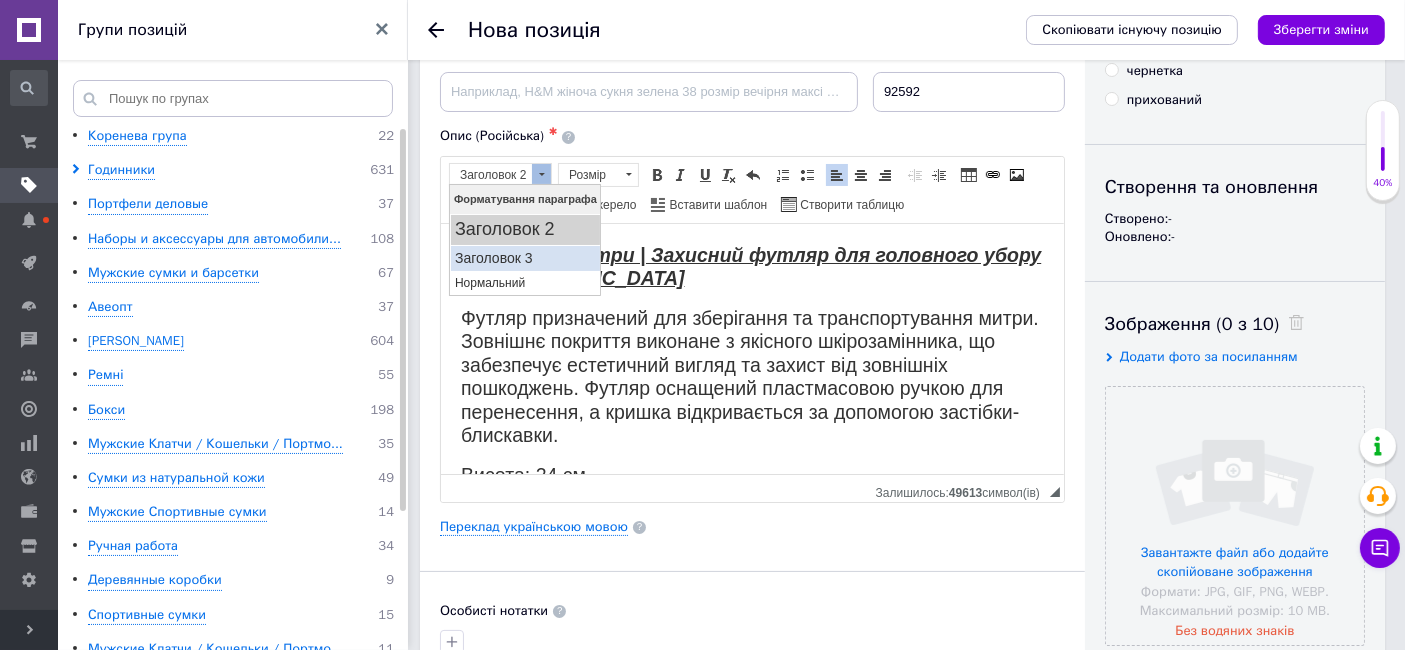 click on "Заголовок 3" at bounding box center (524, 257) 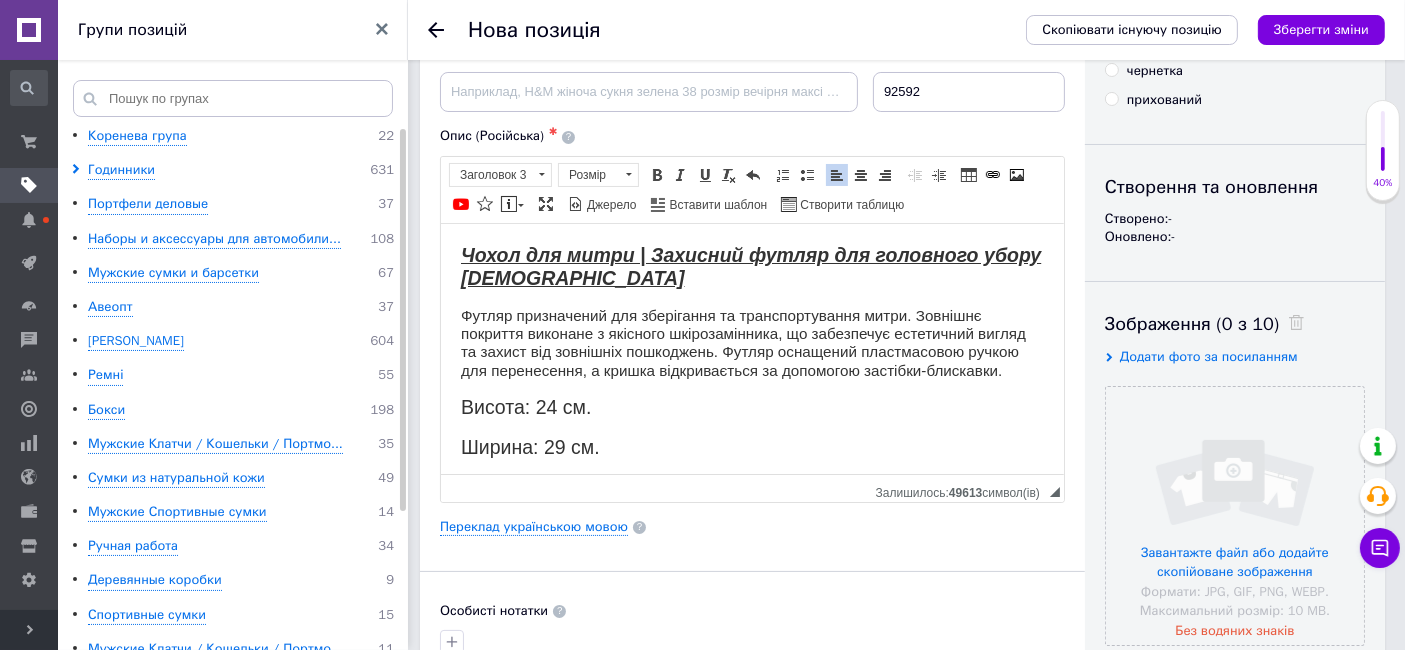 click on "Чохол для митри | Захисний футляр для головного убору [DEMOGRAPHIC_DATA]" at bounding box center (750, 265) 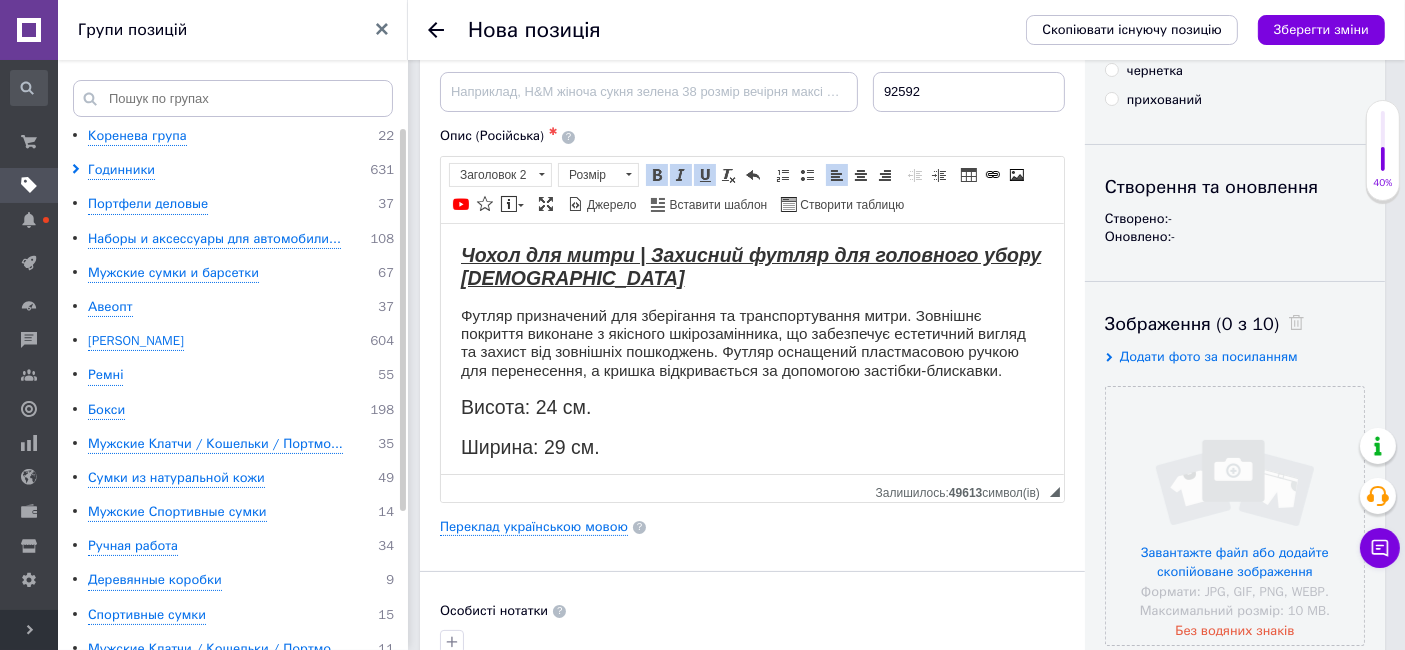 drag, startPoint x: 677, startPoint y: 175, endPoint x: 214, endPoint y: 4, distance: 493.56863 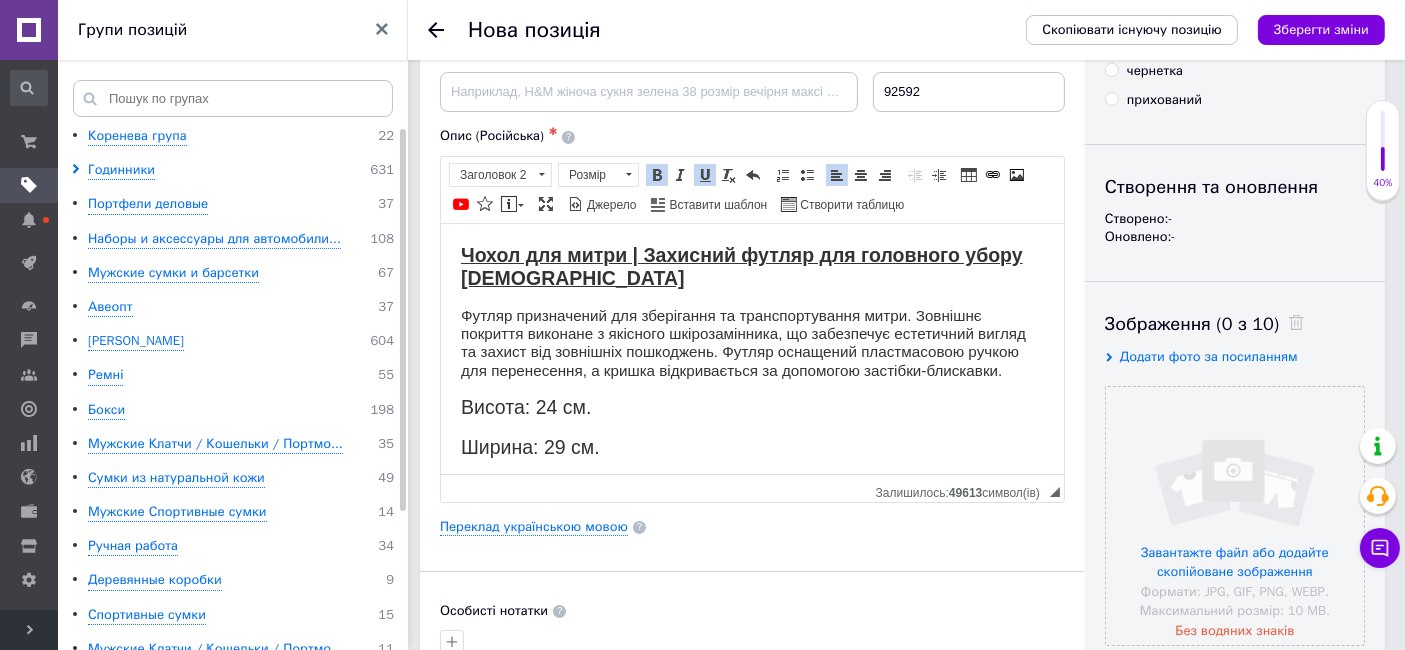 click on "Чохол для митри | Захисний футляр для головного убору [DEMOGRAPHIC_DATA] Футляр призначений для зберігання та транспортування митри. Зов нішнє покриття виконане з якісного шкірозамінника, що забезпечує естетични й вигляд та захист від зовнішніх пошкоджень. Футляр оснащений пластмасовою ручкою для перенесення, а кришка відкривається за допомогою застібки-блискавки.  Висота: 24 см. Ширина: 29 см." at bounding box center [751, 350] 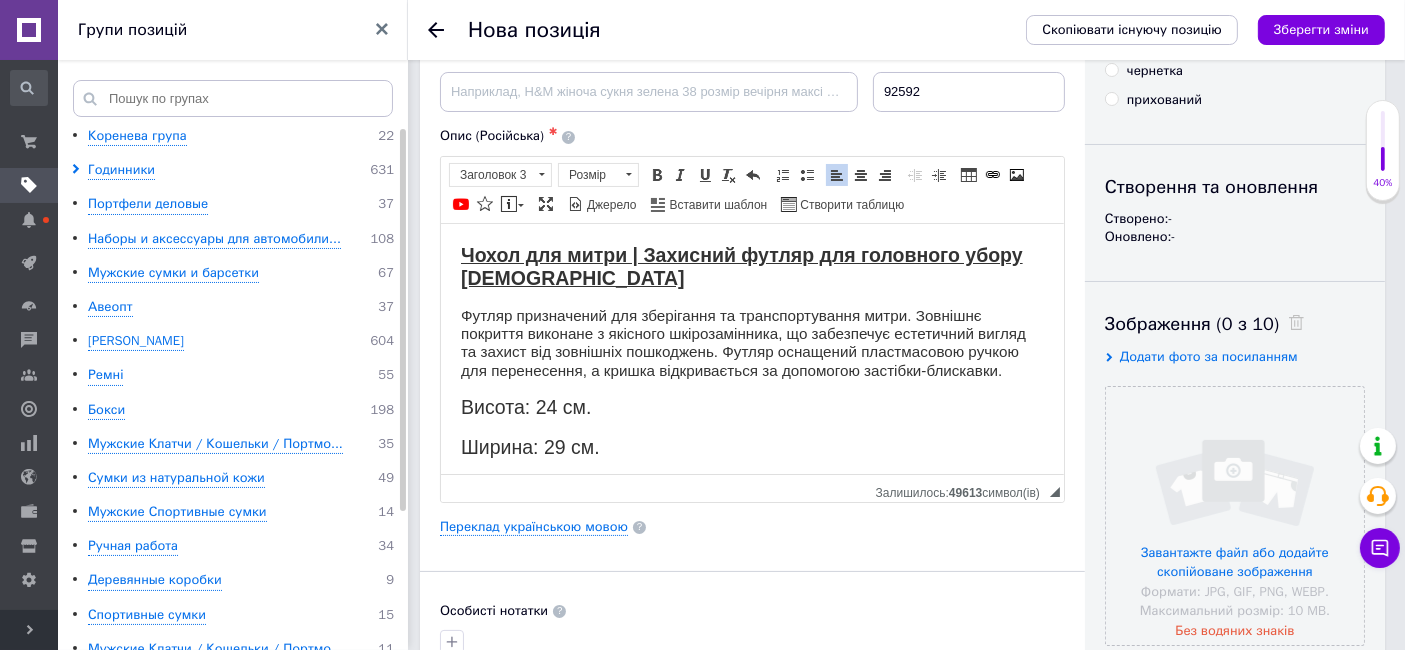 click on "Чохол для митри | Захисний футляр для головного убору [DEMOGRAPHIC_DATA]" at bounding box center [751, 266] 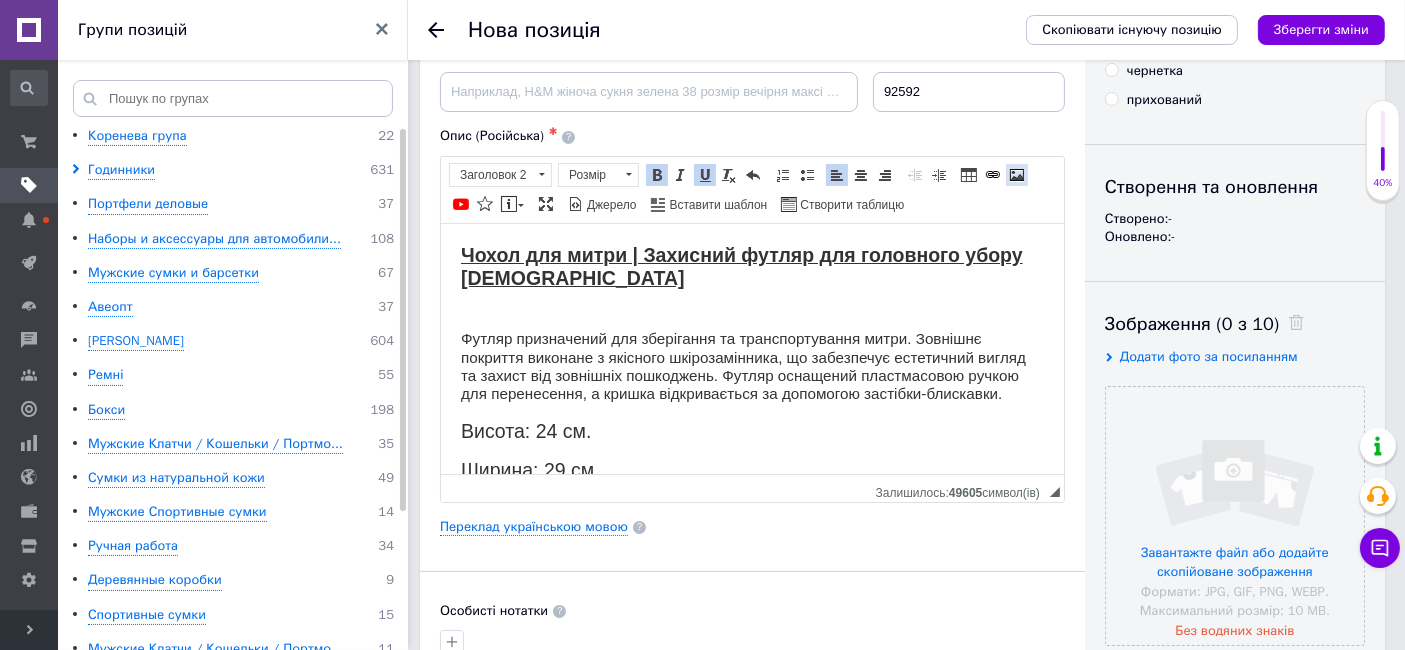 click at bounding box center (1017, 175) 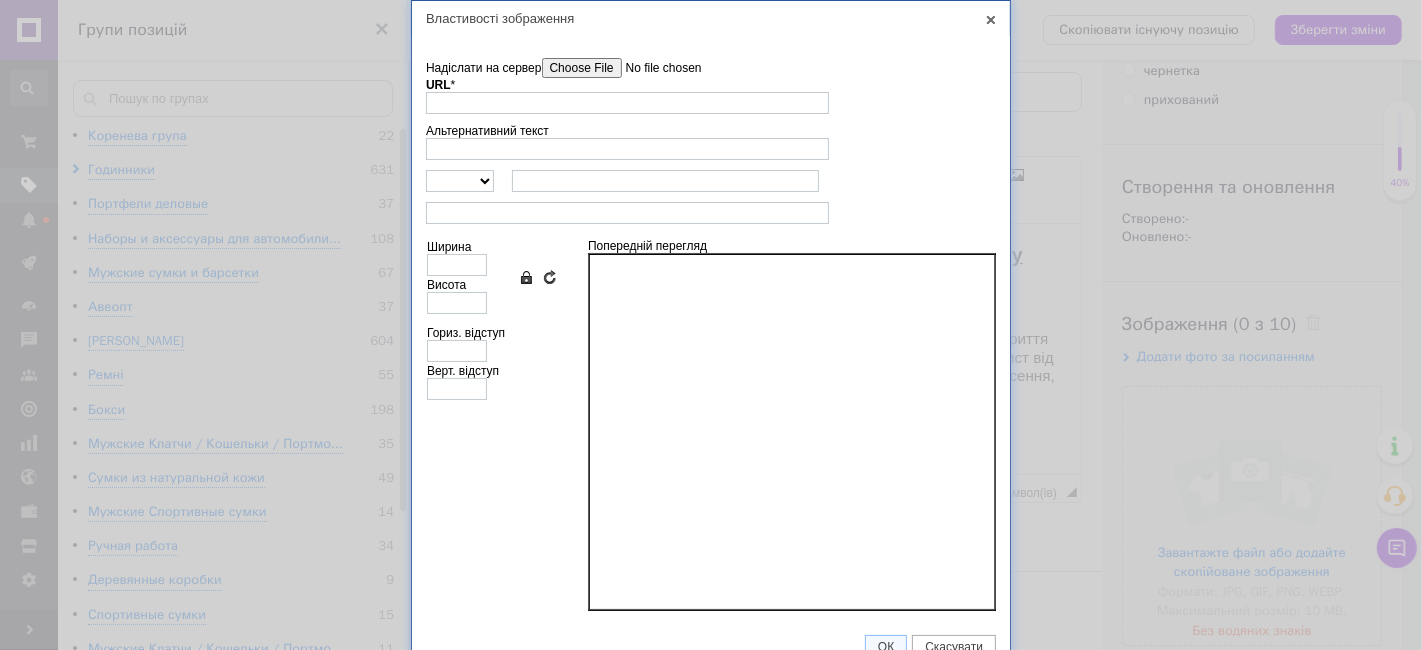 click on "Надіслати на сервер" at bounding box center [655, 68] 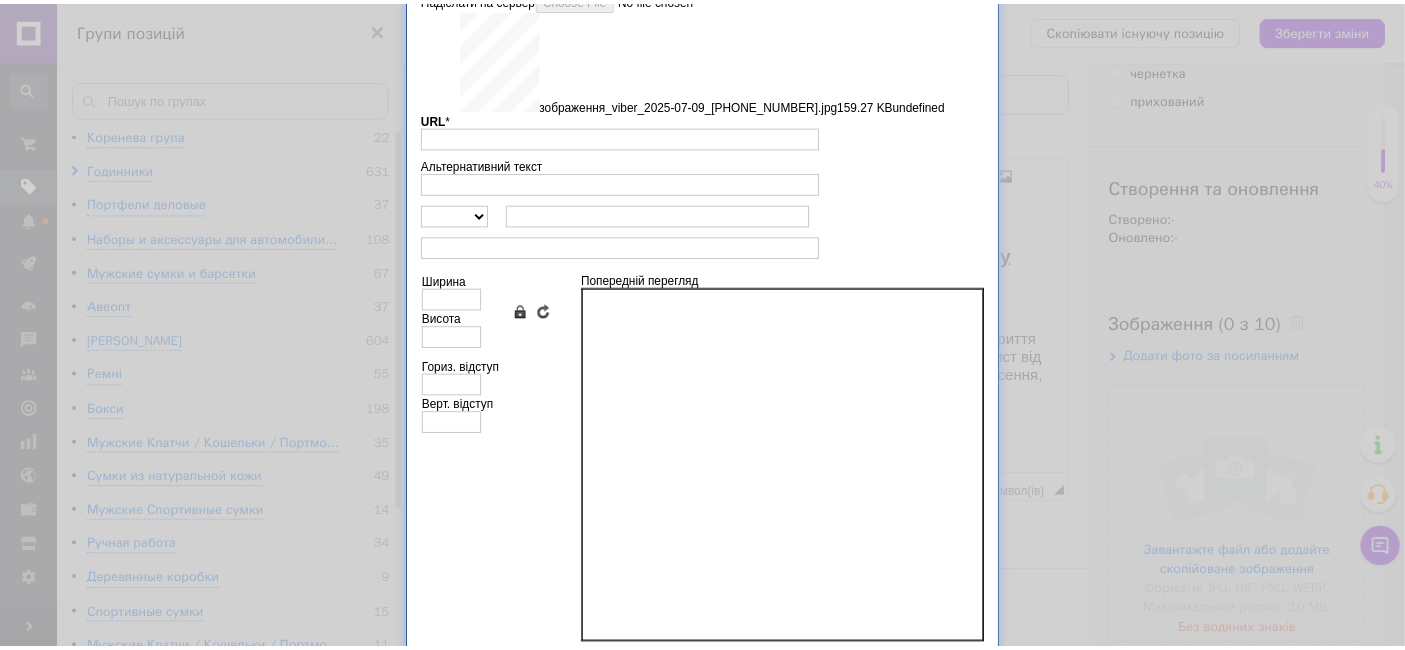 scroll, scrollTop: 123, scrollLeft: 0, axis: vertical 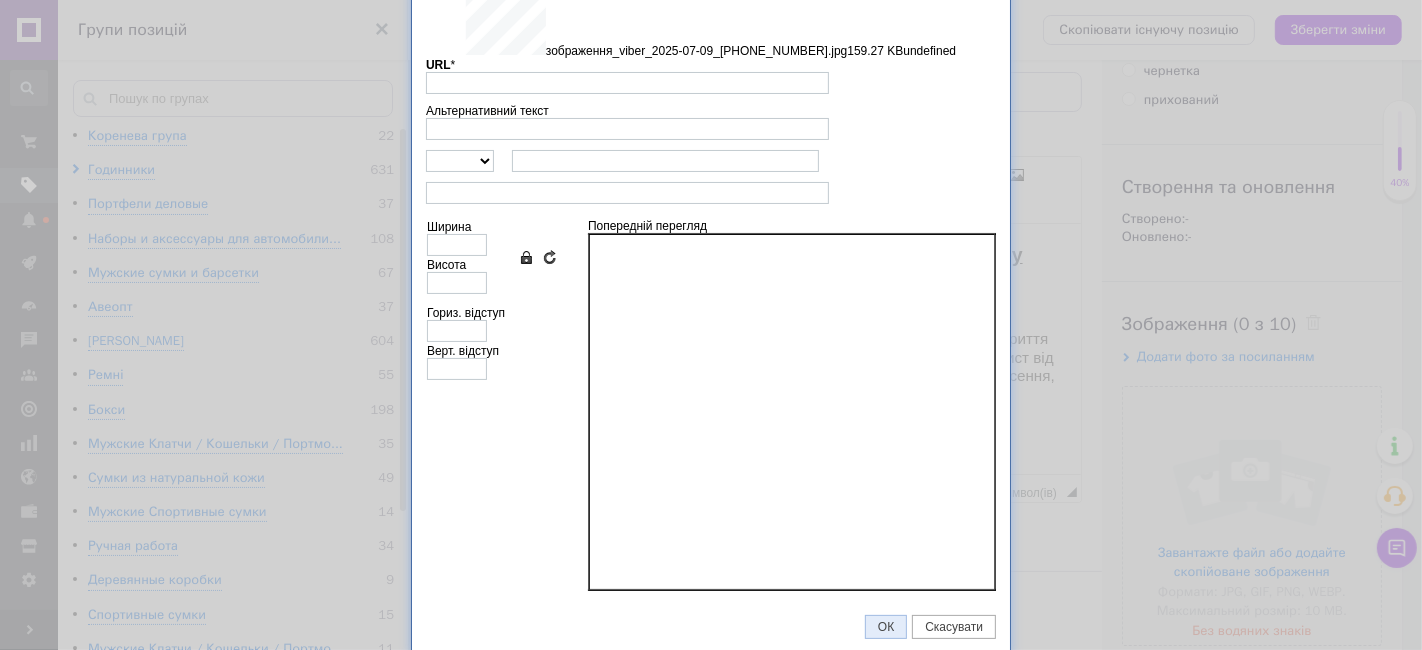 click on "ОК" at bounding box center [886, 627] 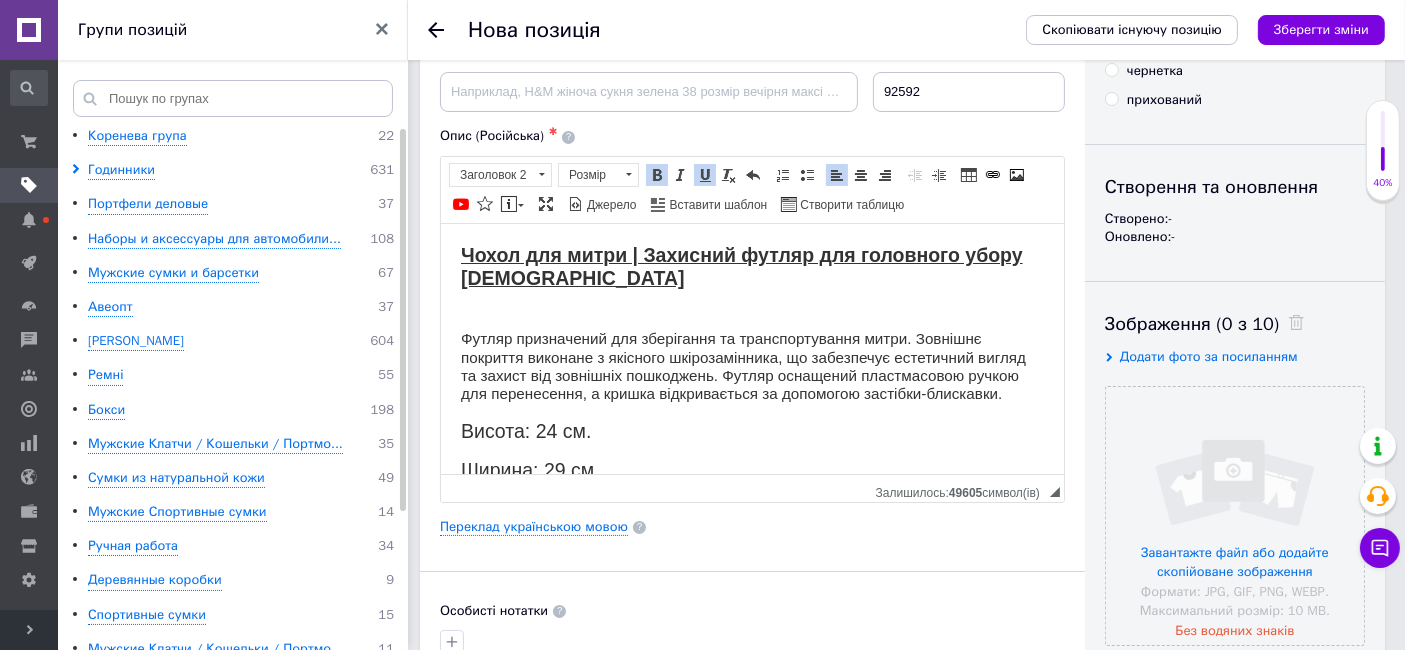 type on "[URL][DOMAIN_NAME]" 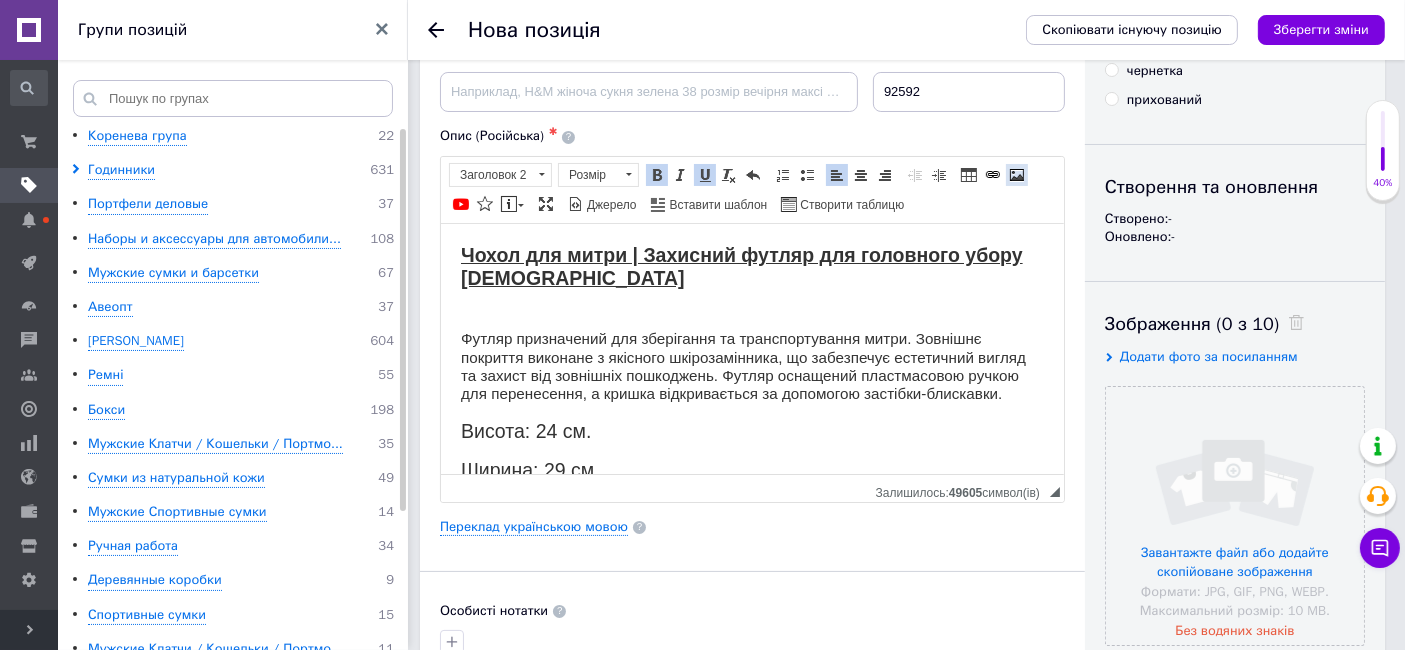 click at bounding box center [1017, 175] 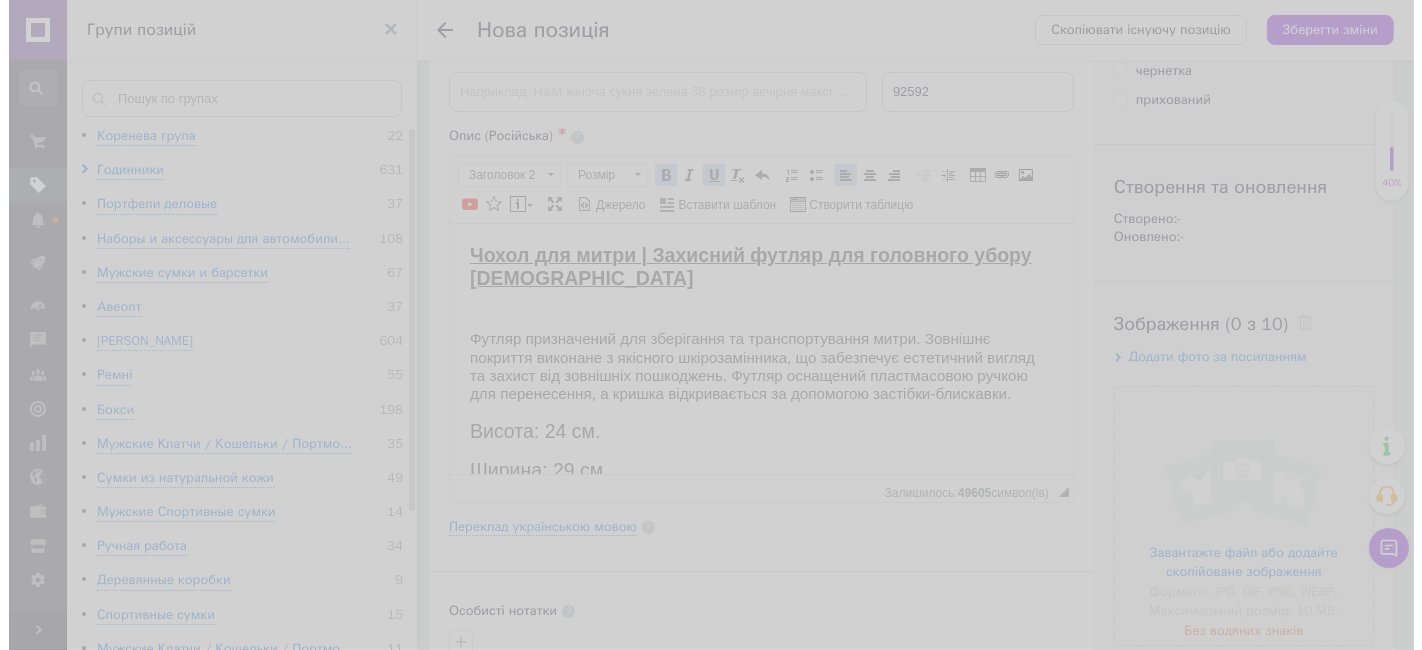 scroll, scrollTop: 20, scrollLeft: 0, axis: vertical 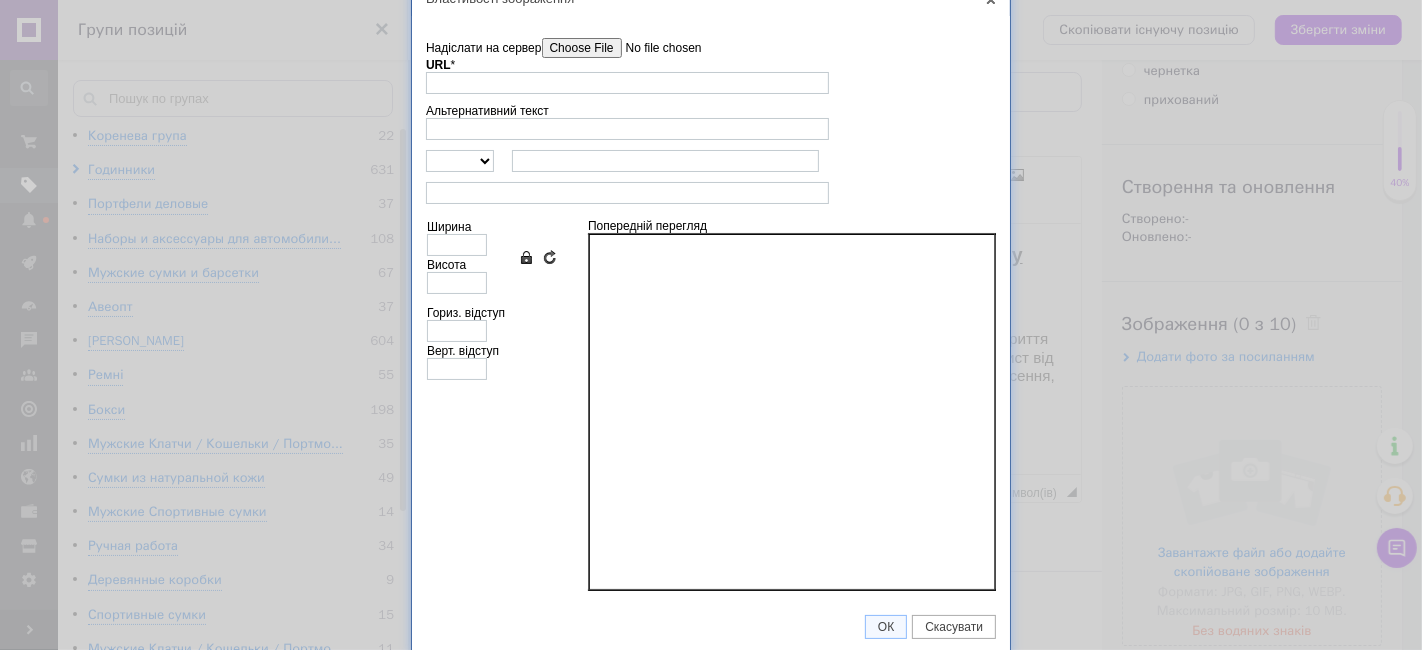 click on "Надіслати на сервер" at bounding box center (655, 48) 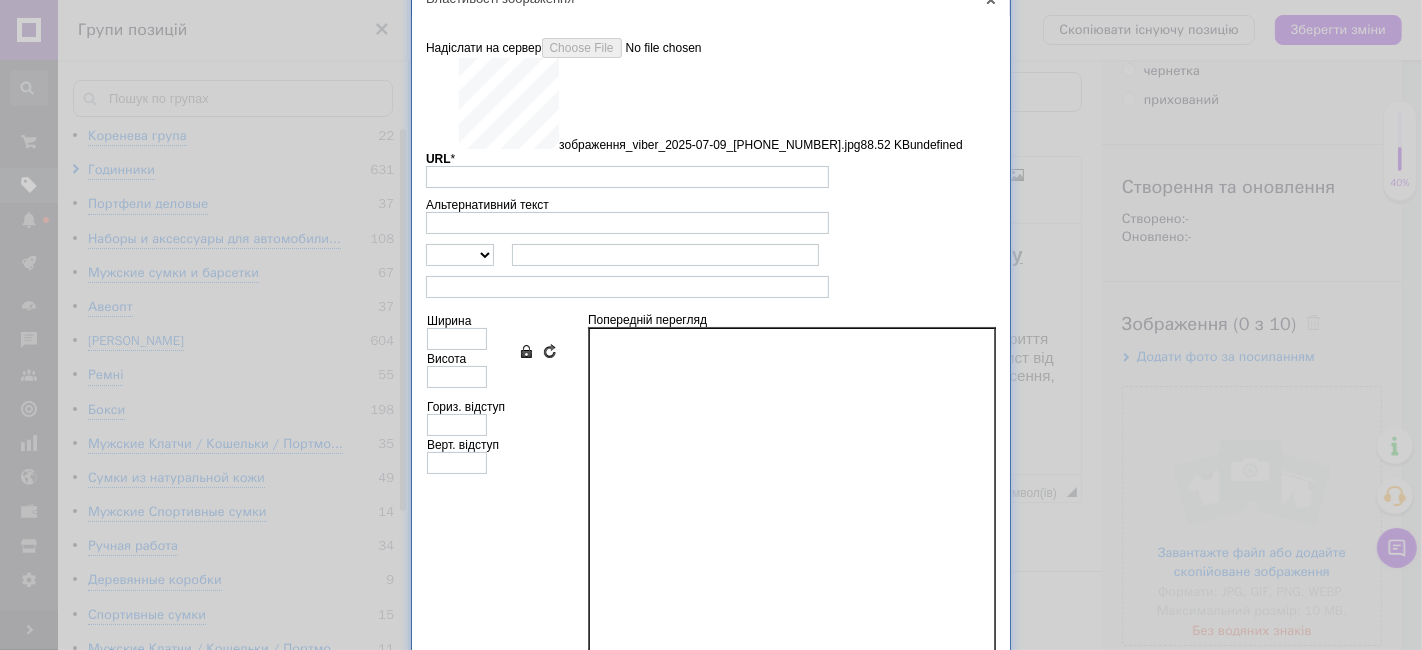 type on "[URL][DOMAIN_NAME]" 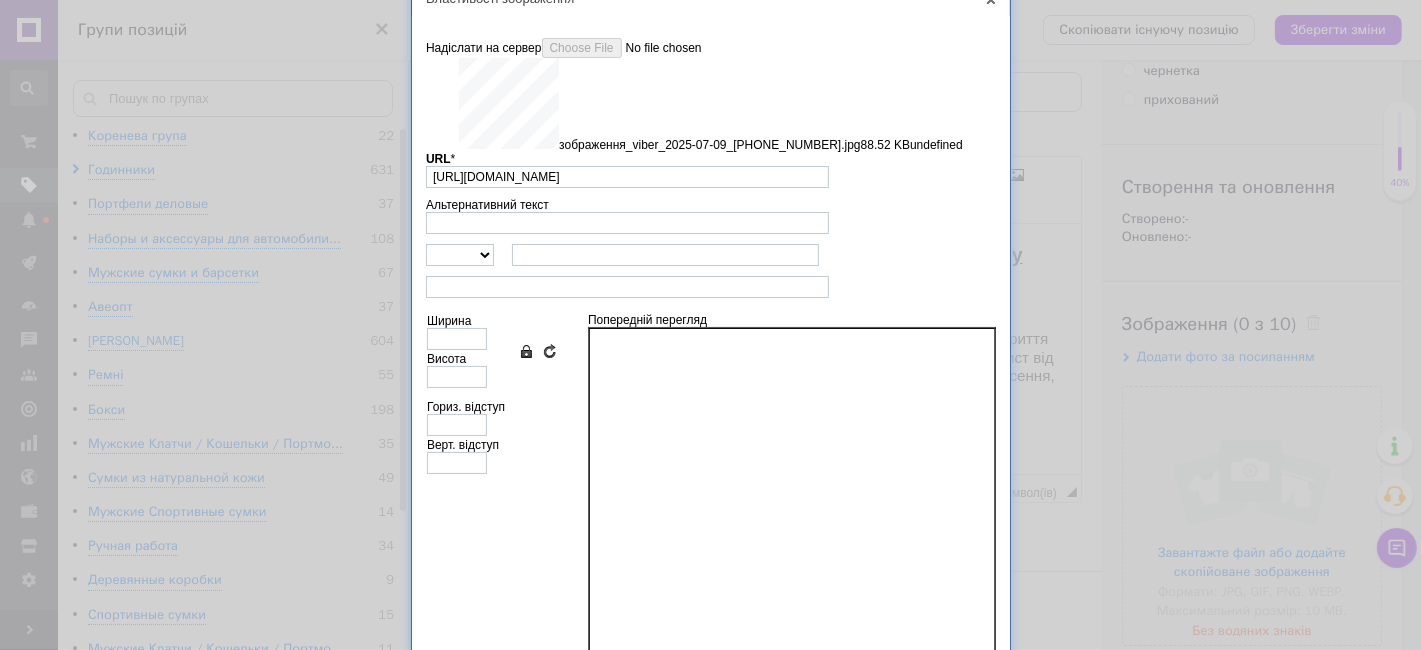 type on "640" 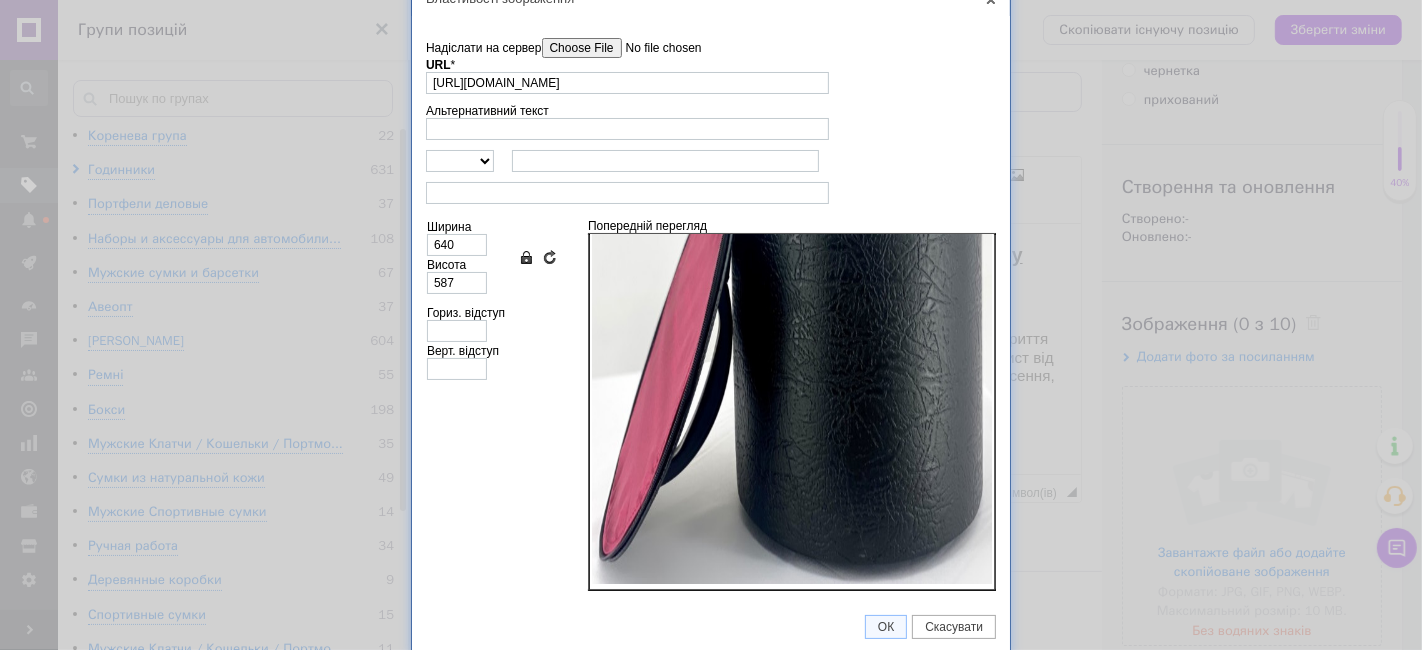 scroll, scrollTop: 245, scrollLeft: 0, axis: vertical 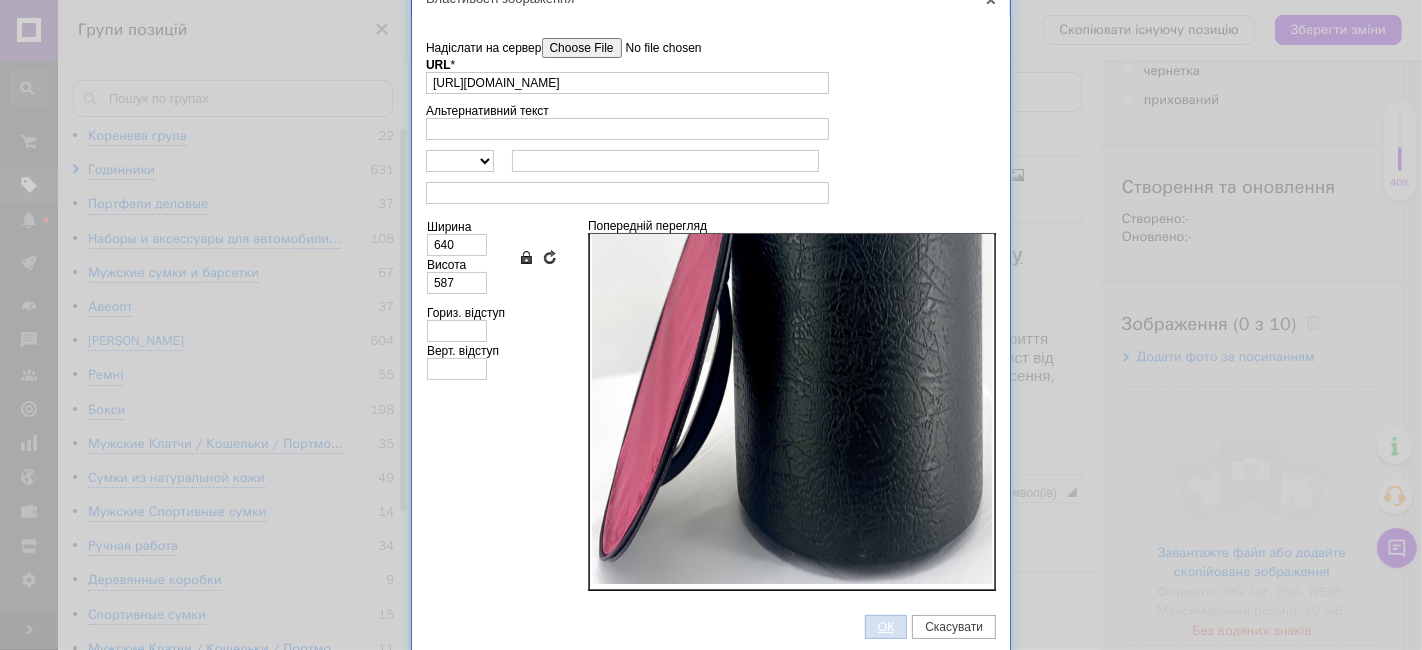 click on "ОК" at bounding box center (886, 627) 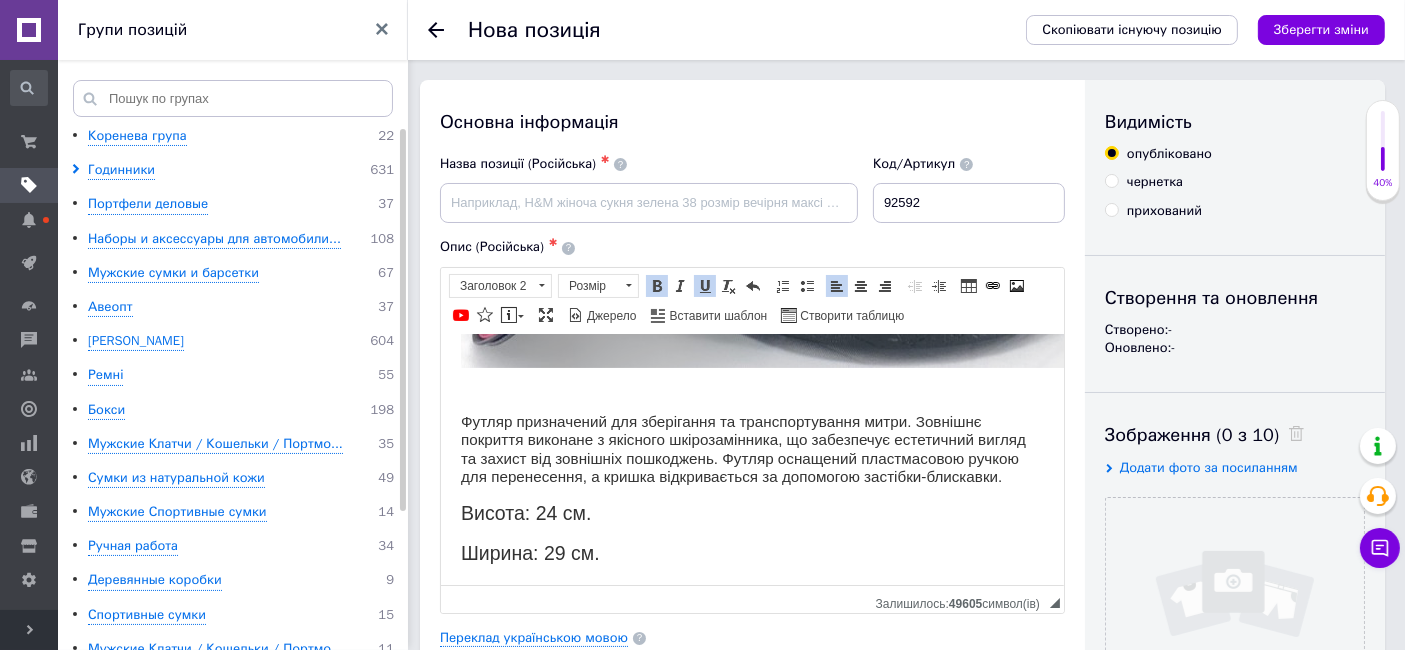 scroll, scrollTop: 444, scrollLeft: 0, axis: vertical 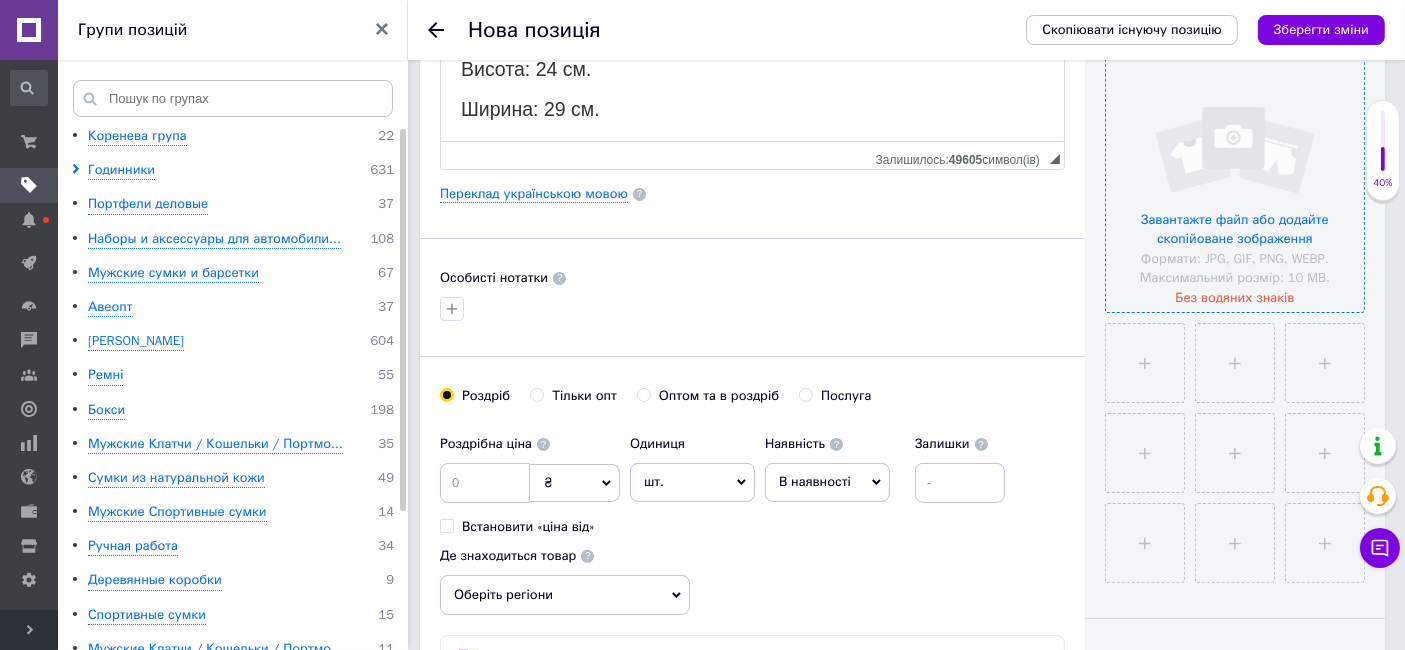 click at bounding box center (1235, 183) 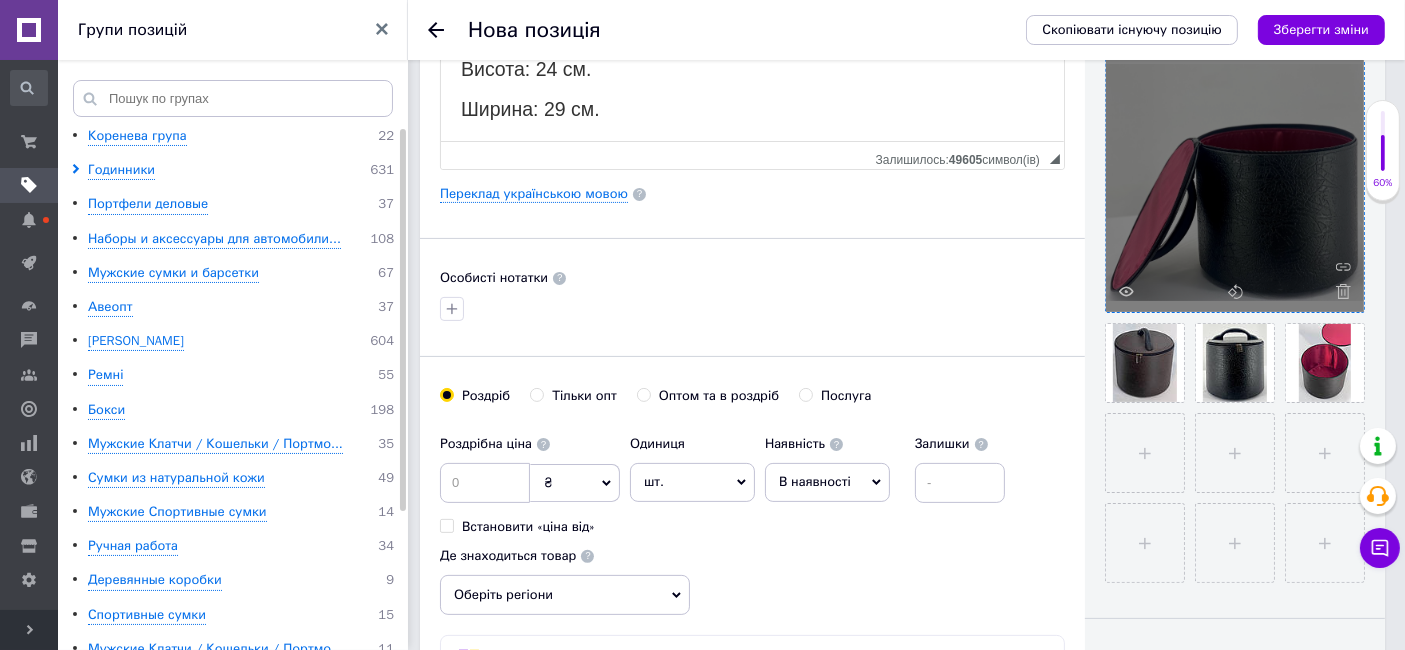 scroll, scrollTop: 555, scrollLeft: 0, axis: vertical 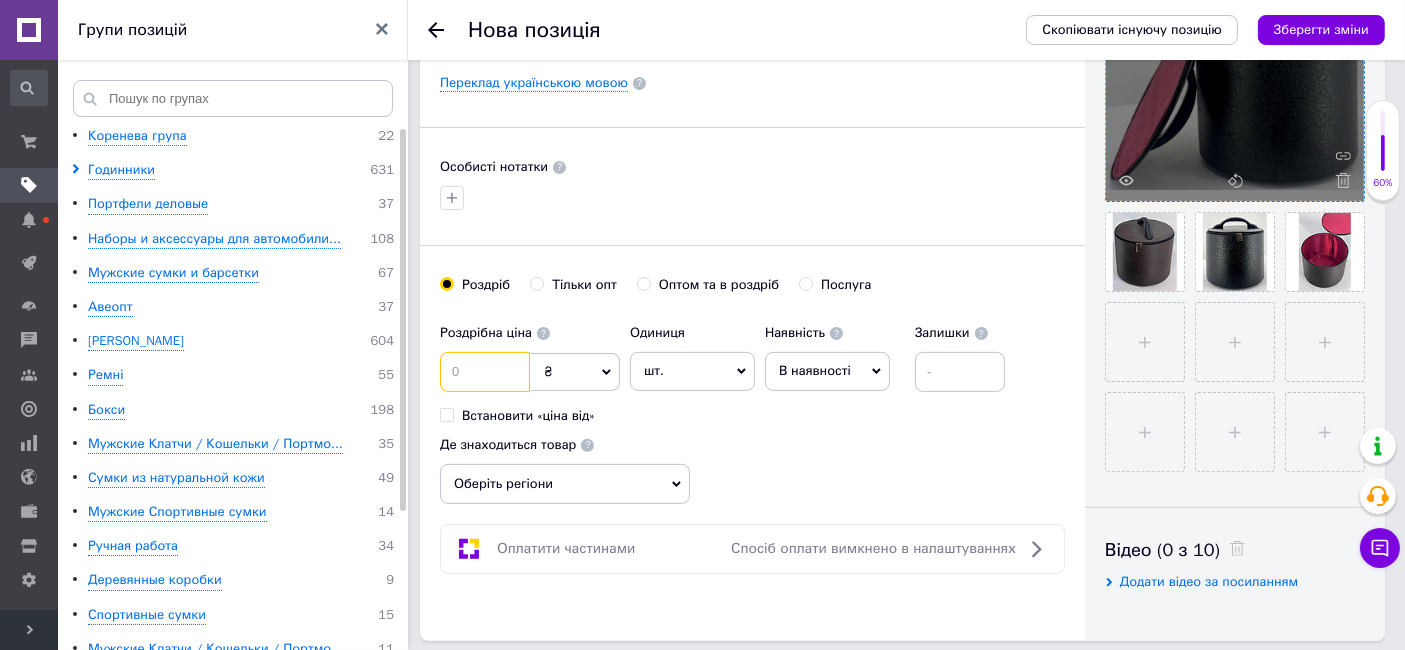 click at bounding box center (485, 372) 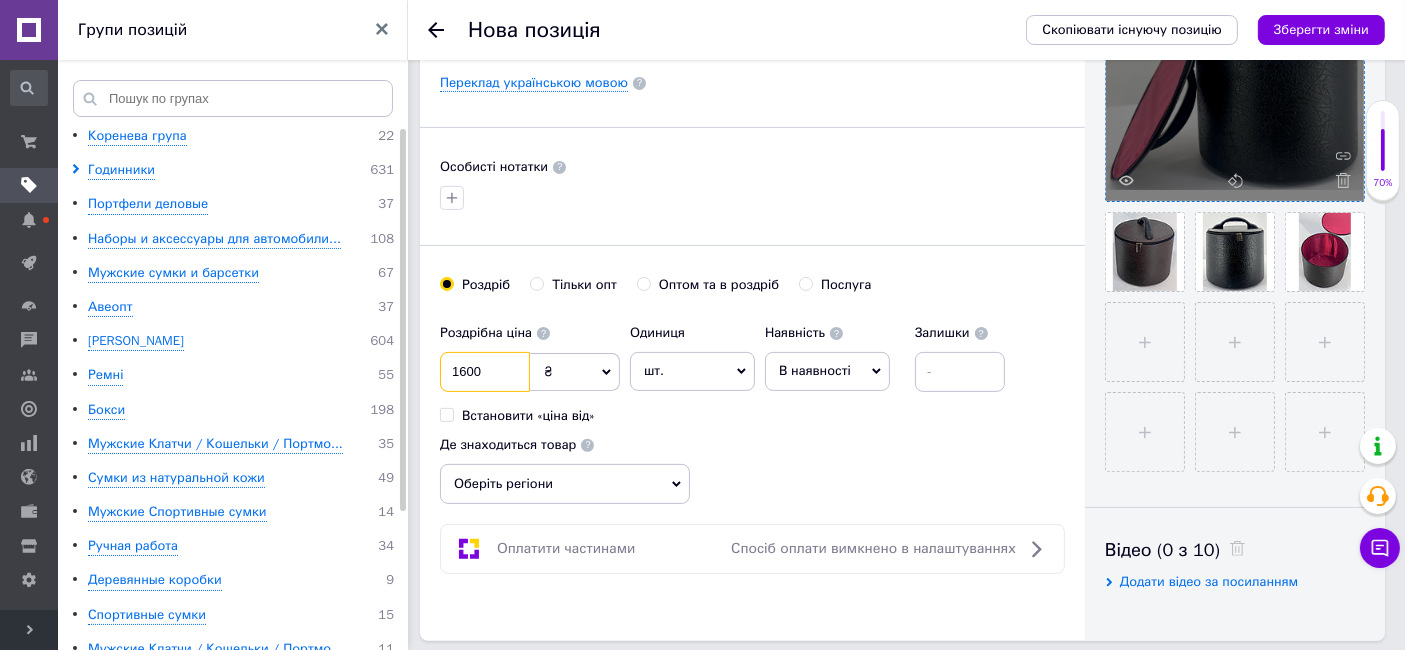 type on "1600" 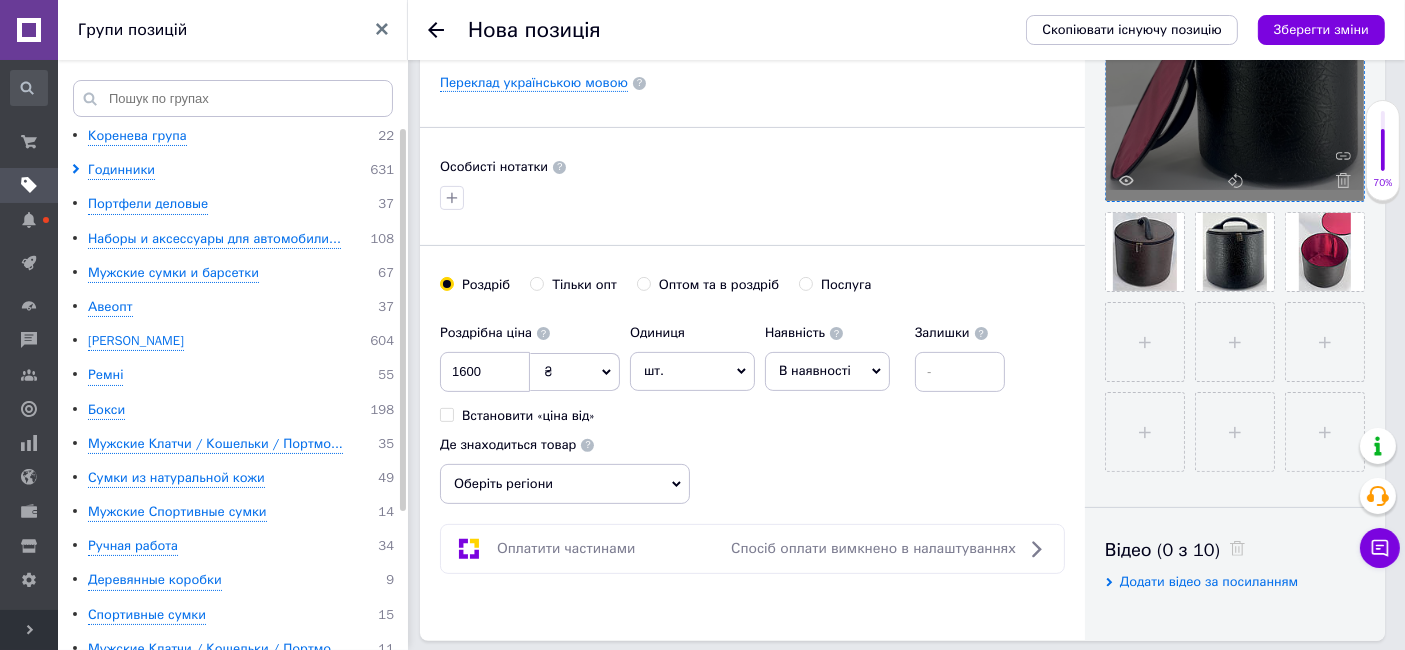 click on "В наявності" at bounding box center [815, 370] 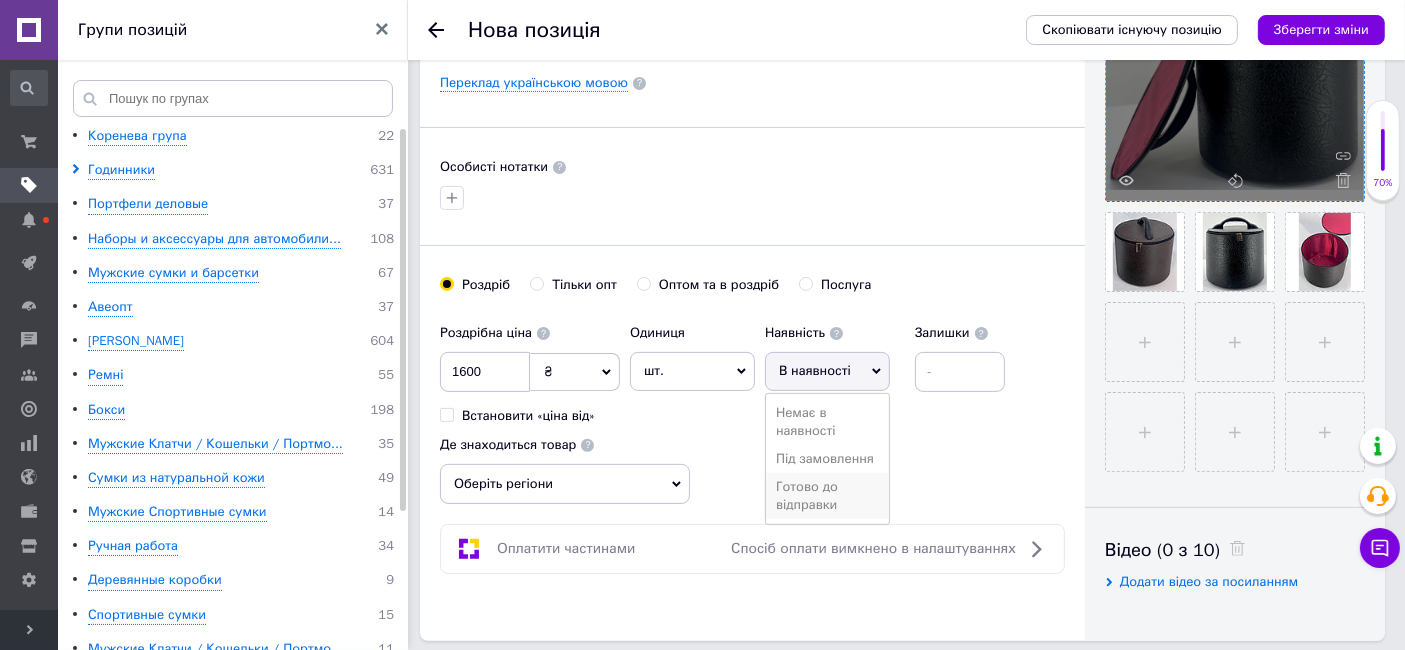 click on "Готово до відправки" at bounding box center [827, 496] 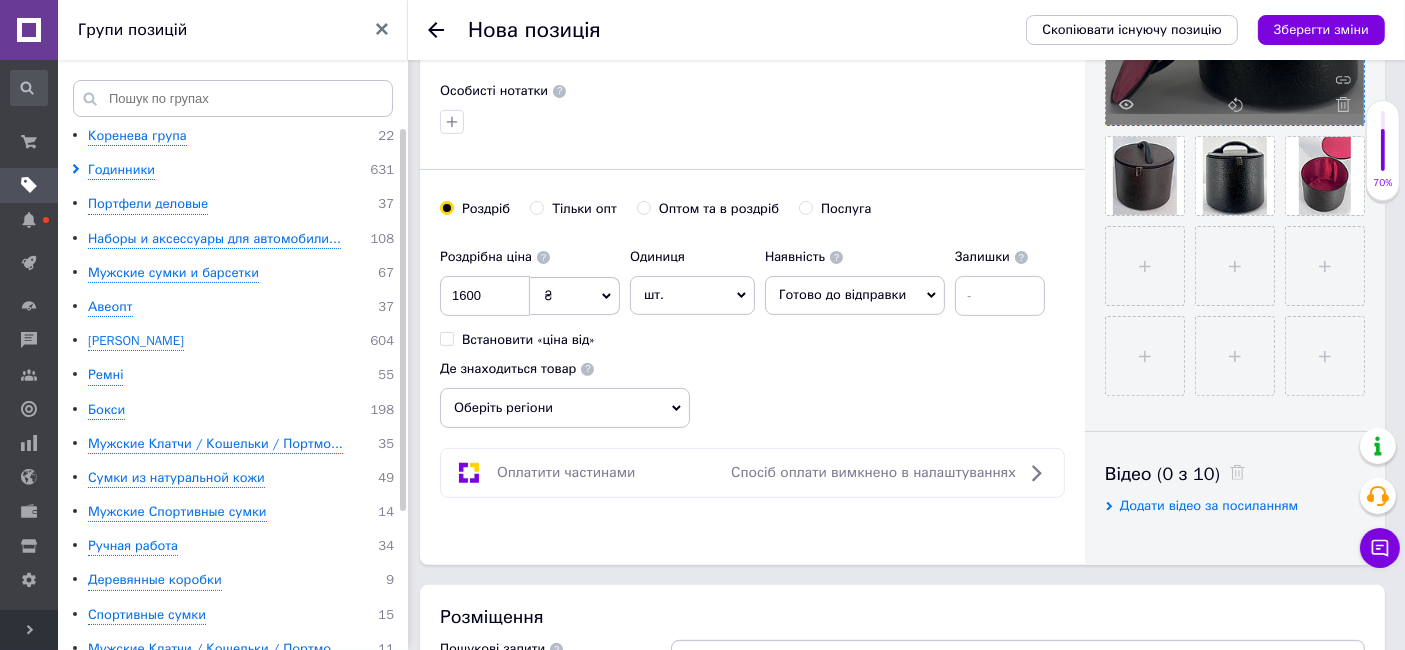 scroll, scrollTop: 666, scrollLeft: 0, axis: vertical 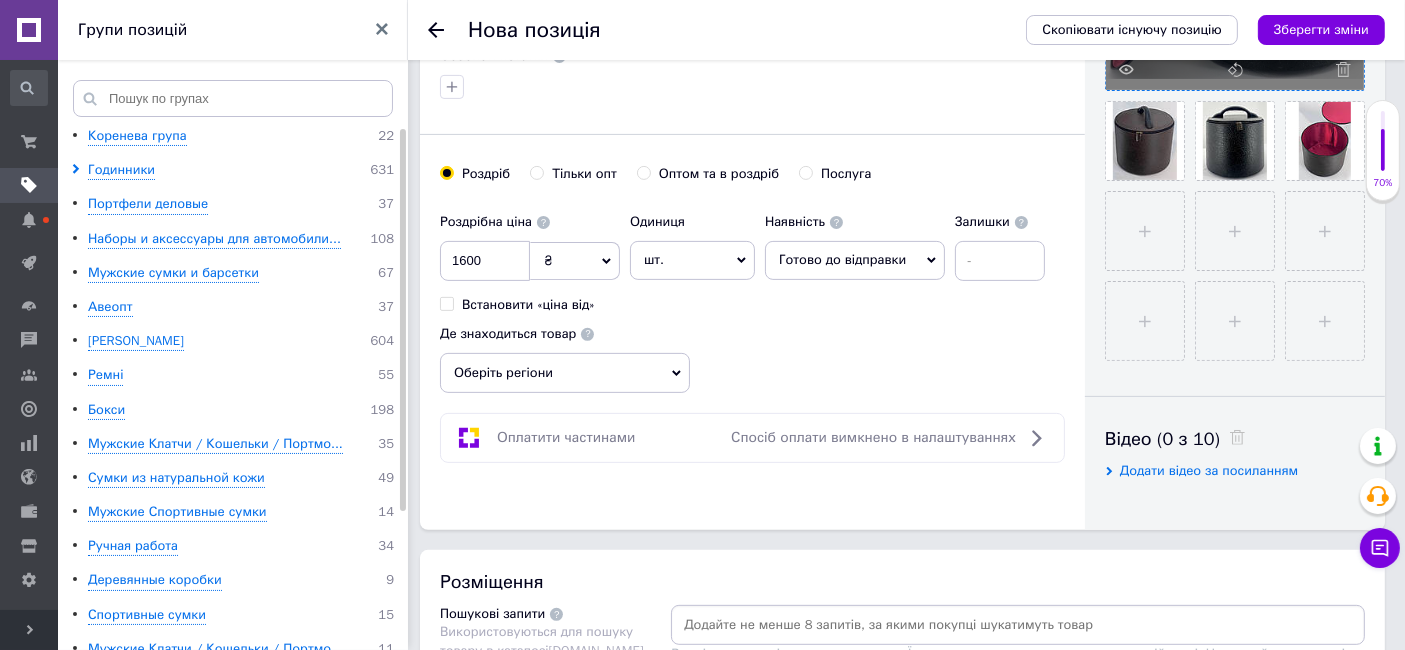 click on "Оберіть регіони" at bounding box center [565, 373] 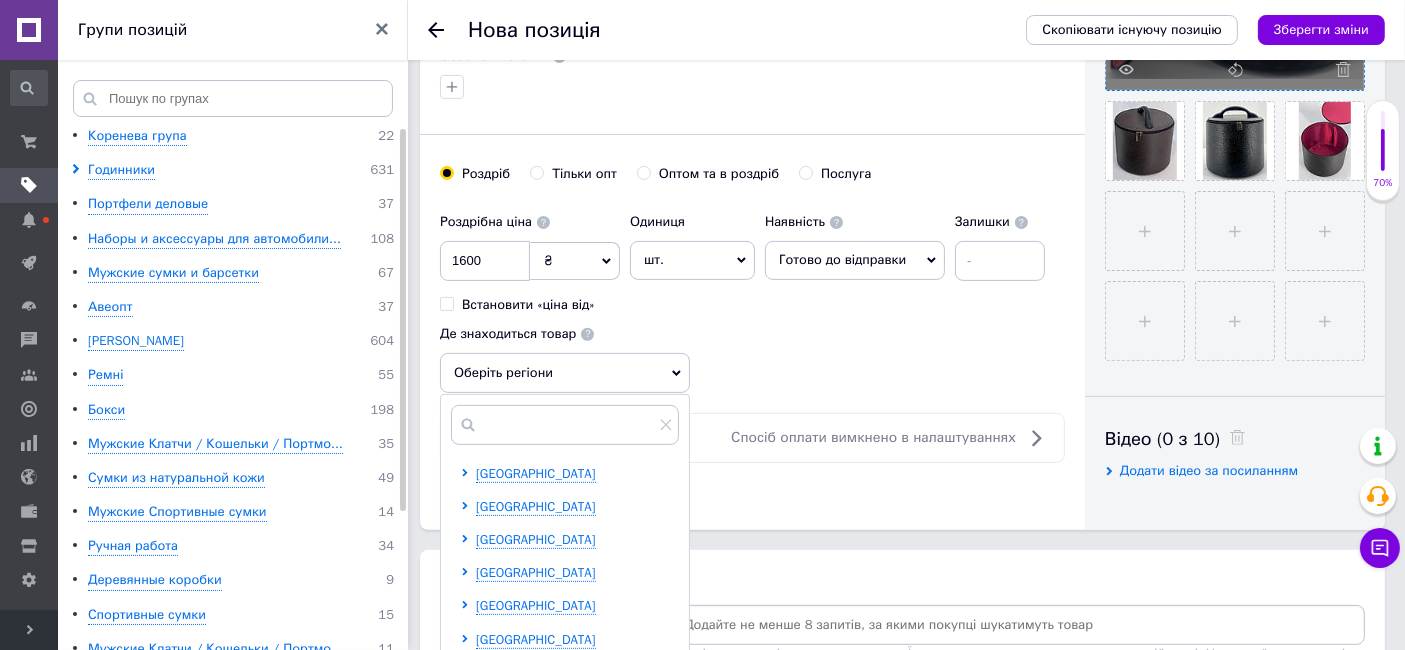 scroll, scrollTop: 1111, scrollLeft: 0, axis: vertical 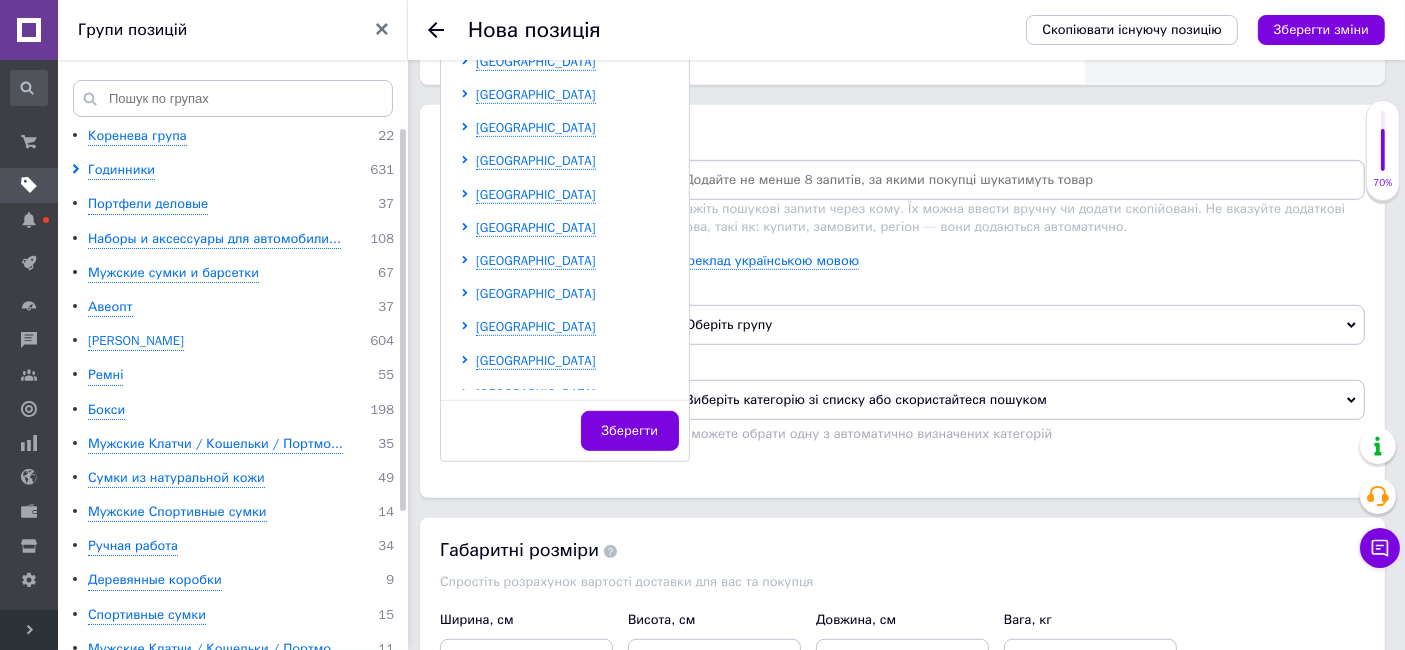 click on "[GEOGRAPHIC_DATA]" at bounding box center [536, 293] 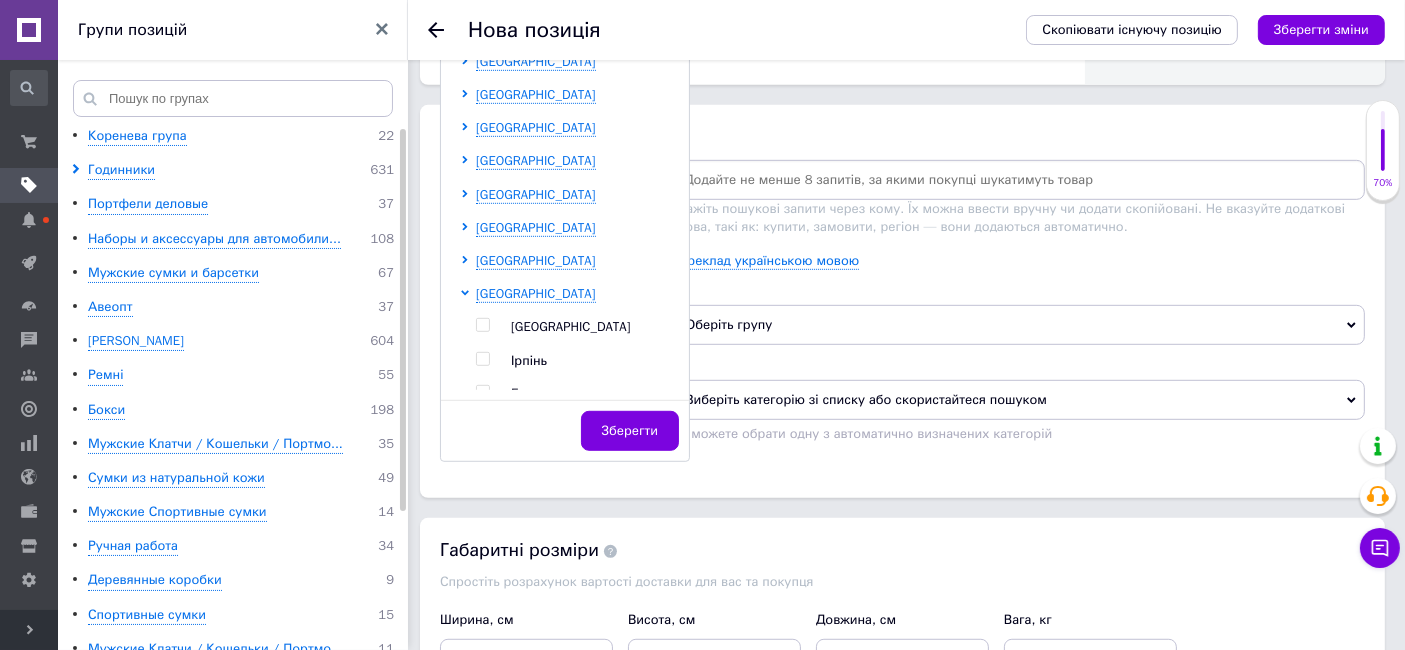 click at bounding box center [482, 325] 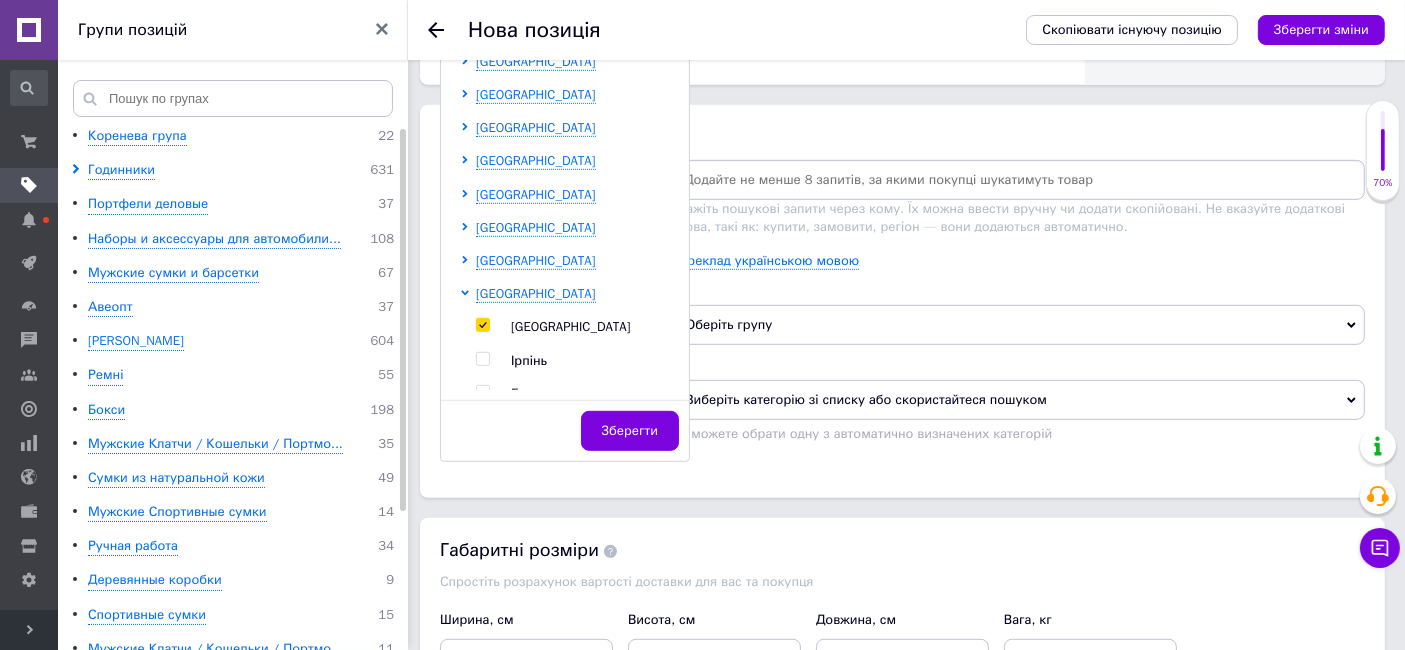 checkbox on "true" 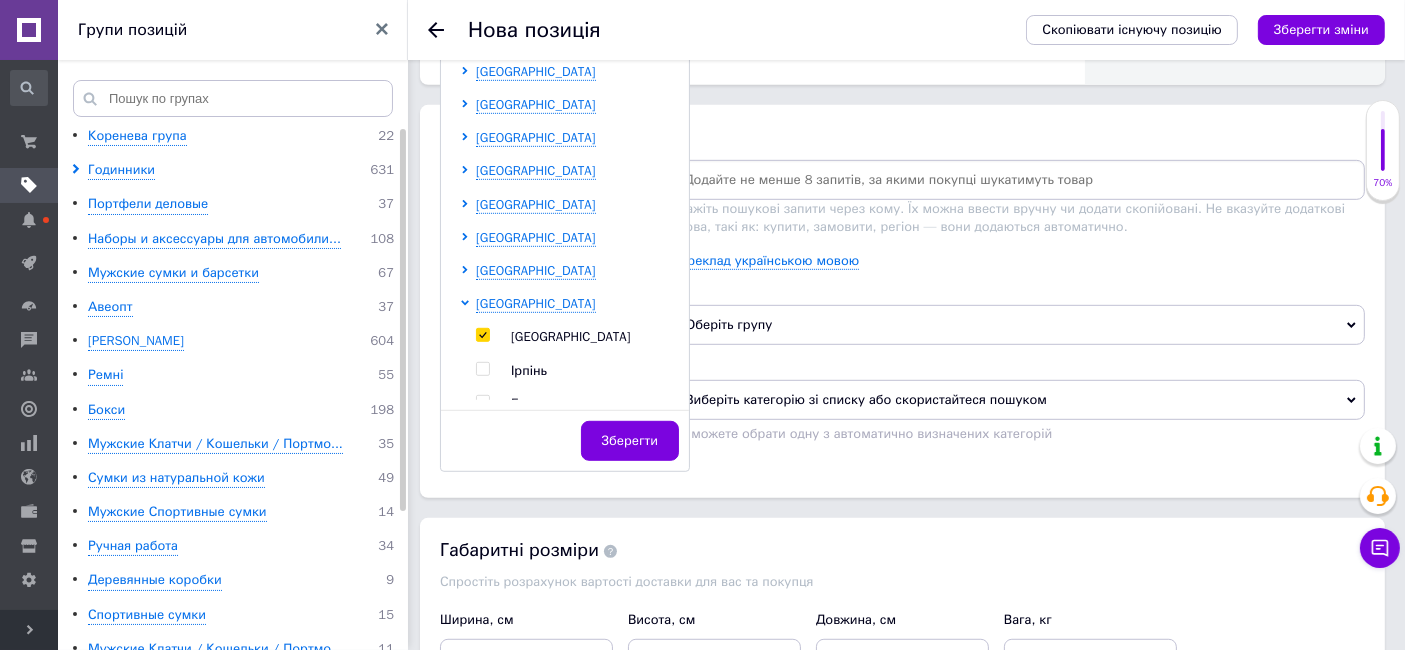 scroll, scrollTop: 1120, scrollLeft: 0, axis: vertical 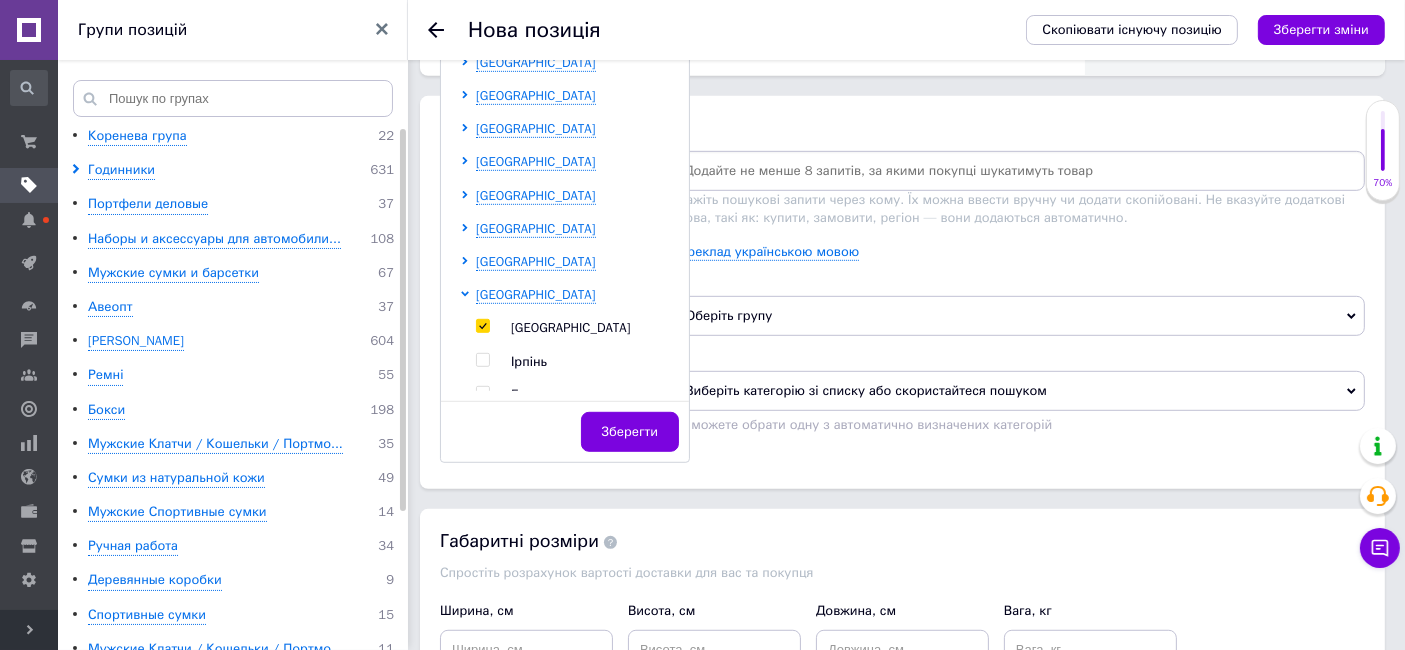 click on "[GEOGRAPHIC_DATA]" at bounding box center [536, 261] 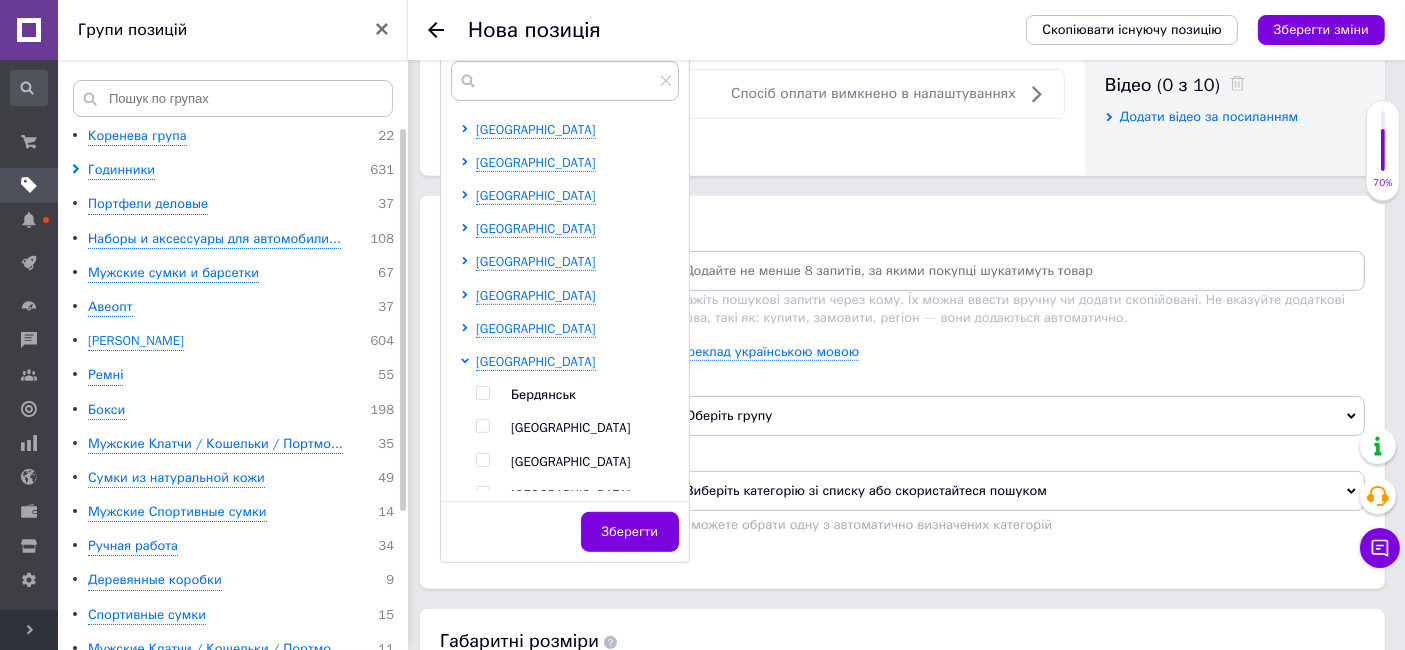scroll, scrollTop: 898, scrollLeft: 0, axis: vertical 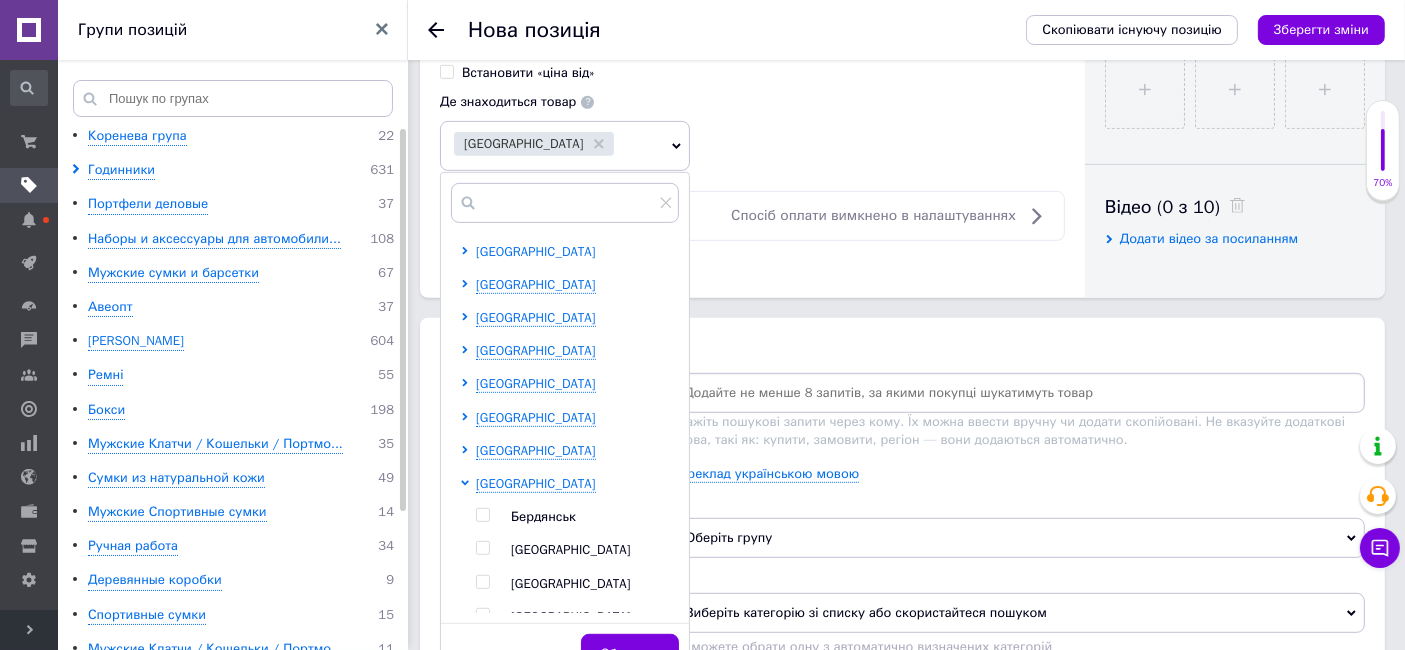 click on "[GEOGRAPHIC_DATA]" at bounding box center [536, 251] 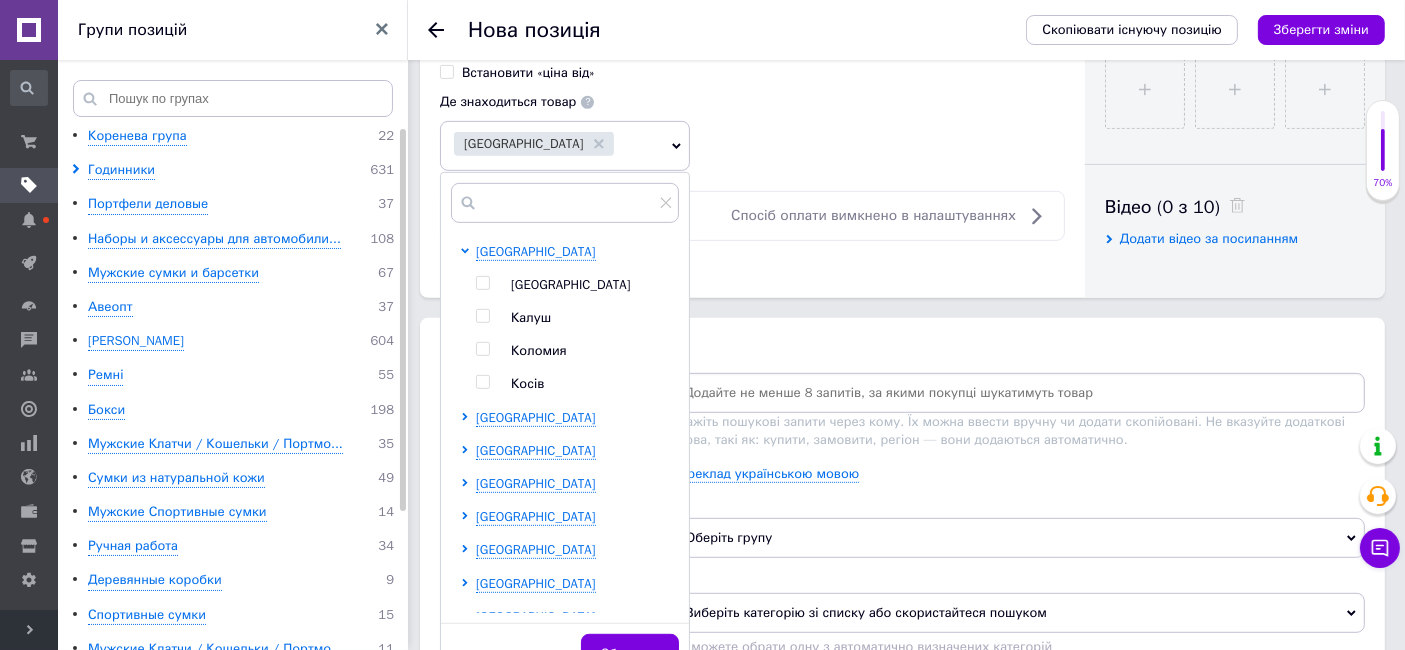 drag, startPoint x: 477, startPoint y: 306, endPoint x: 480, endPoint y: 378, distance: 72.06247 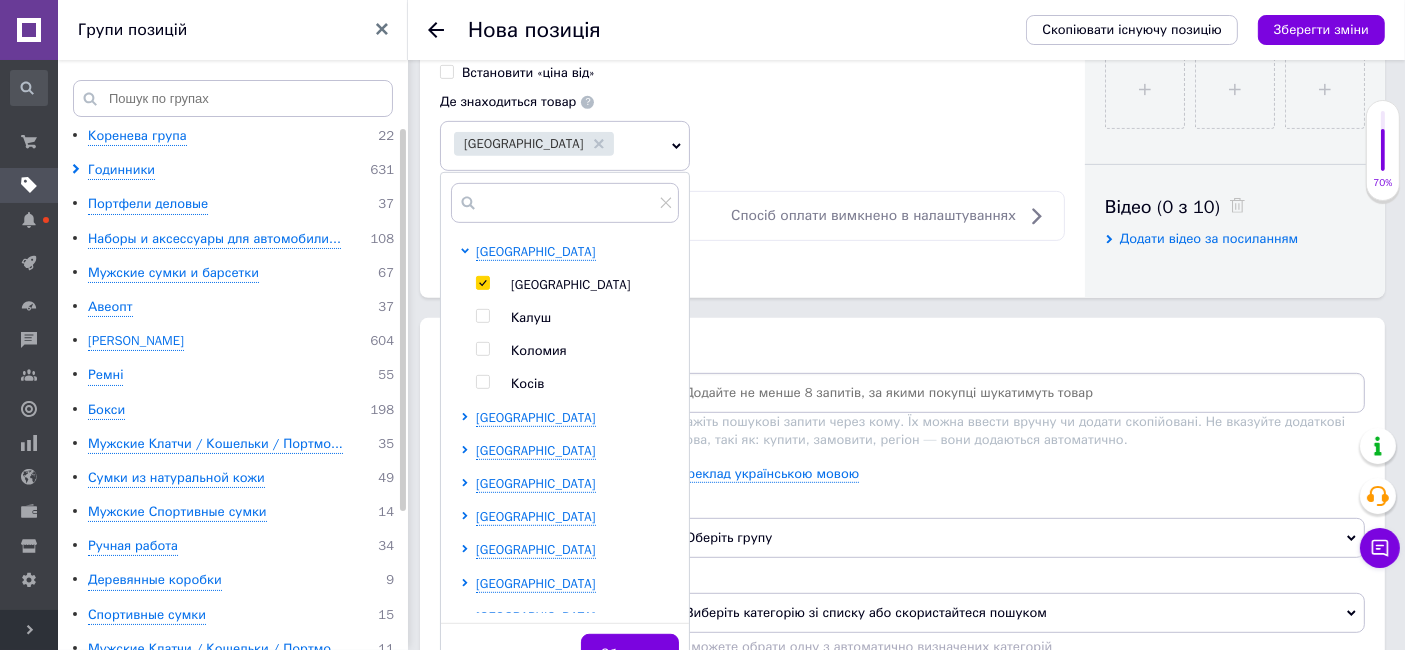 checkbox on "true" 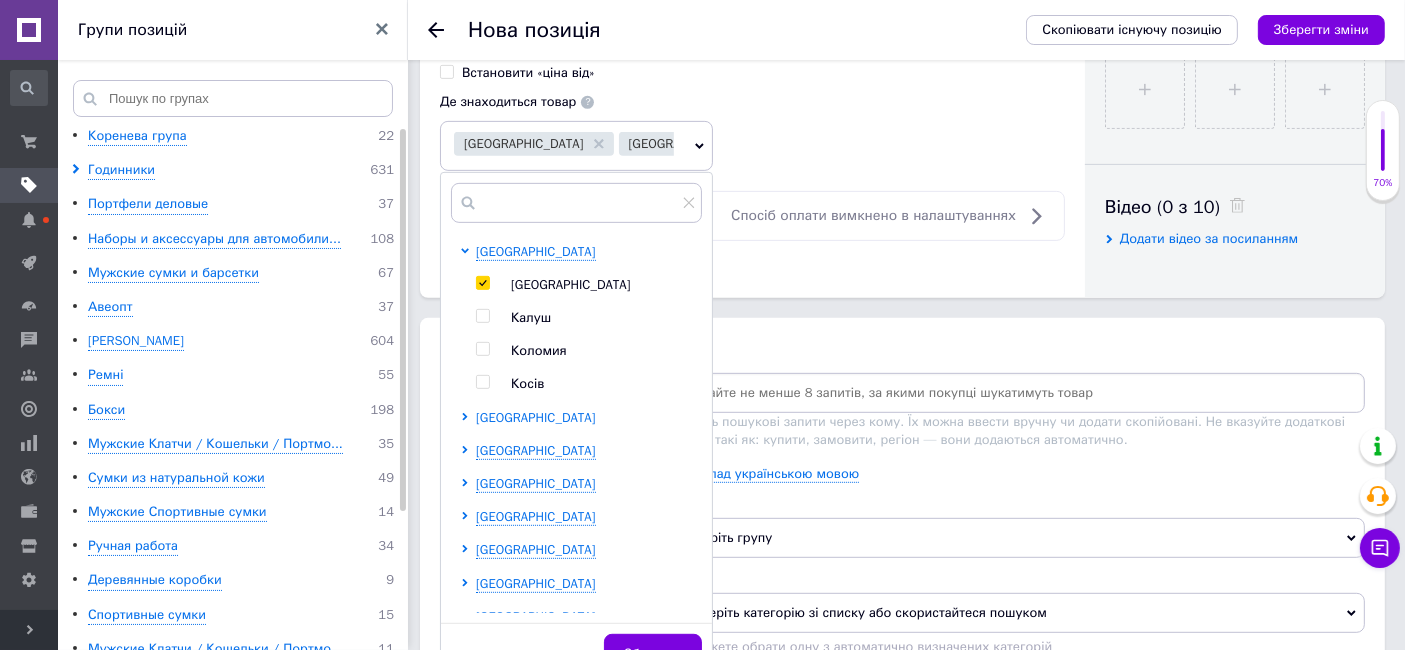 click on "[GEOGRAPHIC_DATA]" at bounding box center [536, 417] 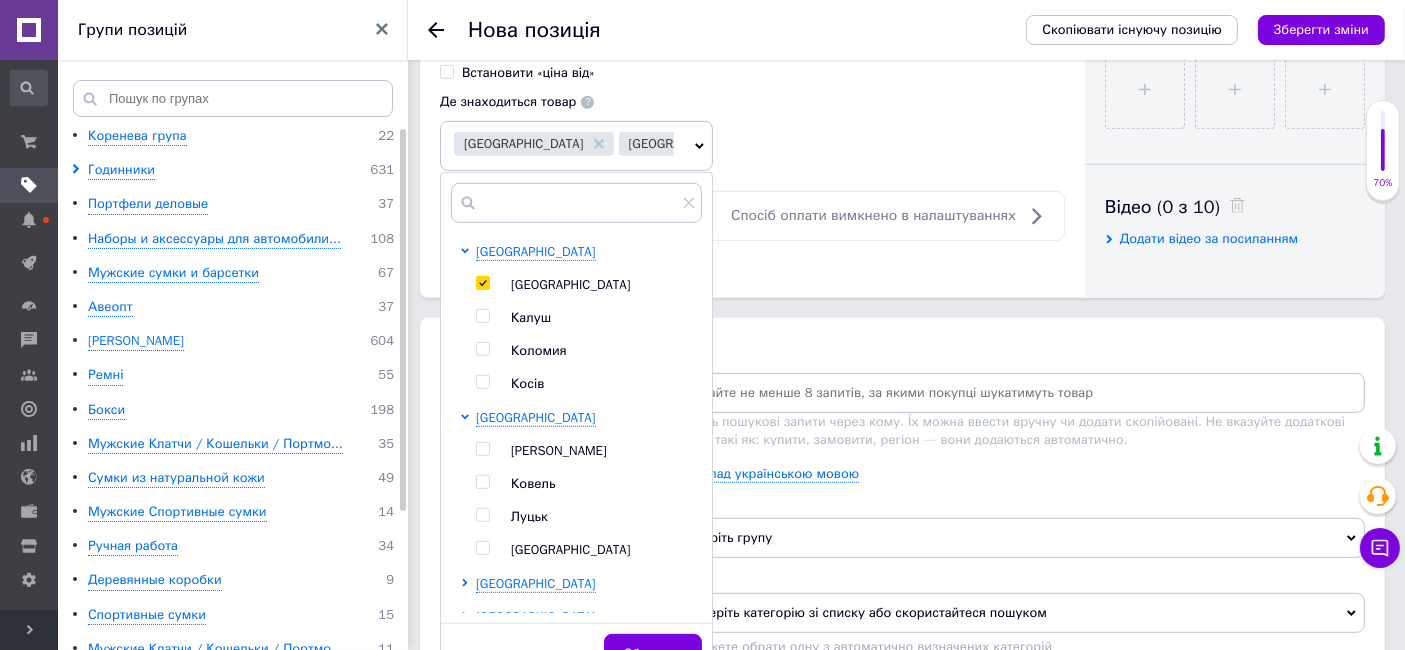 click at bounding box center [482, 515] 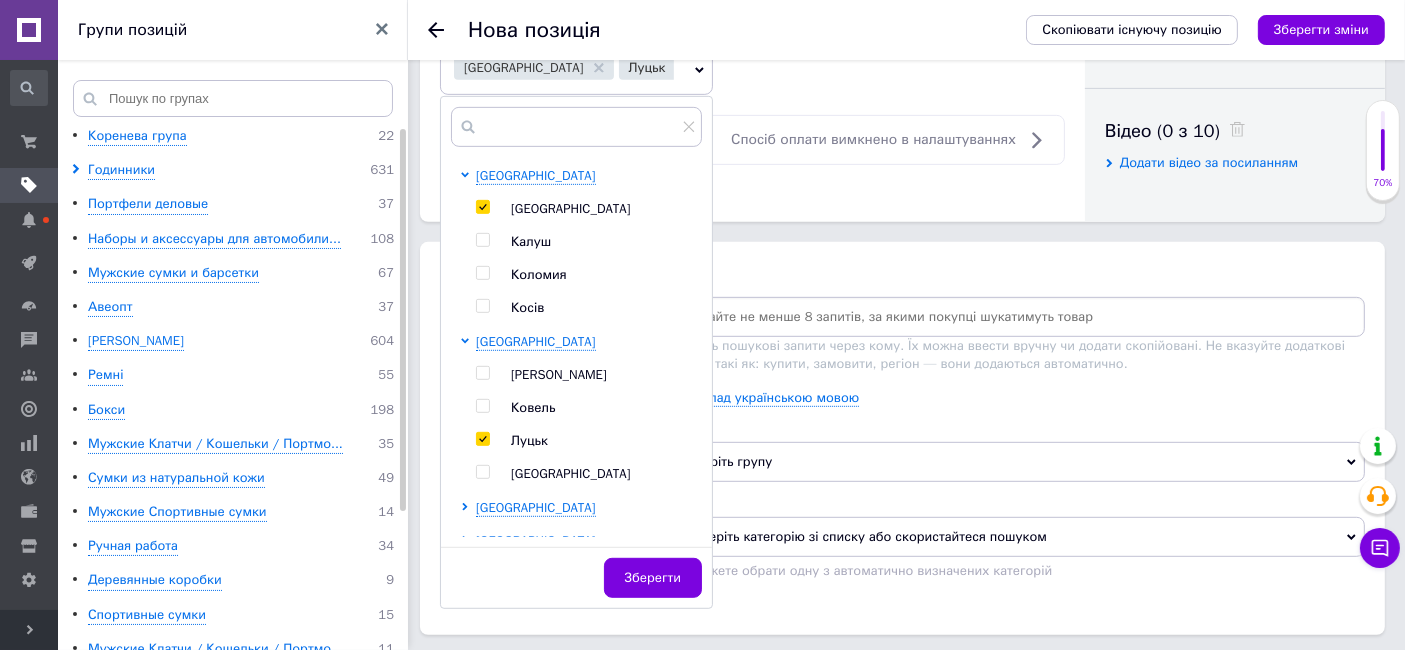 scroll, scrollTop: 1009, scrollLeft: 0, axis: vertical 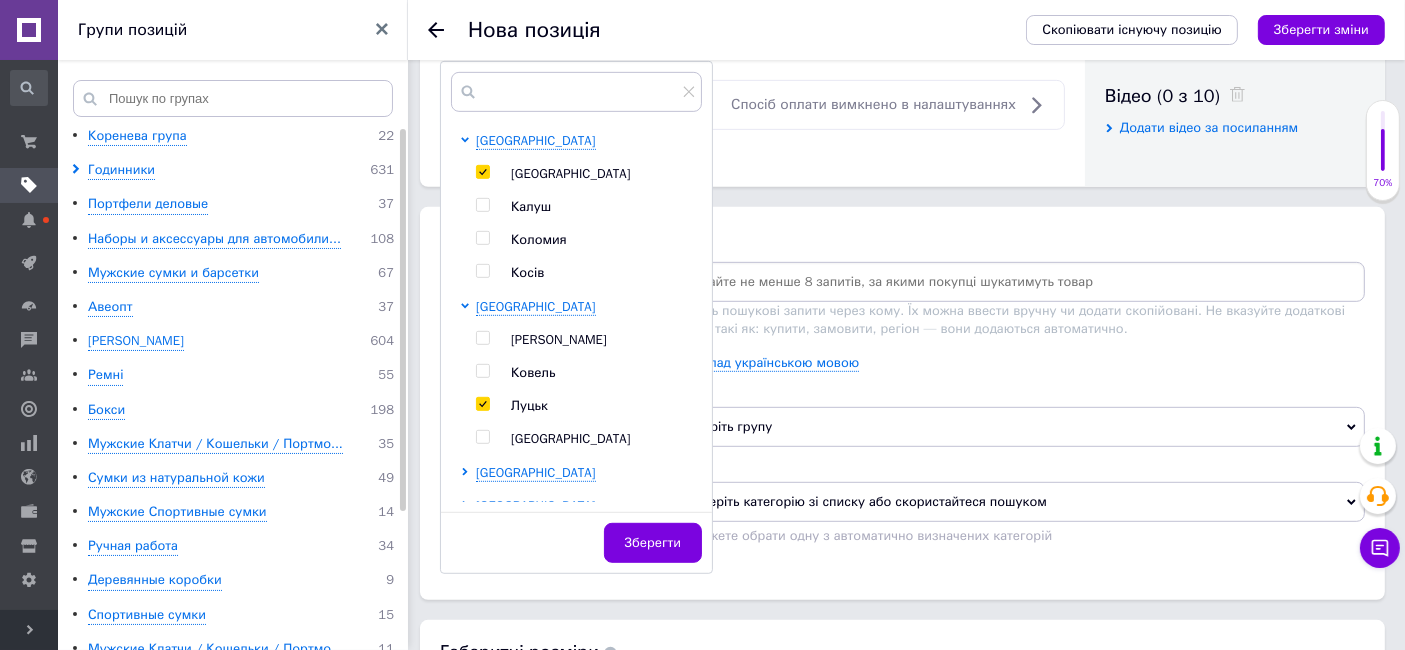 click at bounding box center (482, 404) 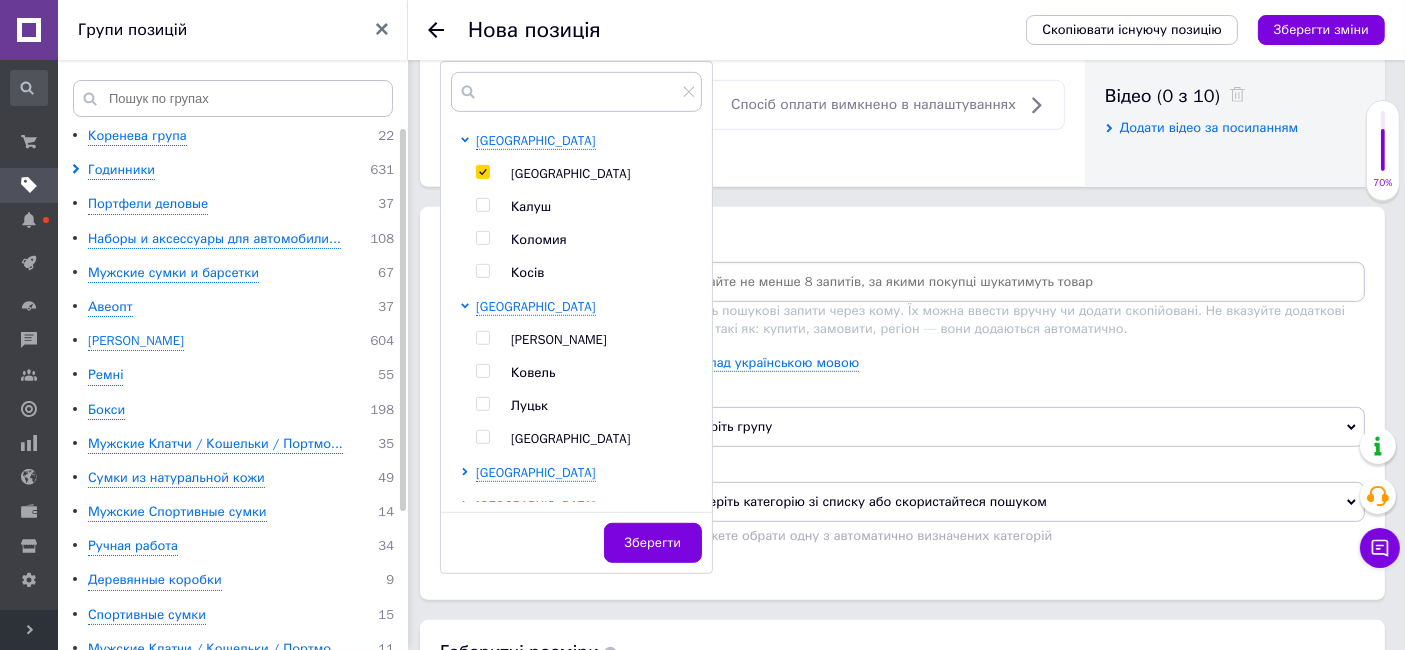 checkbox on "false" 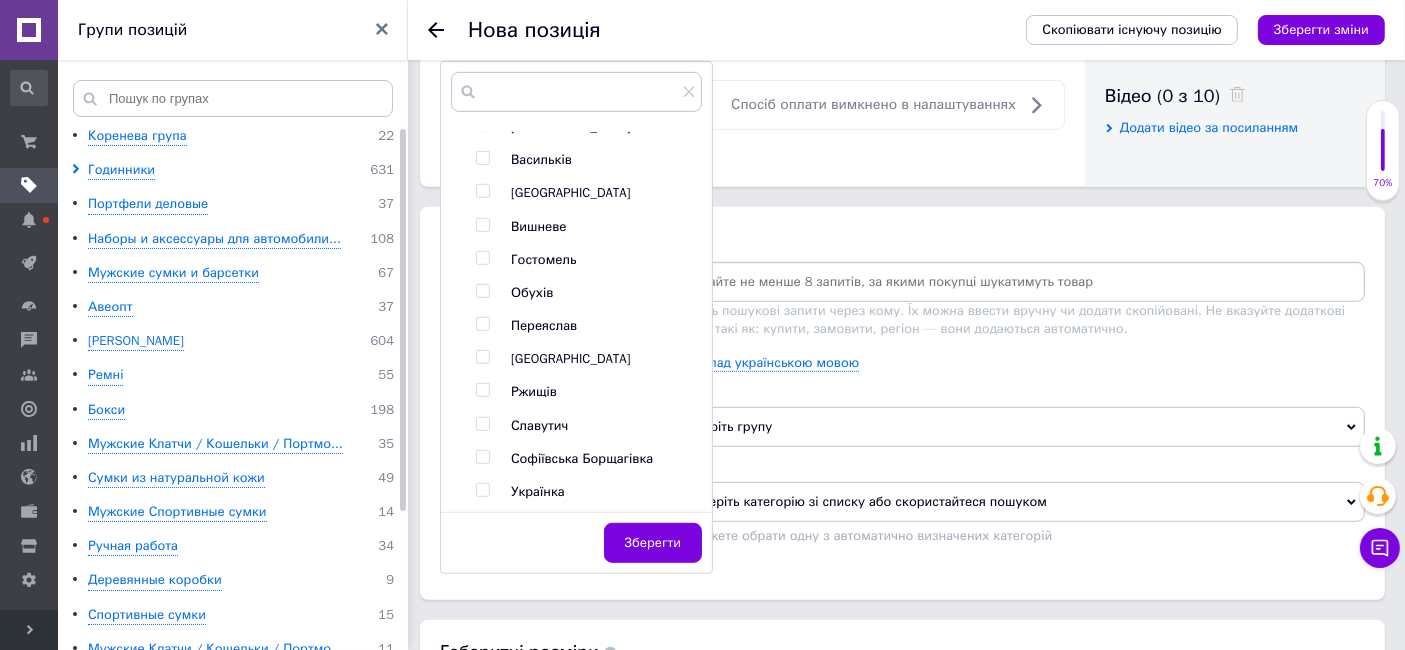 scroll, scrollTop: 1222, scrollLeft: 0, axis: vertical 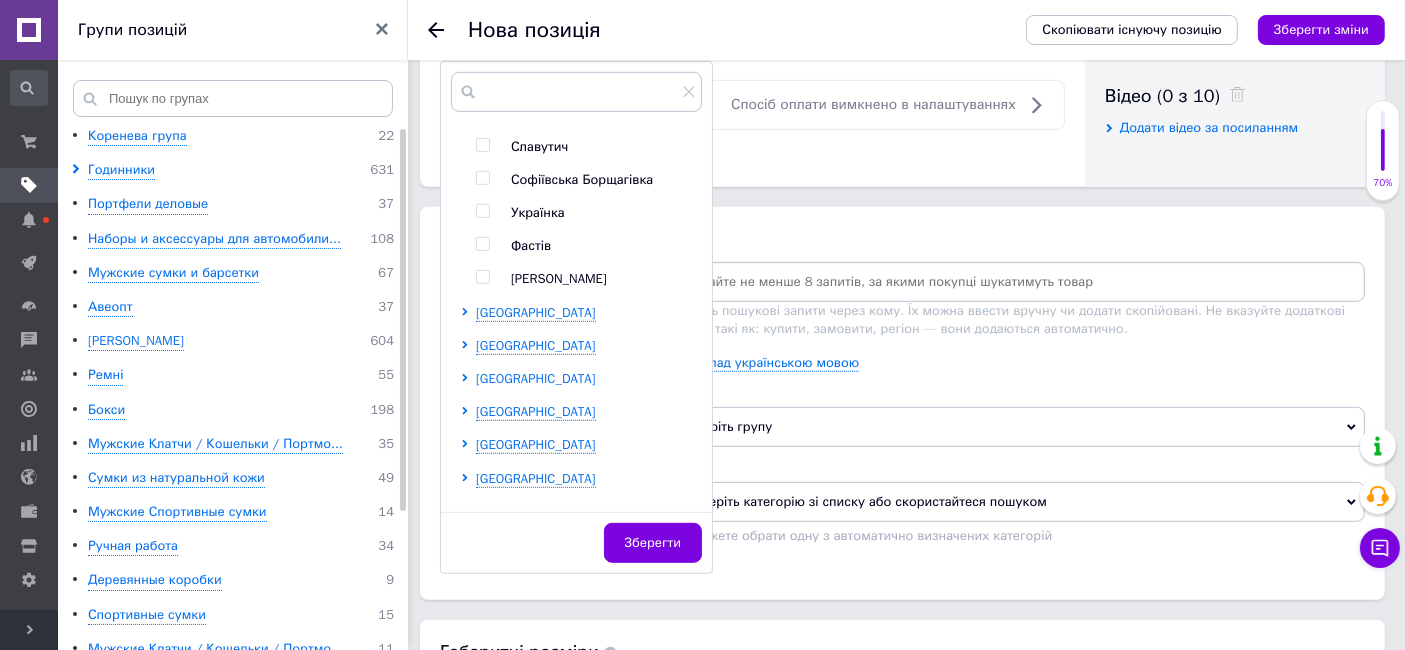 click on "[GEOGRAPHIC_DATA]" at bounding box center (536, 378) 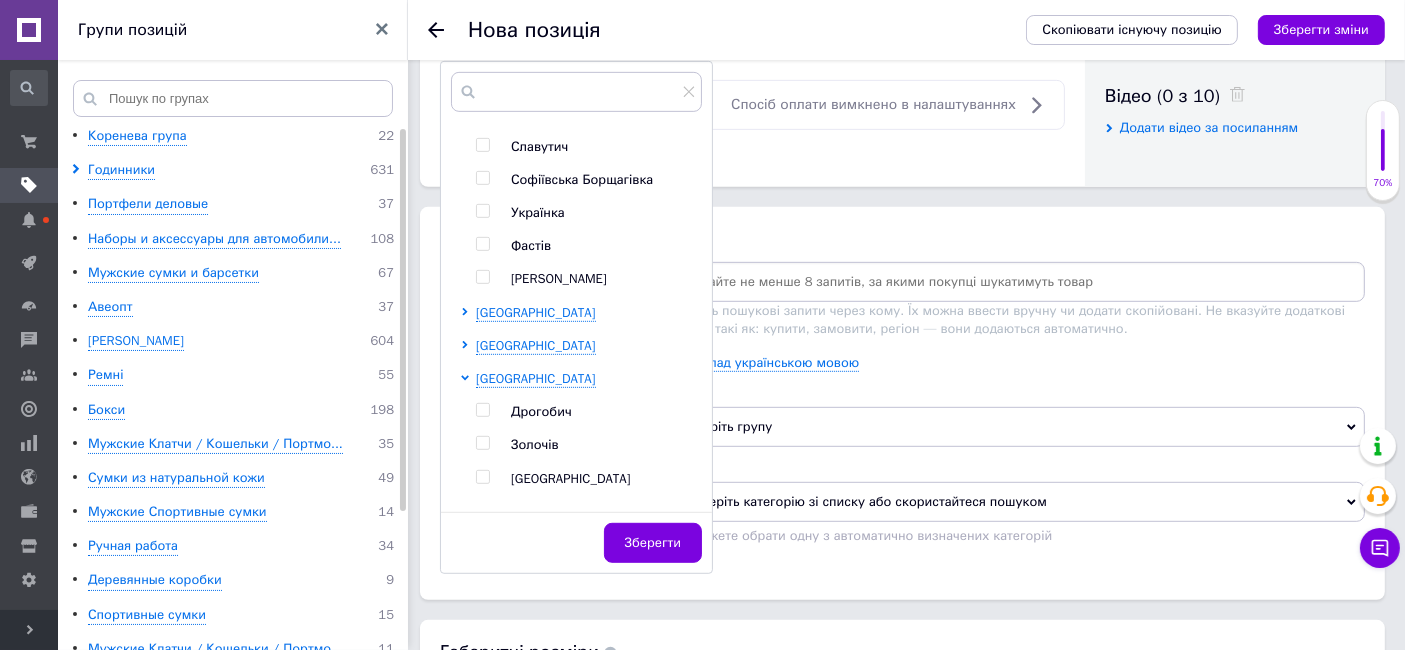 click at bounding box center (482, 477) 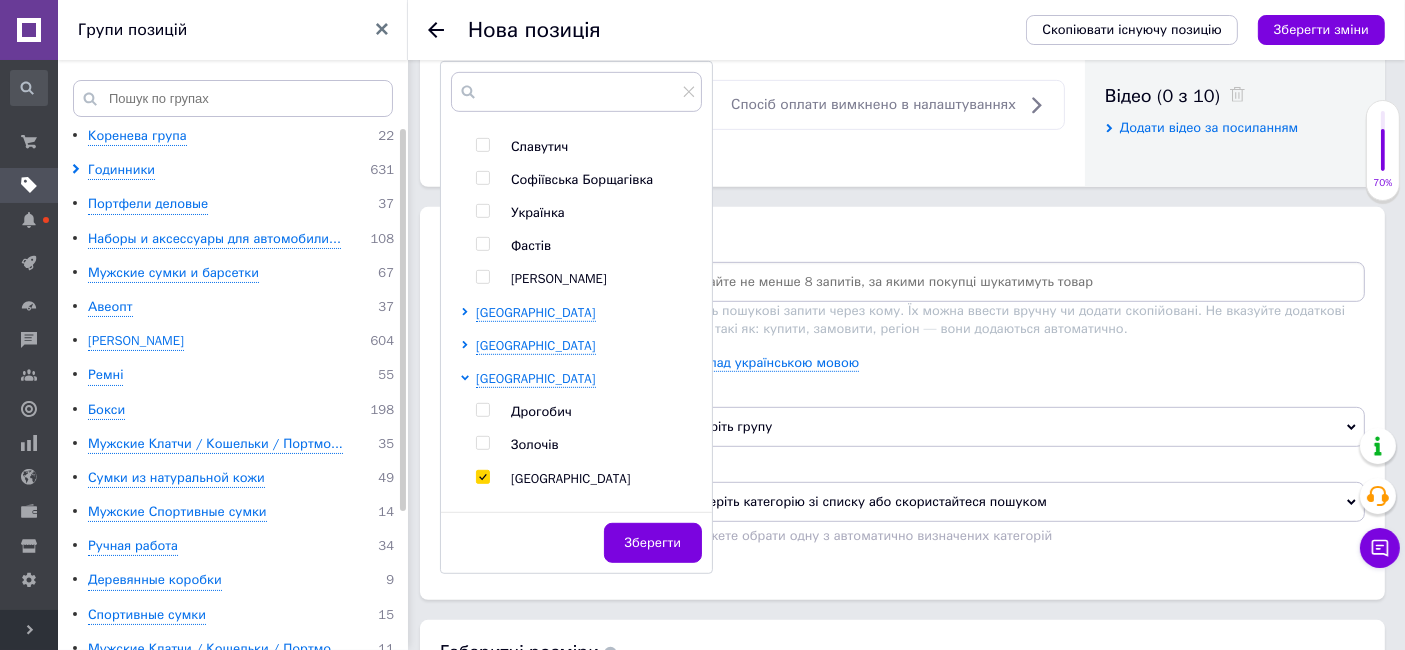 checkbox on "true" 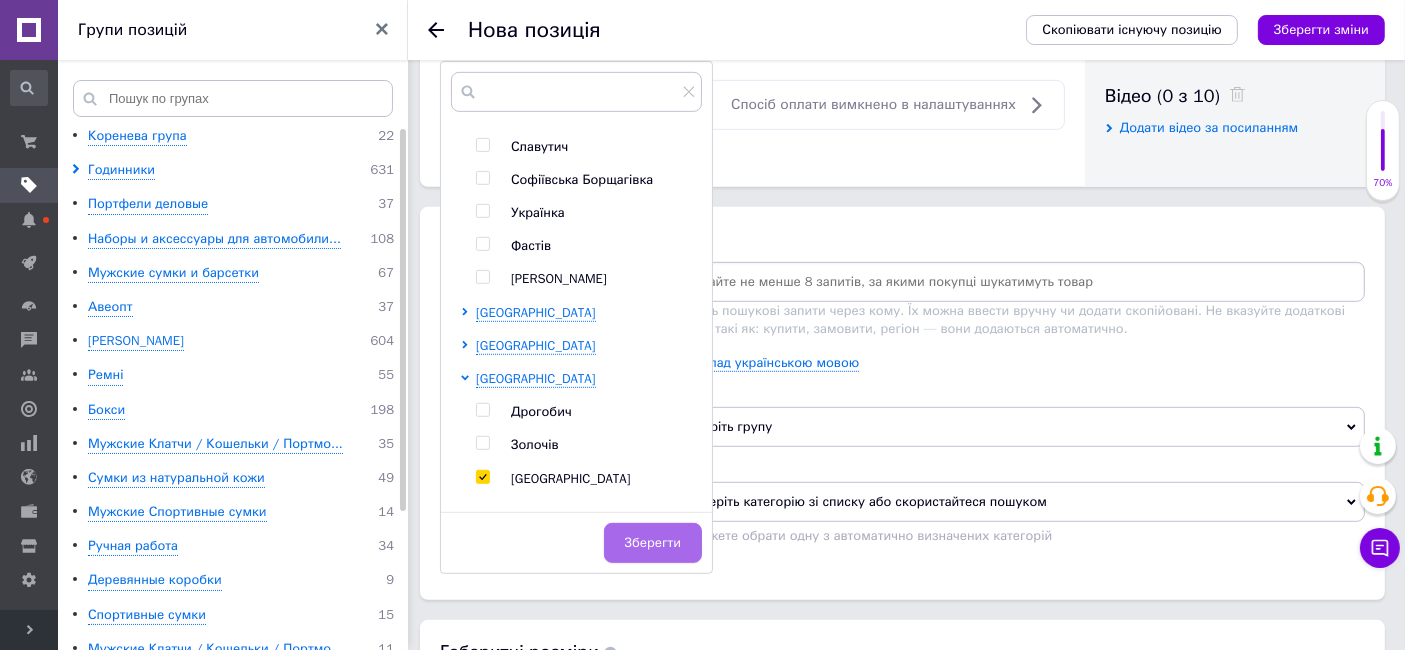 click on "Зберегти" at bounding box center (653, 543) 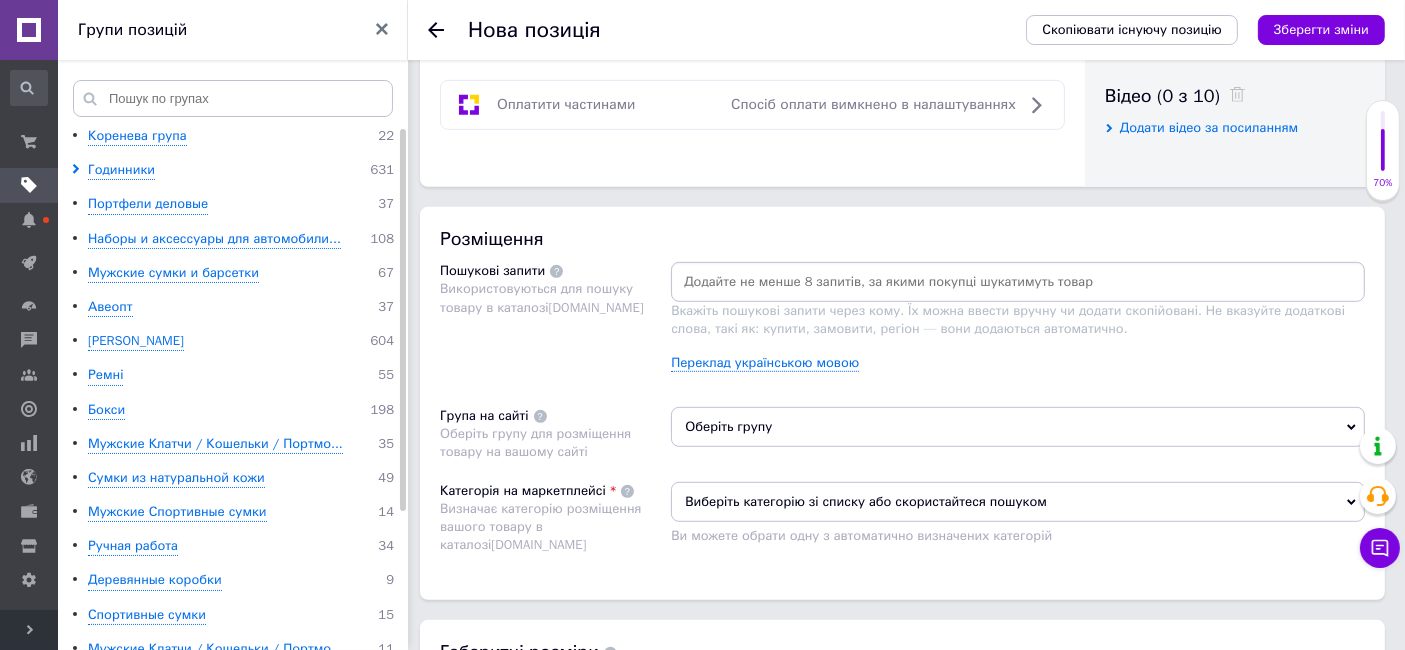 click at bounding box center (1018, 282) 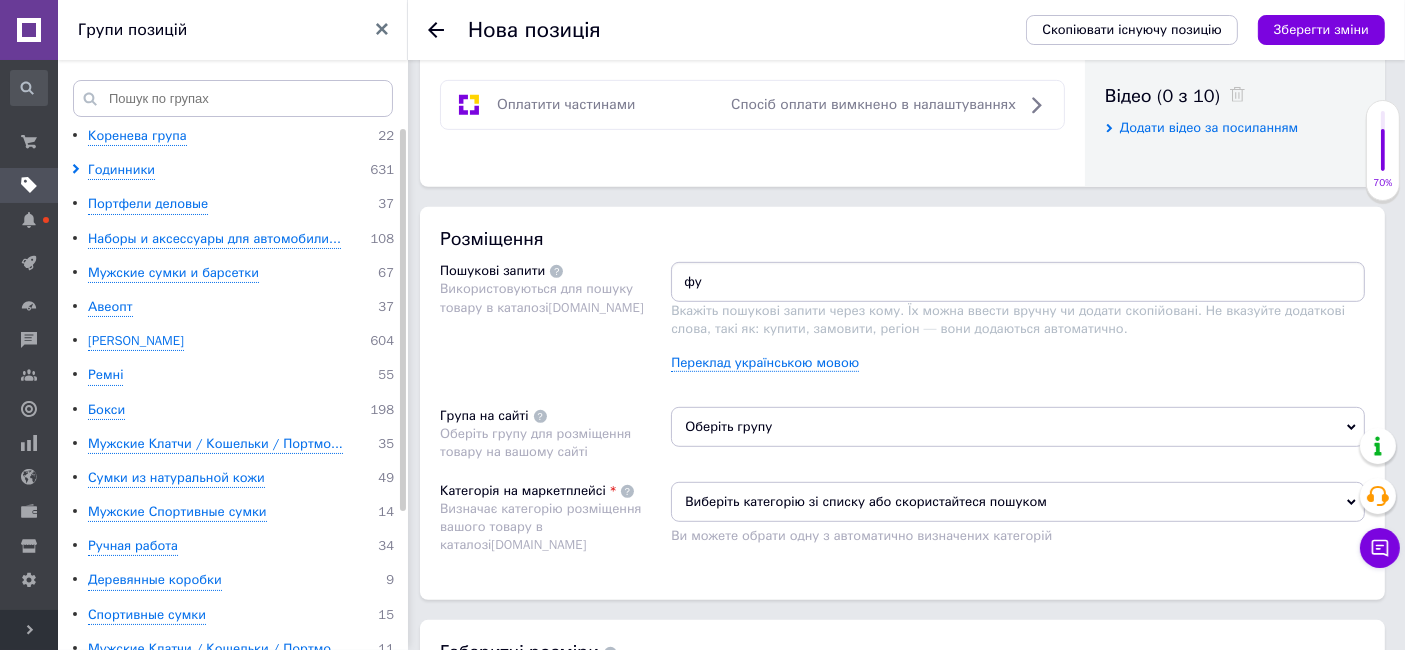 type on "ф" 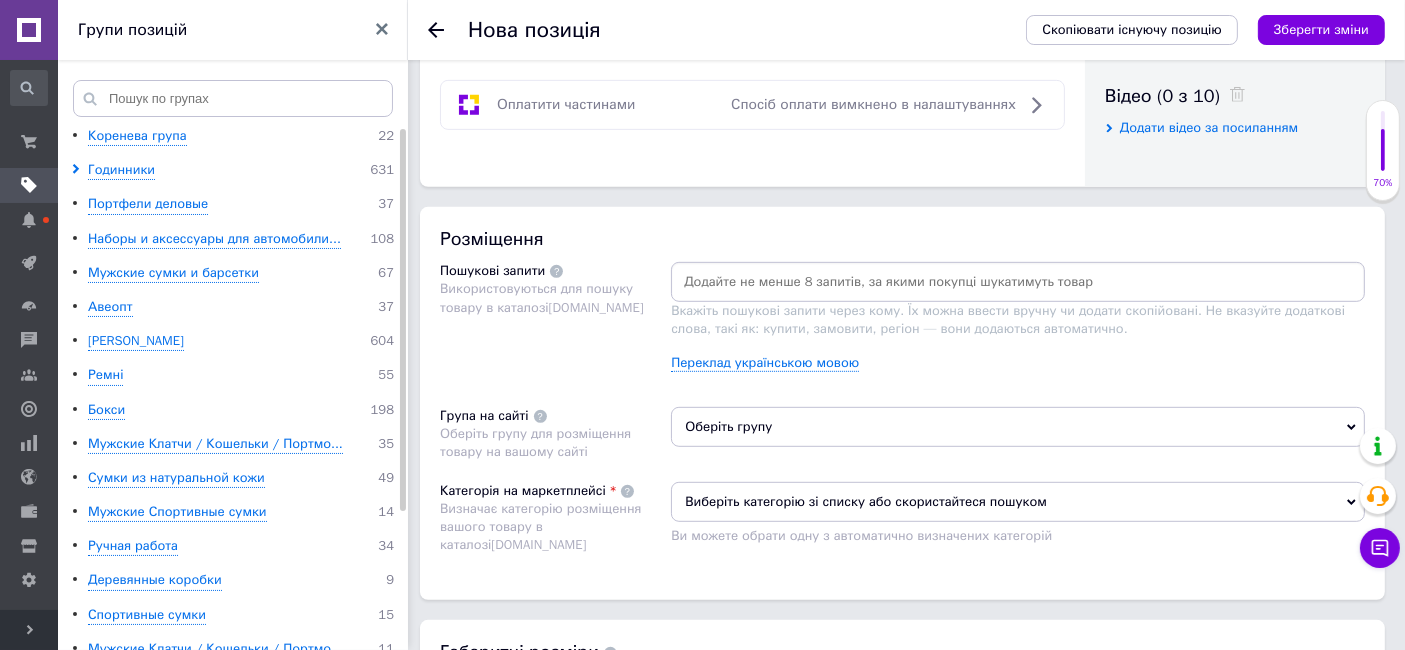 paste on "футляр для митры" 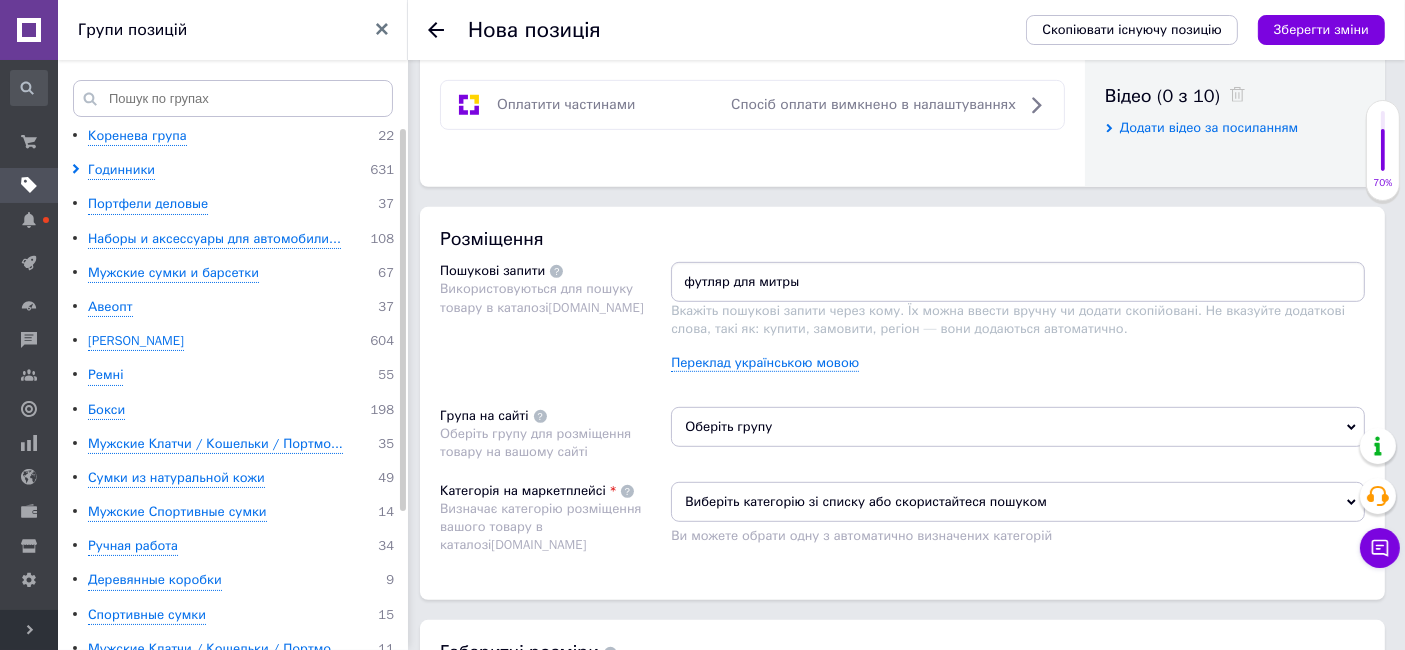 click on "футляр для митры" at bounding box center [1018, 282] 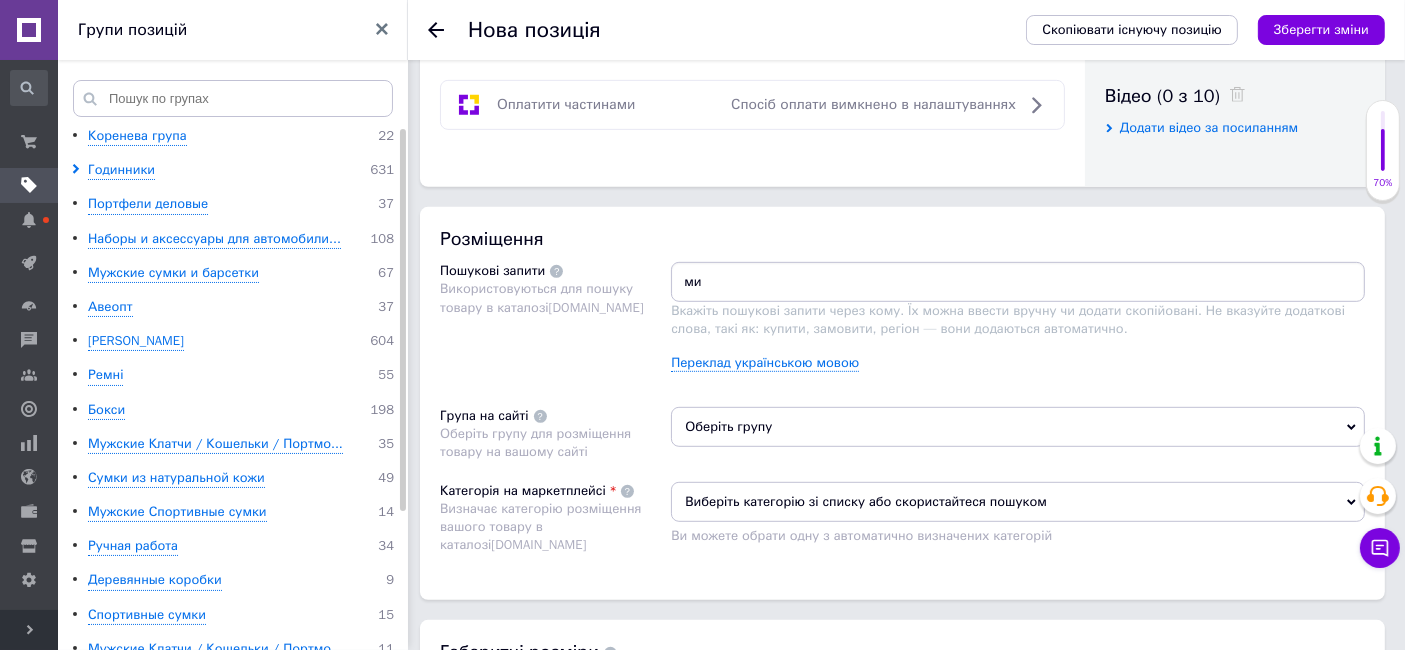type on "м" 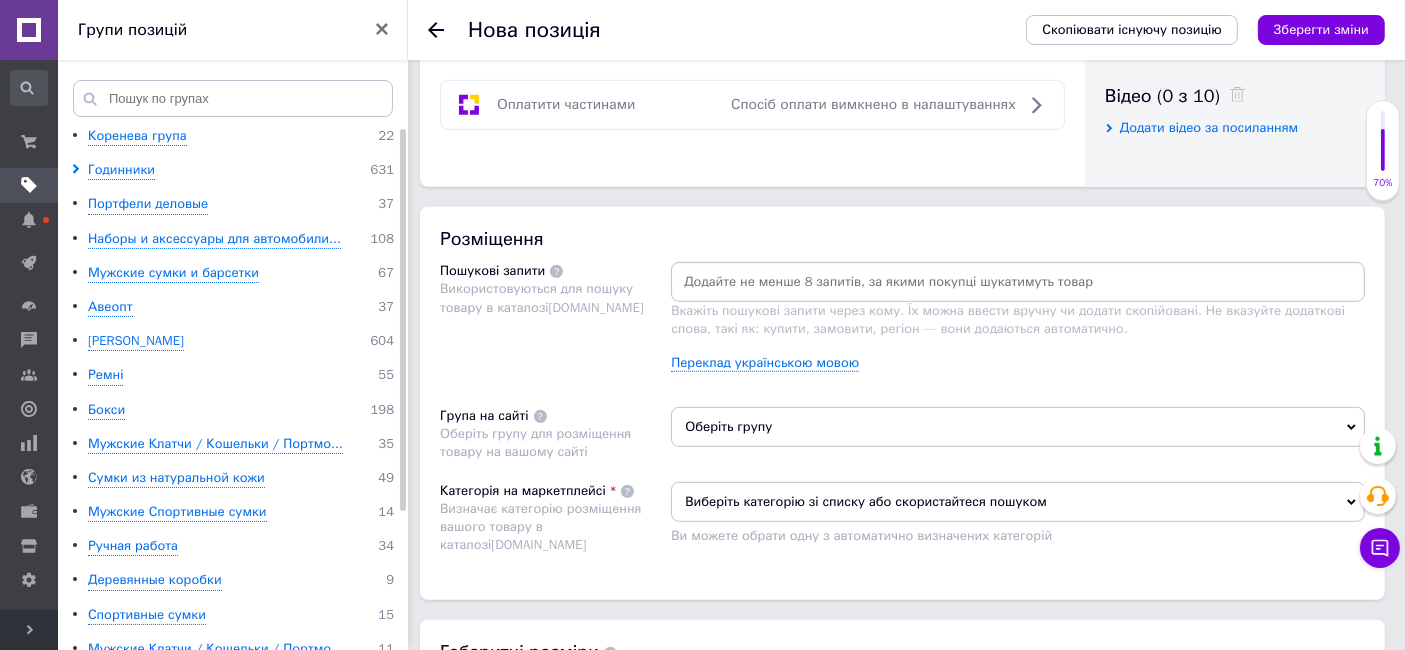 paste on "футляр для митры" 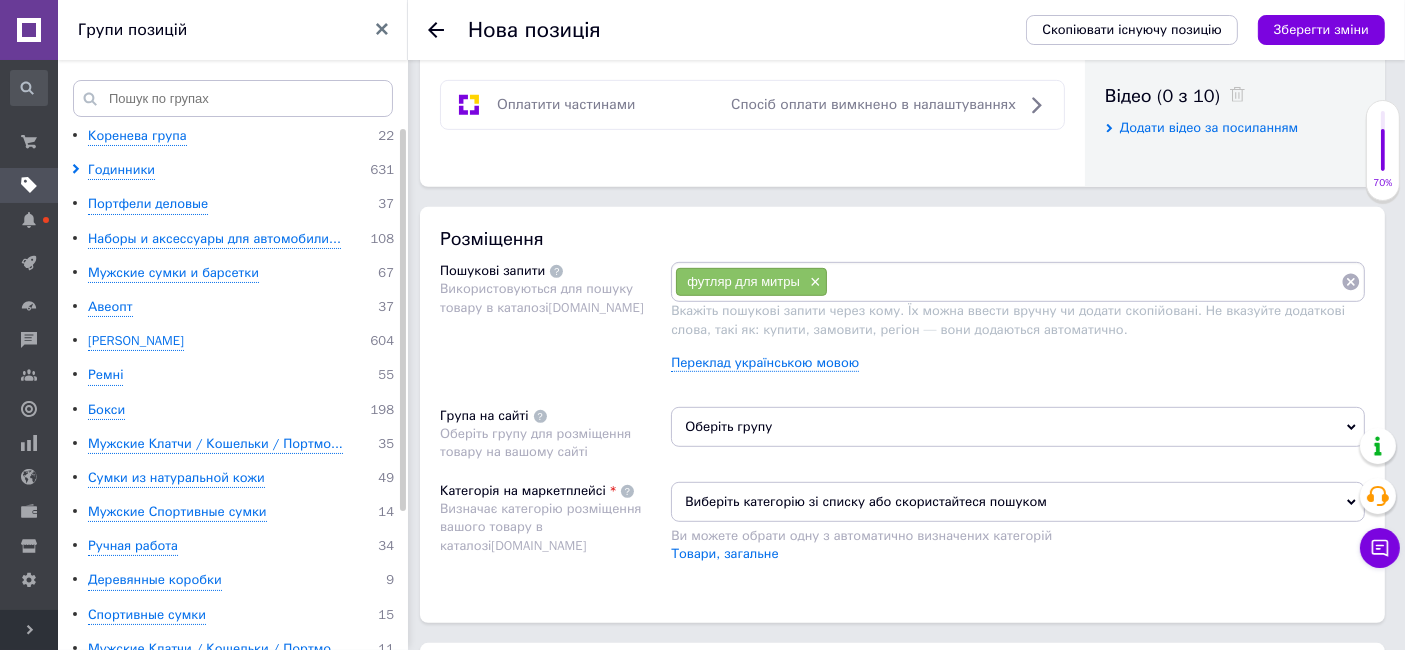 paste on "чехол для шапки [DEMOGRAPHIC_DATA]" 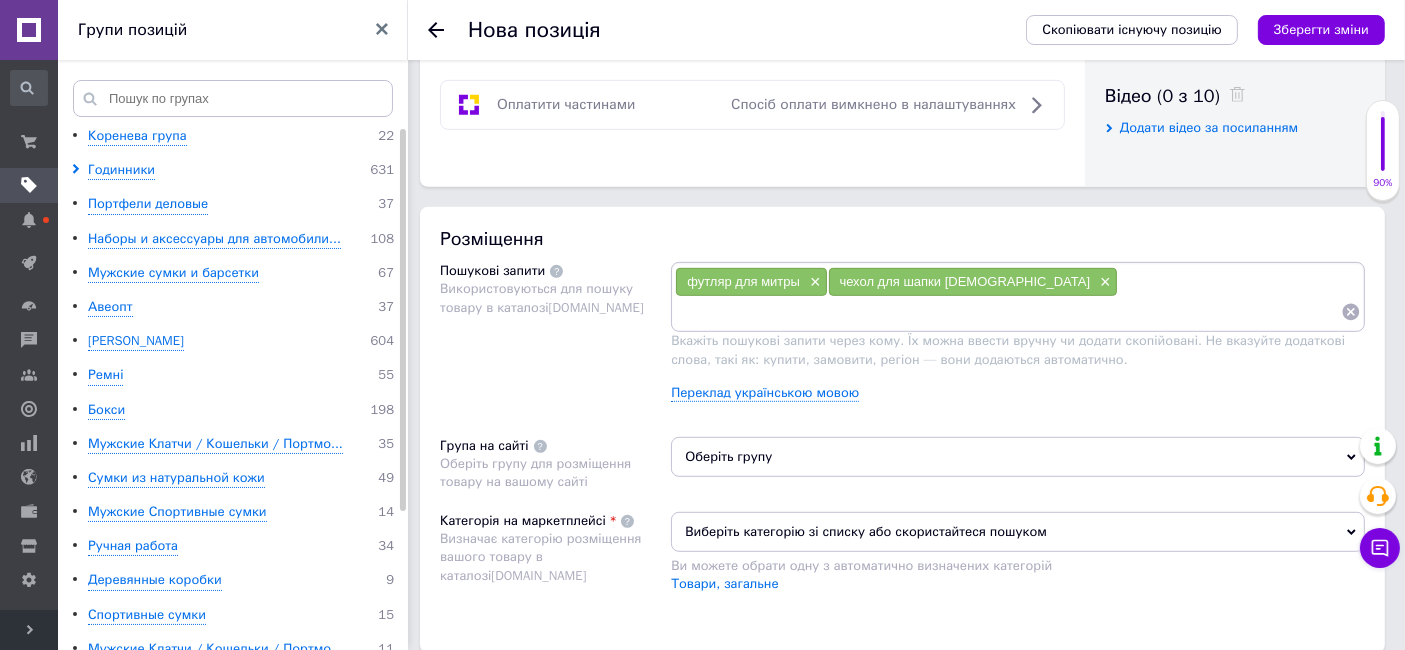 paste on "чехол для шапки [DEMOGRAPHIC_DATA]" 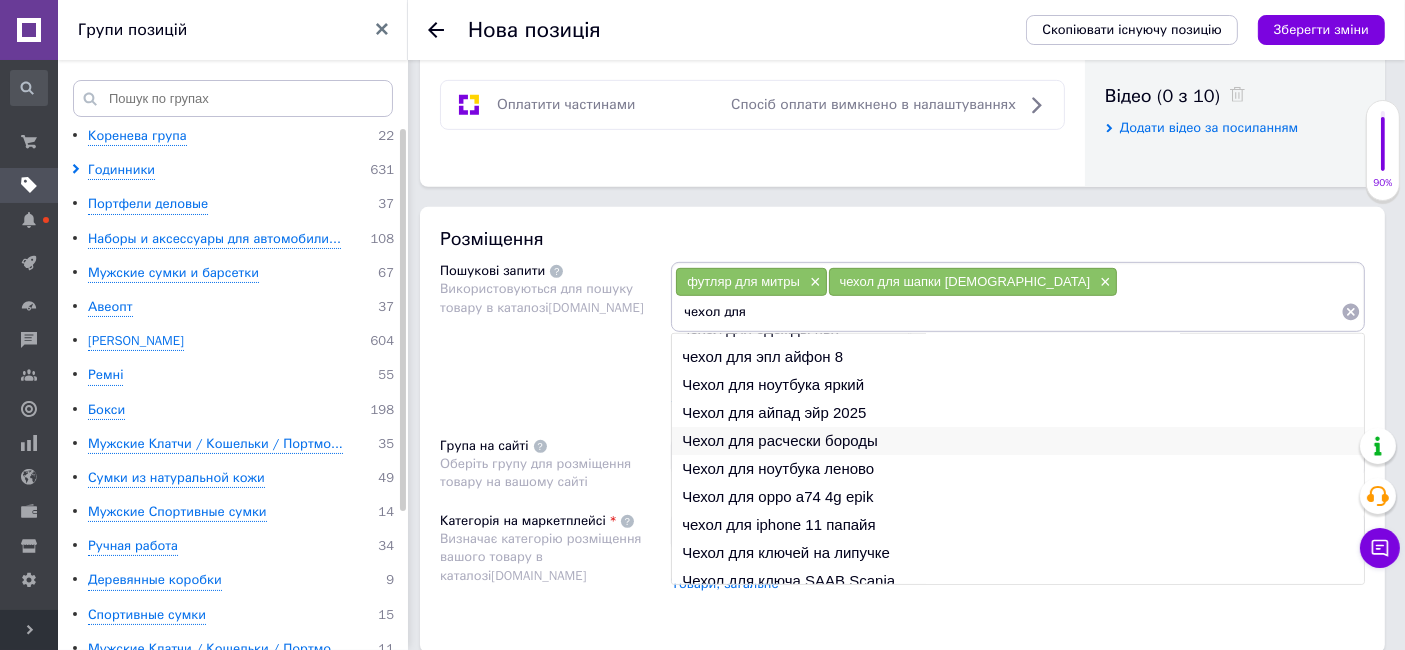 scroll, scrollTop: 29, scrollLeft: 0, axis: vertical 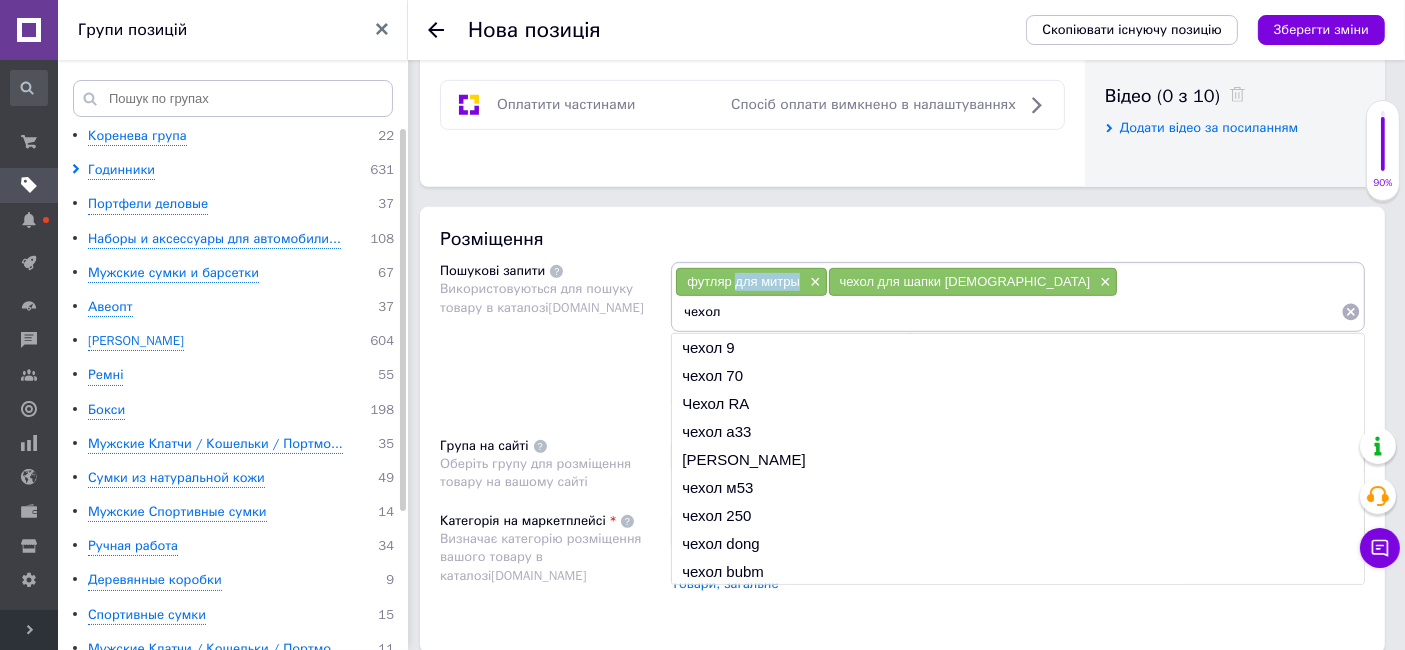drag, startPoint x: 734, startPoint y: 282, endPoint x: 795, endPoint y: 283, distance: 61.008198 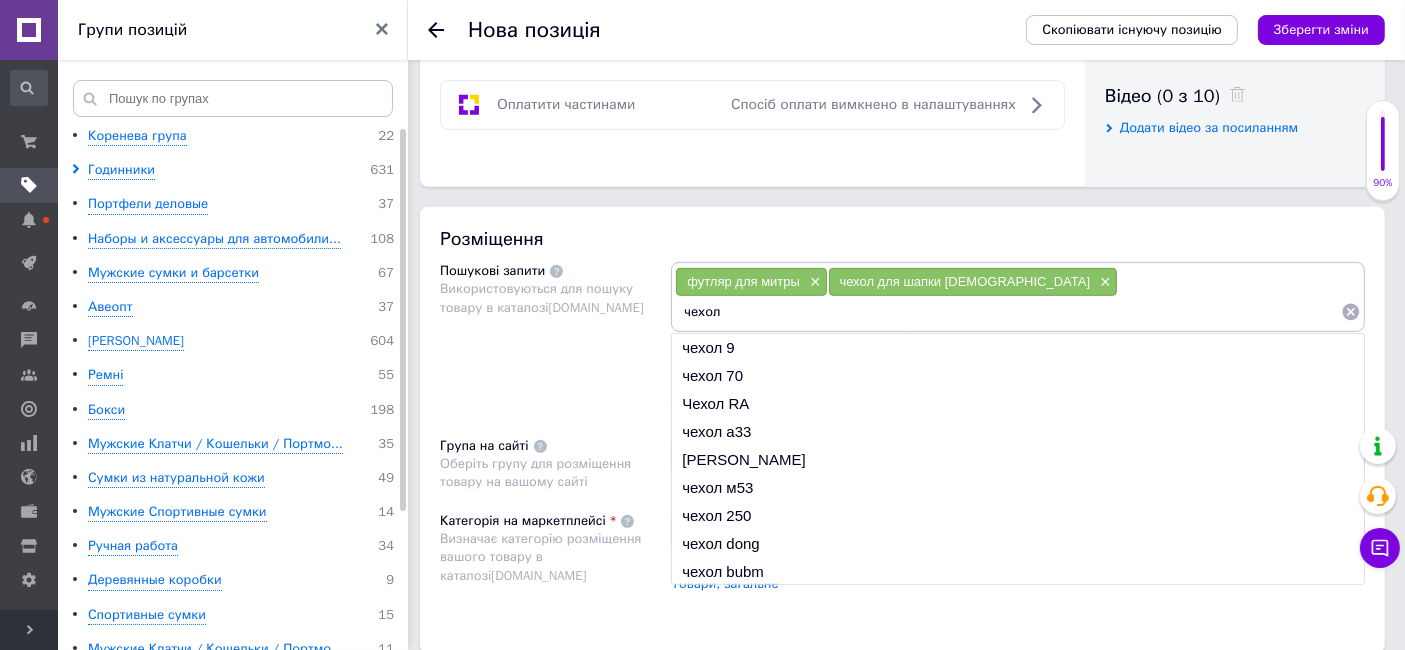 click on "чехол" at bounding box center [1008, 312] 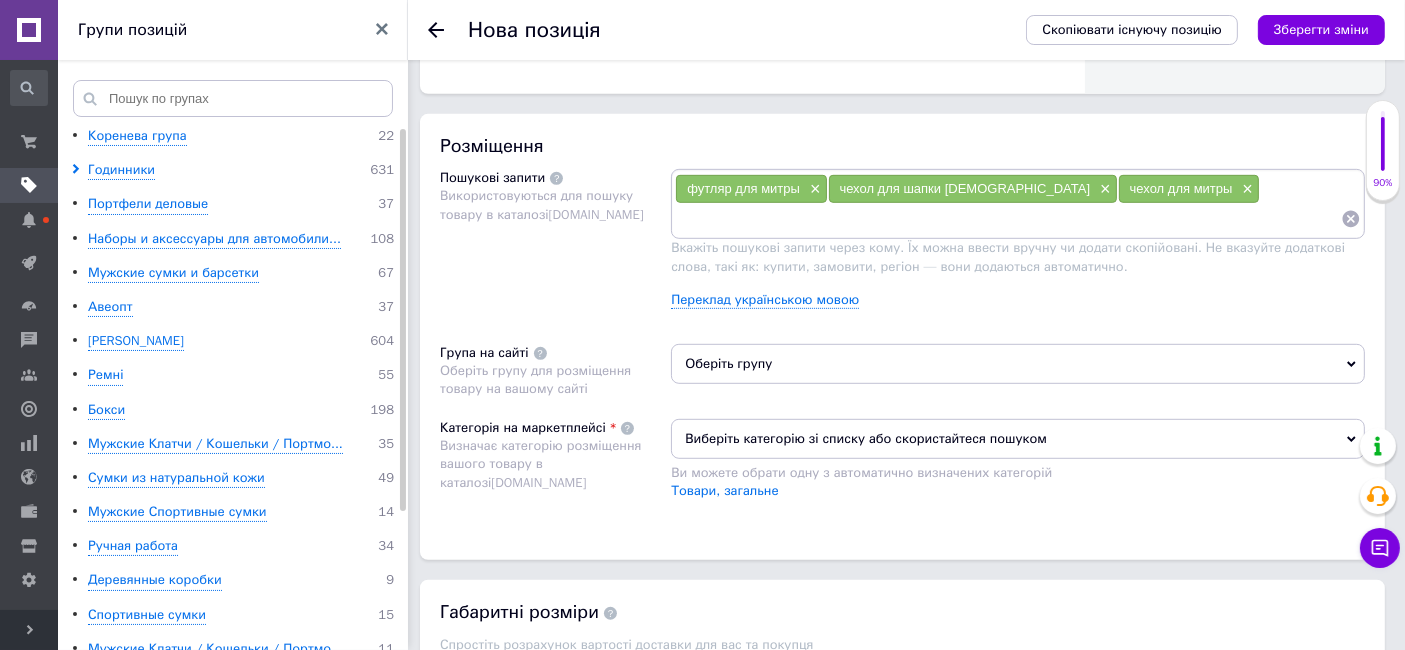 scroll, scrollTop: 1231, scrollLeft: 0, axis: vertical 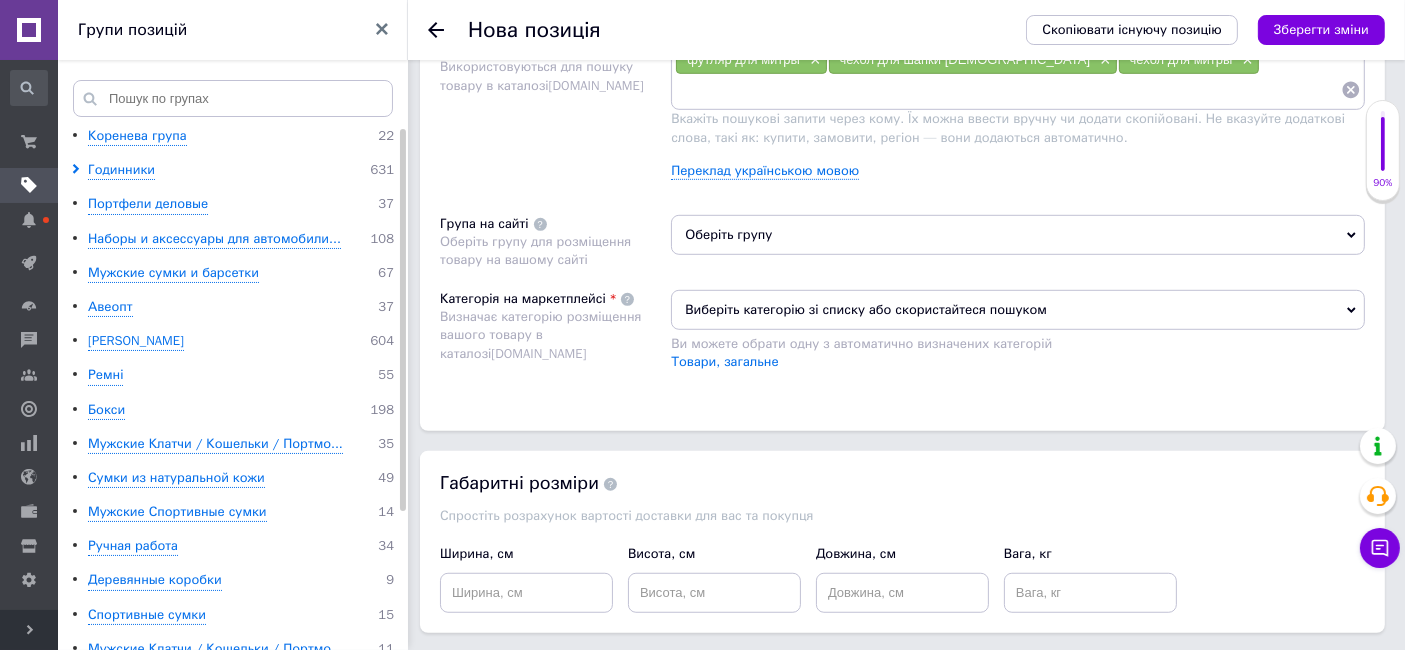 type 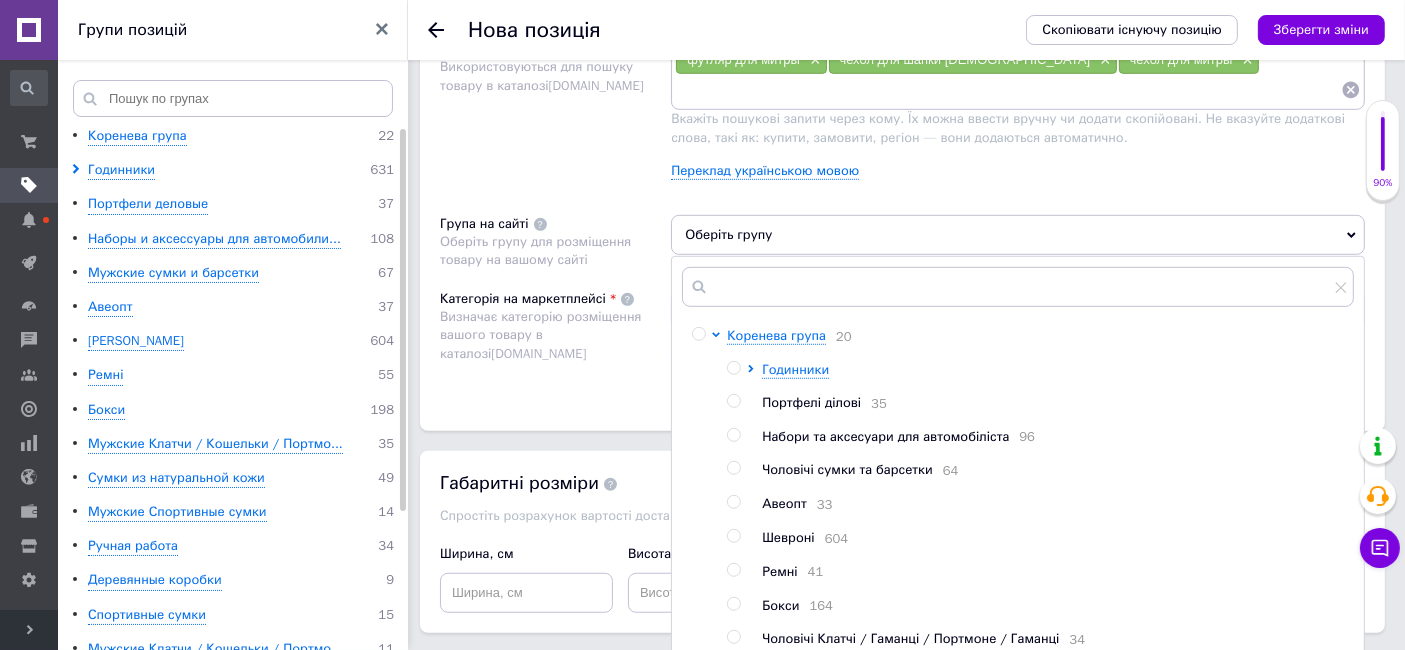 click at bounding box center (698, 334) 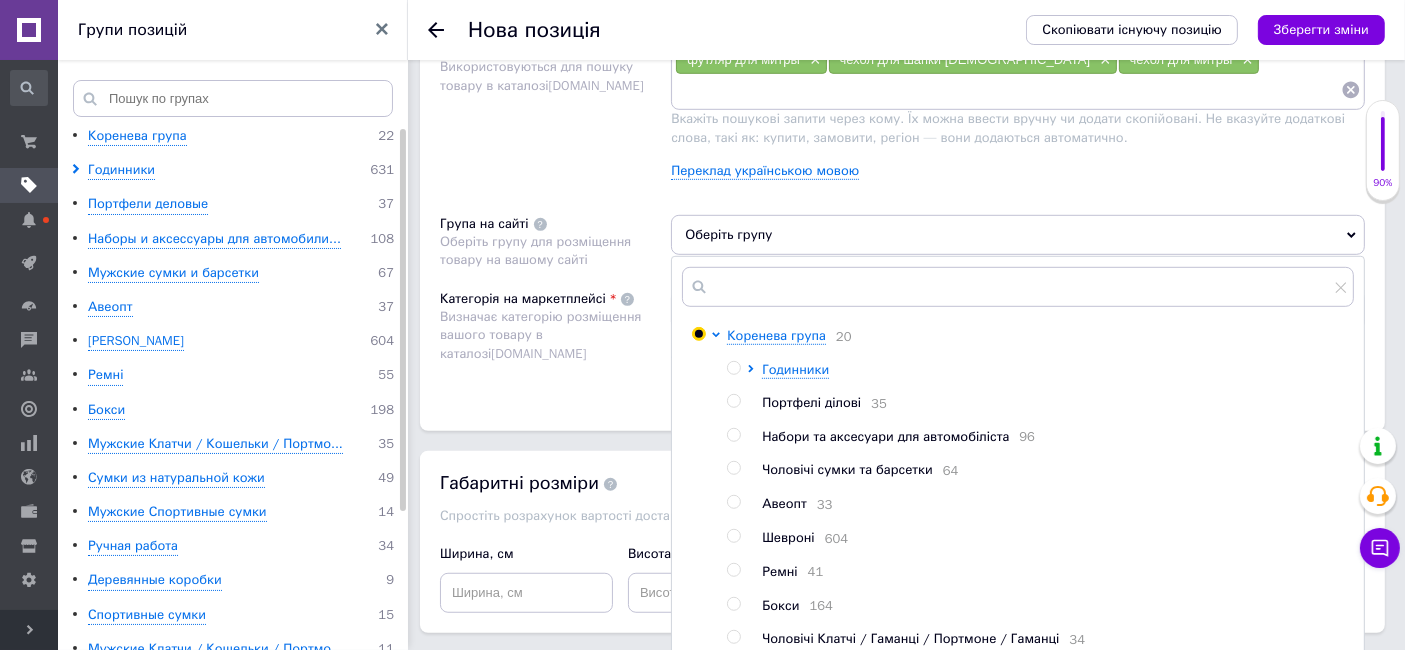 radio on "true" 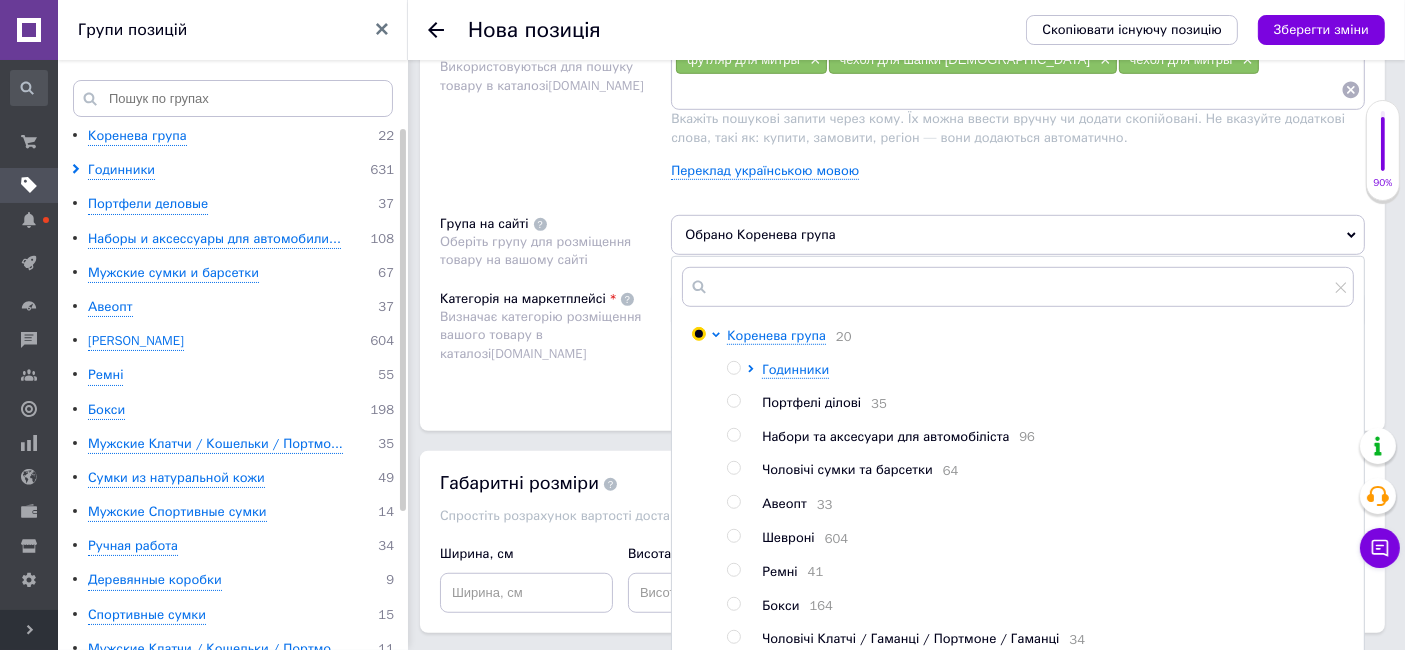 click on "Категорія на маркетплейсі Визначає категорію розміщення вашого товару в каталозі  [DOMAIN_NAME]" at bounding box center (555, 340) 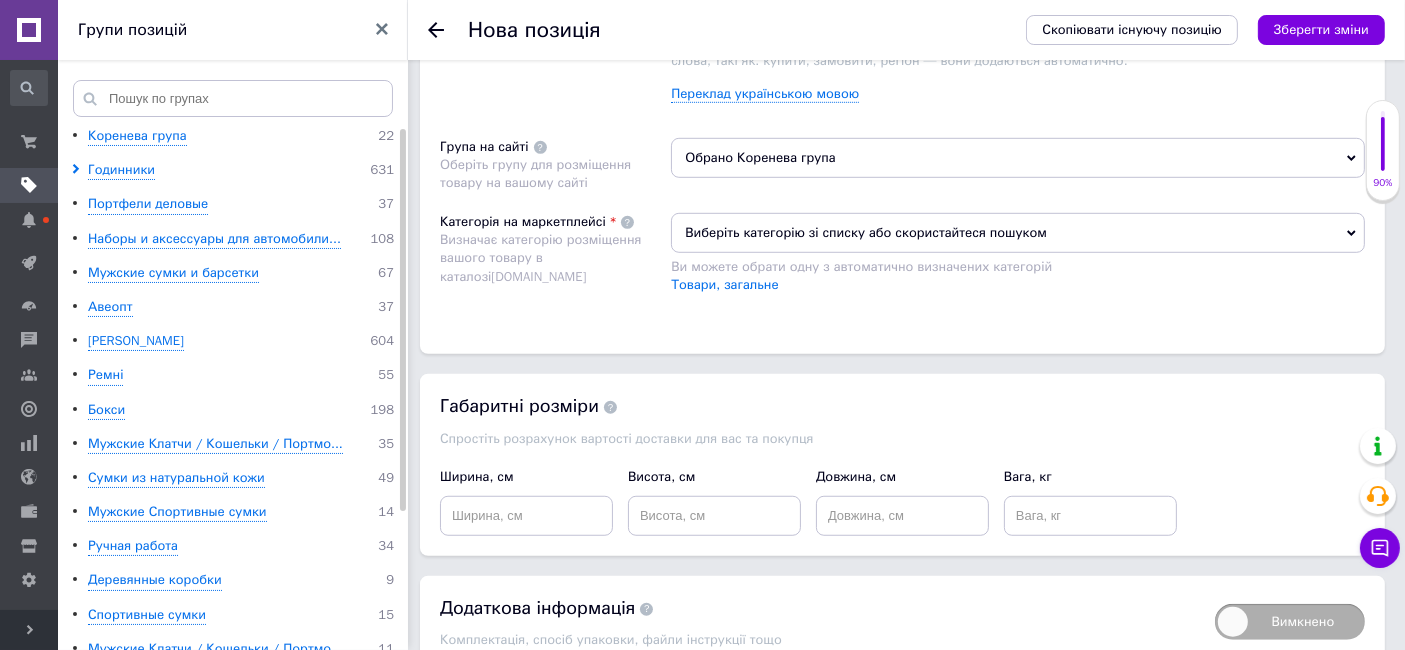 scroll, scrollTop: 1342, scrollLeft: 0, axis: vertical 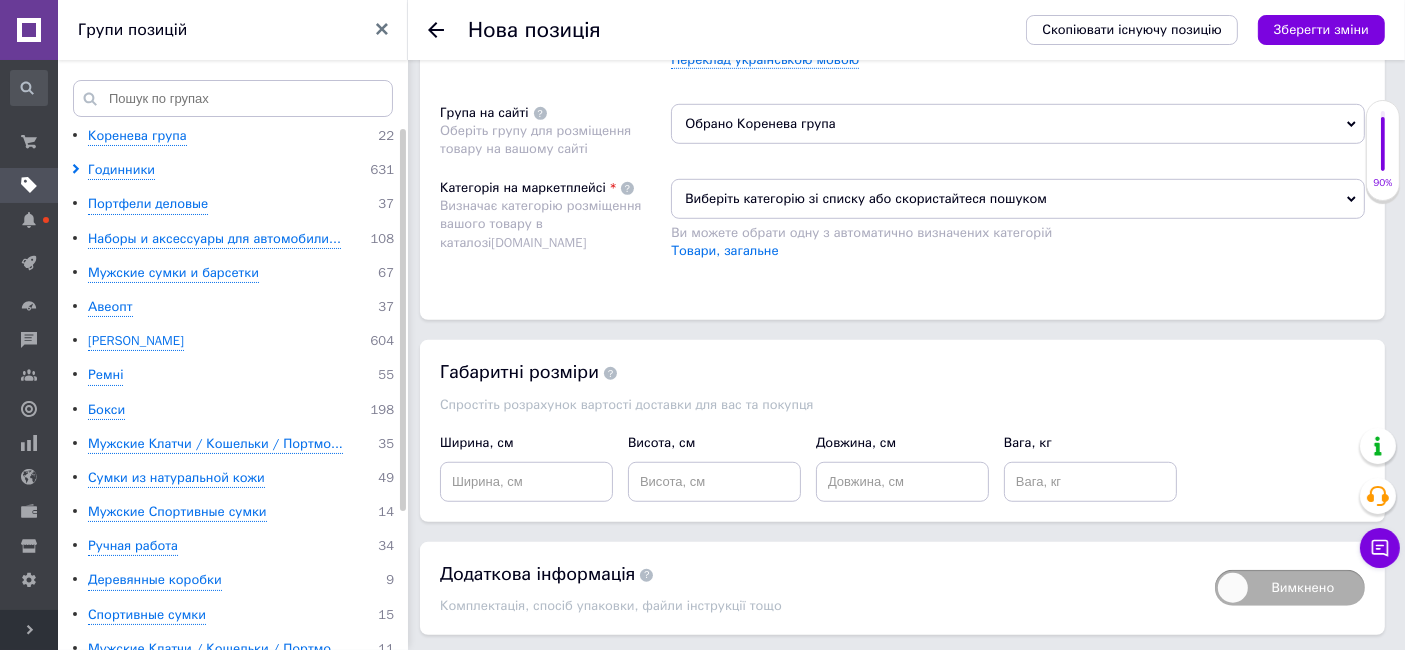 click on "Виберіть категорію зі списку або скористайтеся пошуком" at bounding box center [1018, 199] 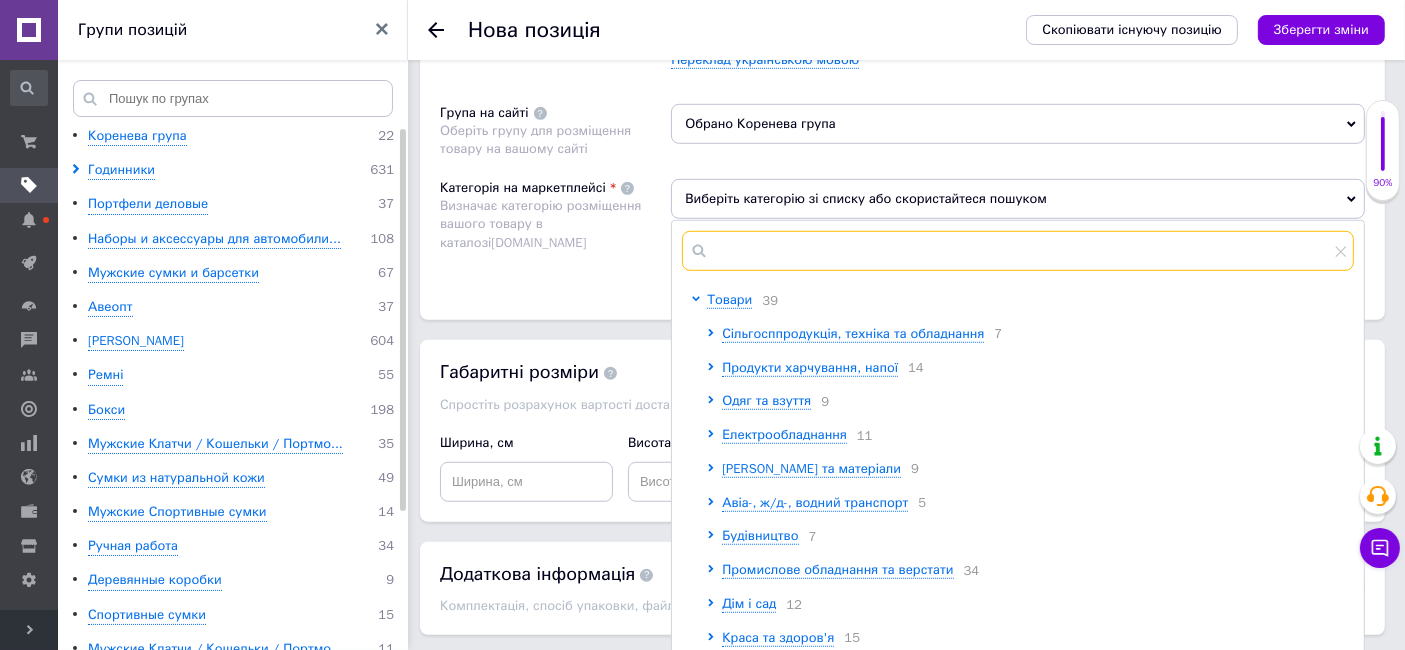 click at bounding box center (1018, 251) 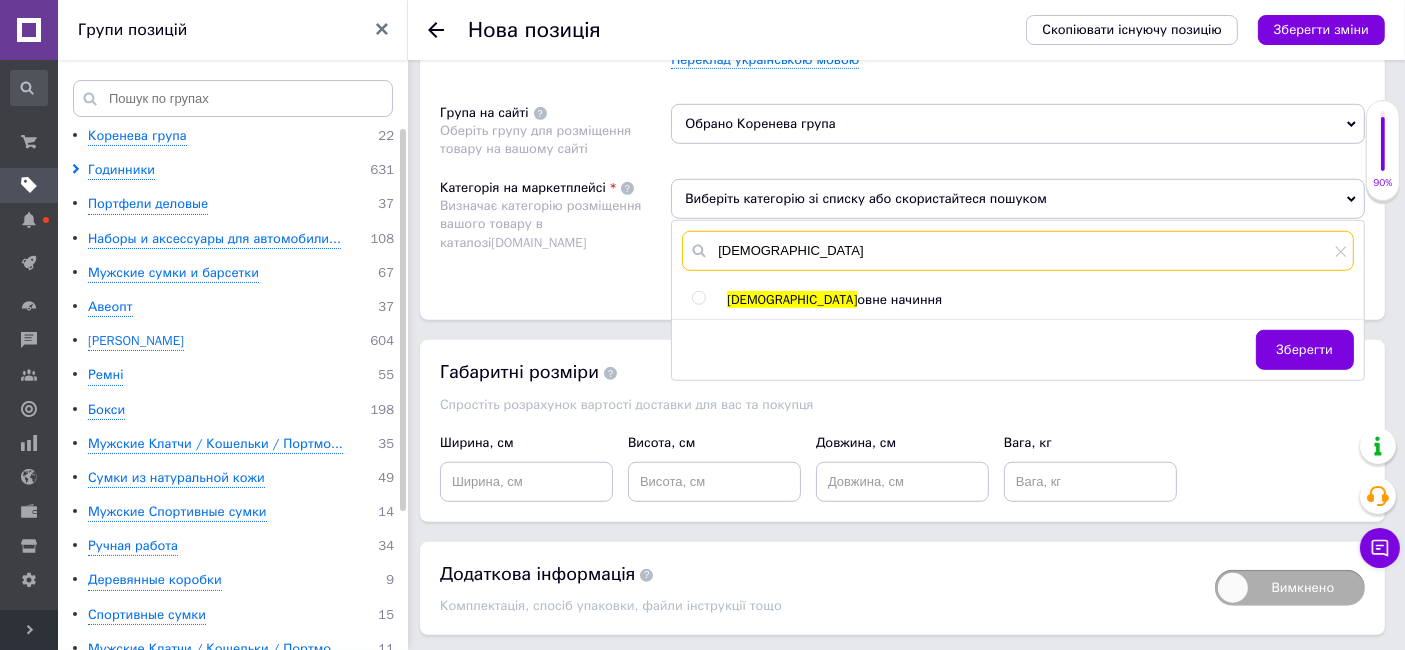 type on "[DEMOGRAPHIC_DATA]" 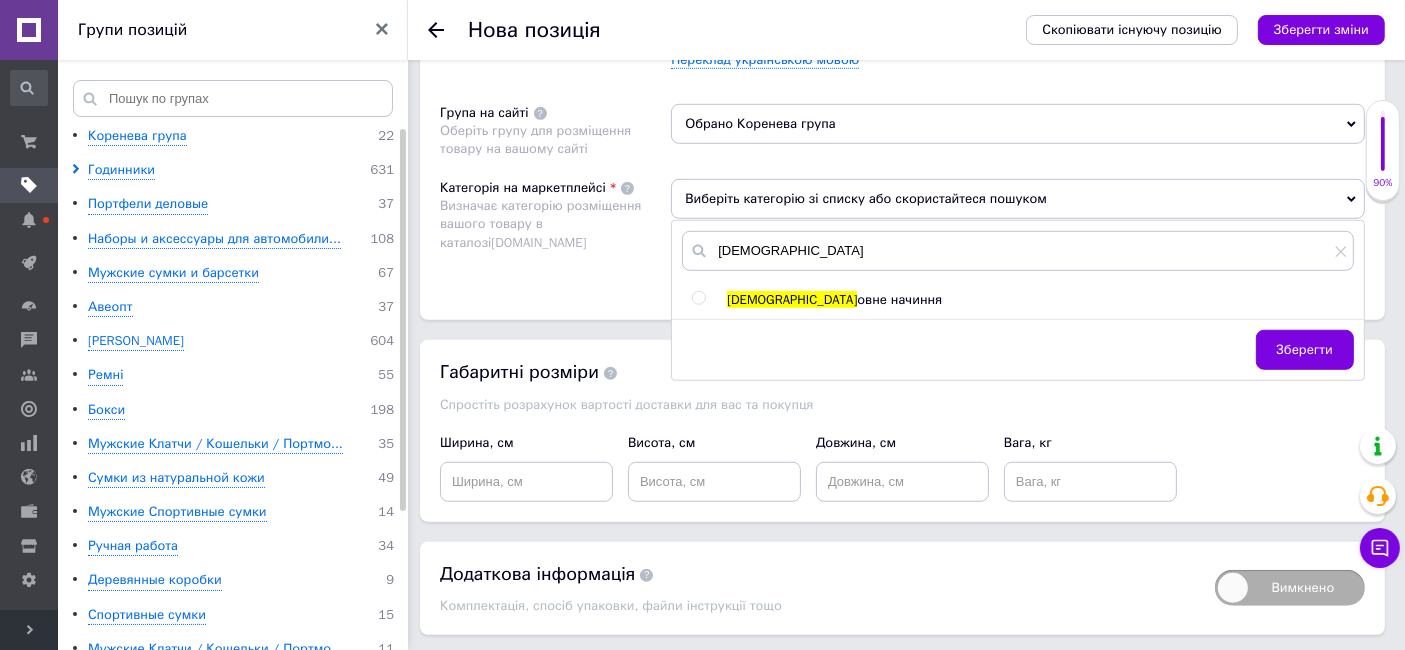 drag, startPoint x: 691, startPoint y: 289, endPoint x: 808, endPoint y: 311, distance: 119.05041 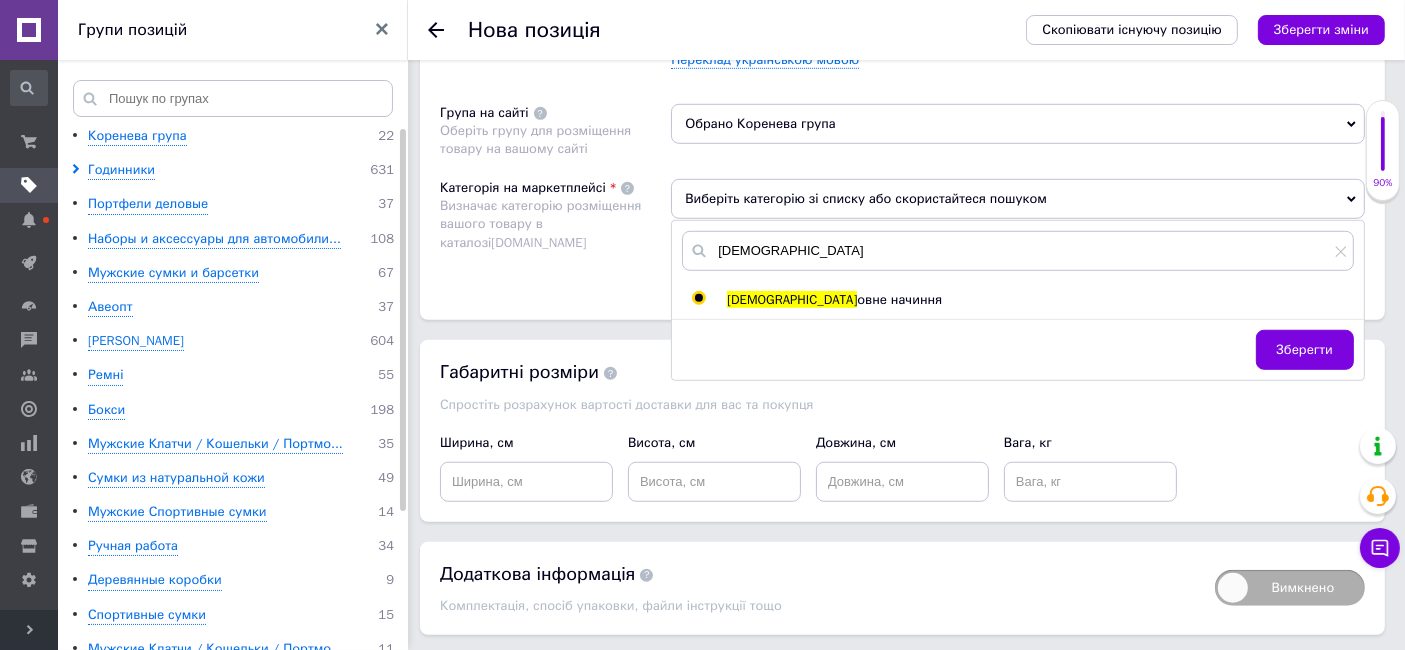 radio on "true" 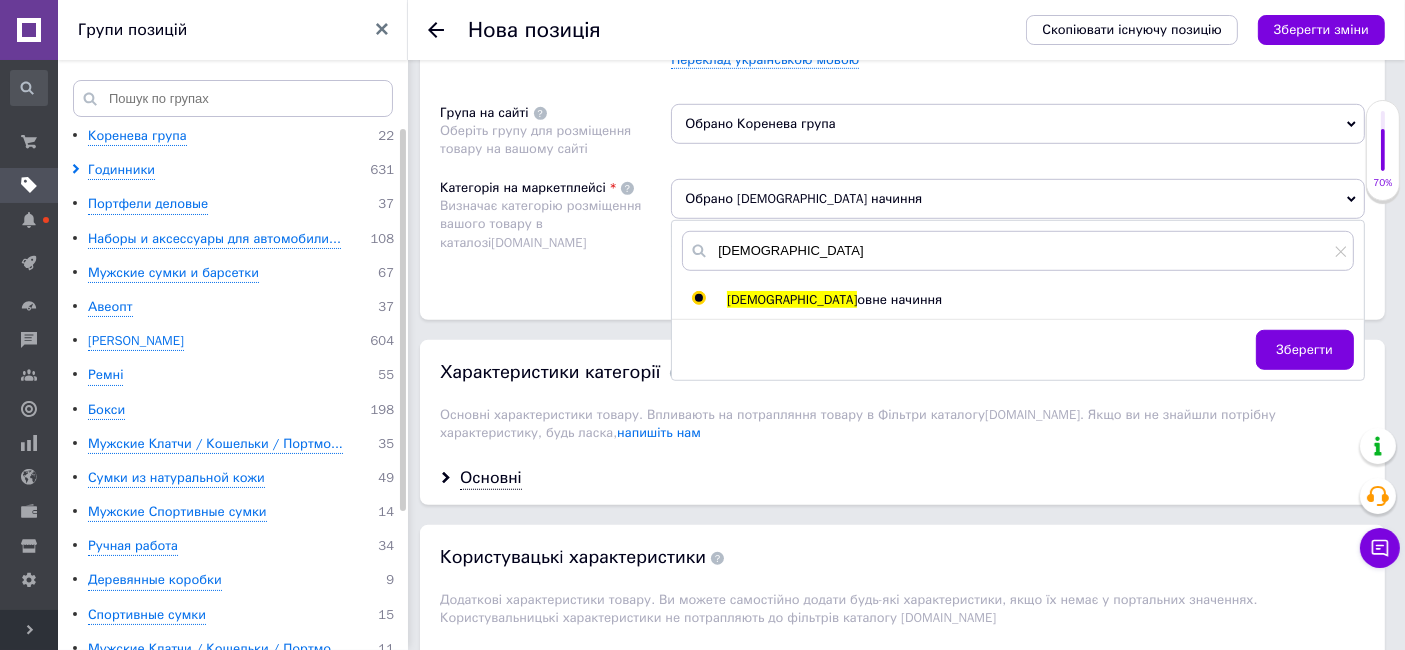 click on "Зберегти" at bounding box center [1305, 350] 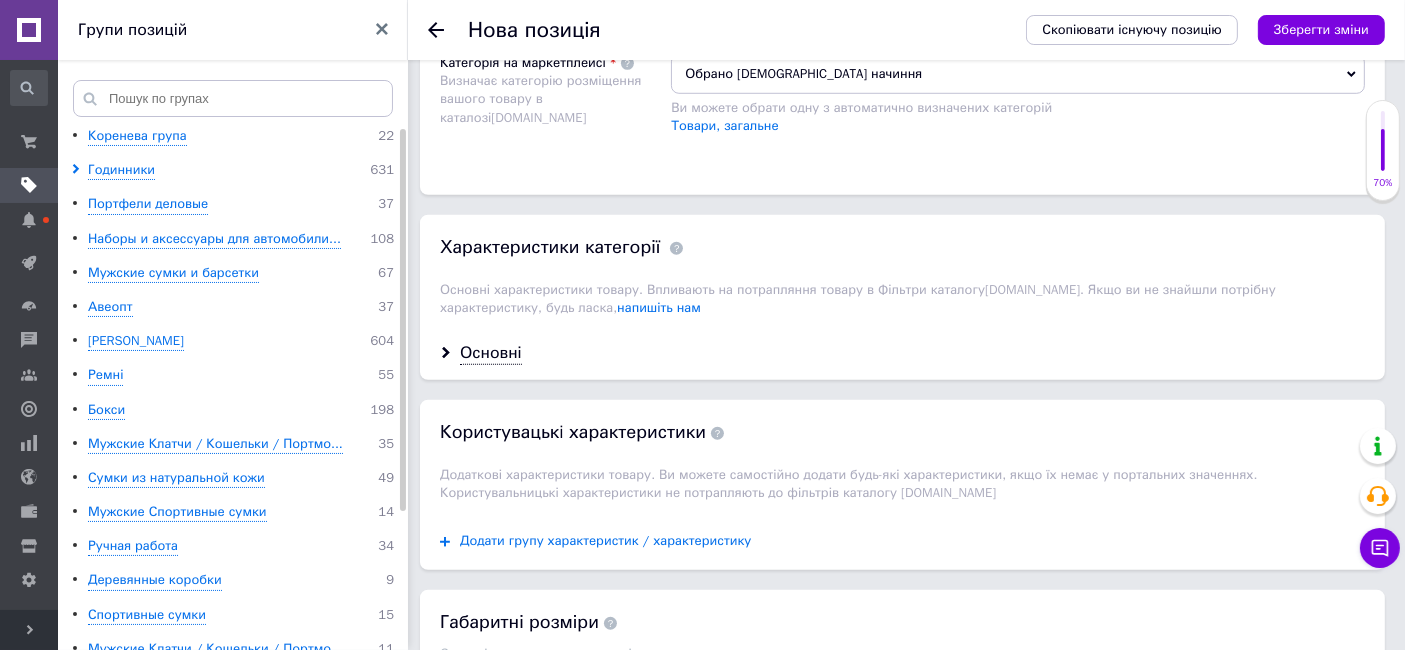 scroll, scrollTop: 1676, scrollLeft: 0, axis: vertical 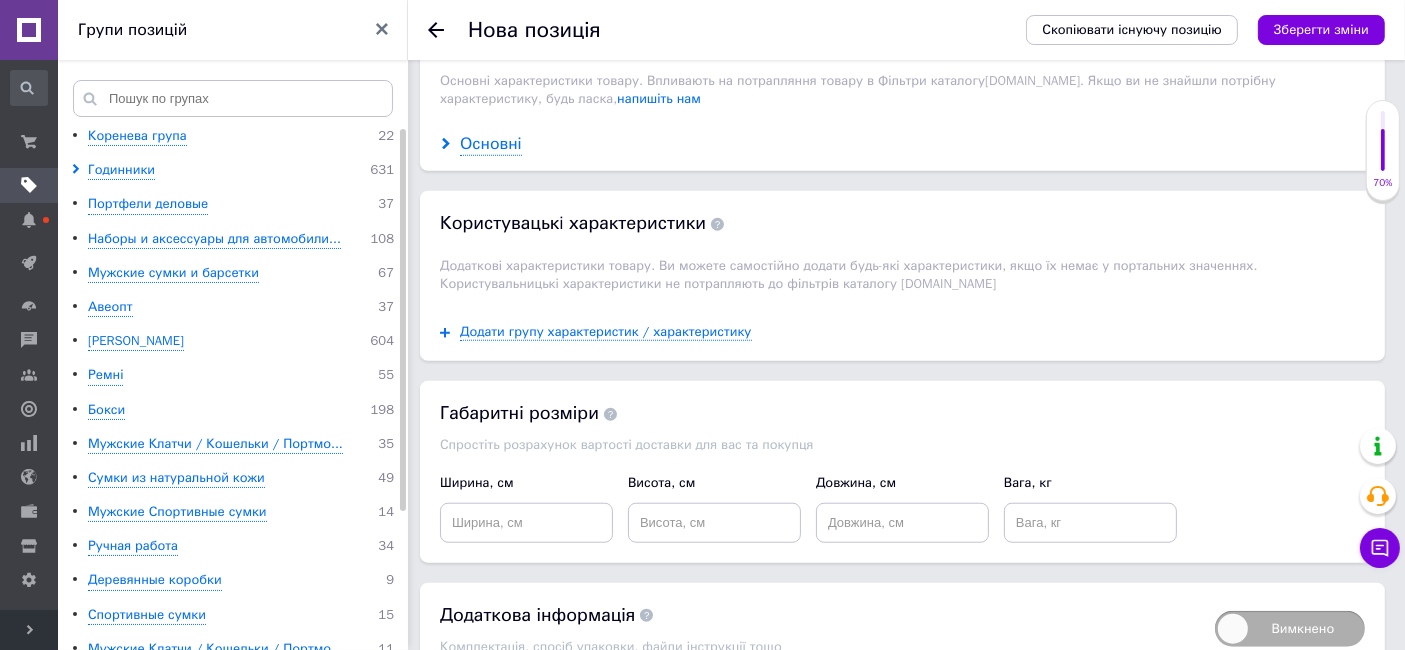 click on "Основні" at bounding box center (491, 144) 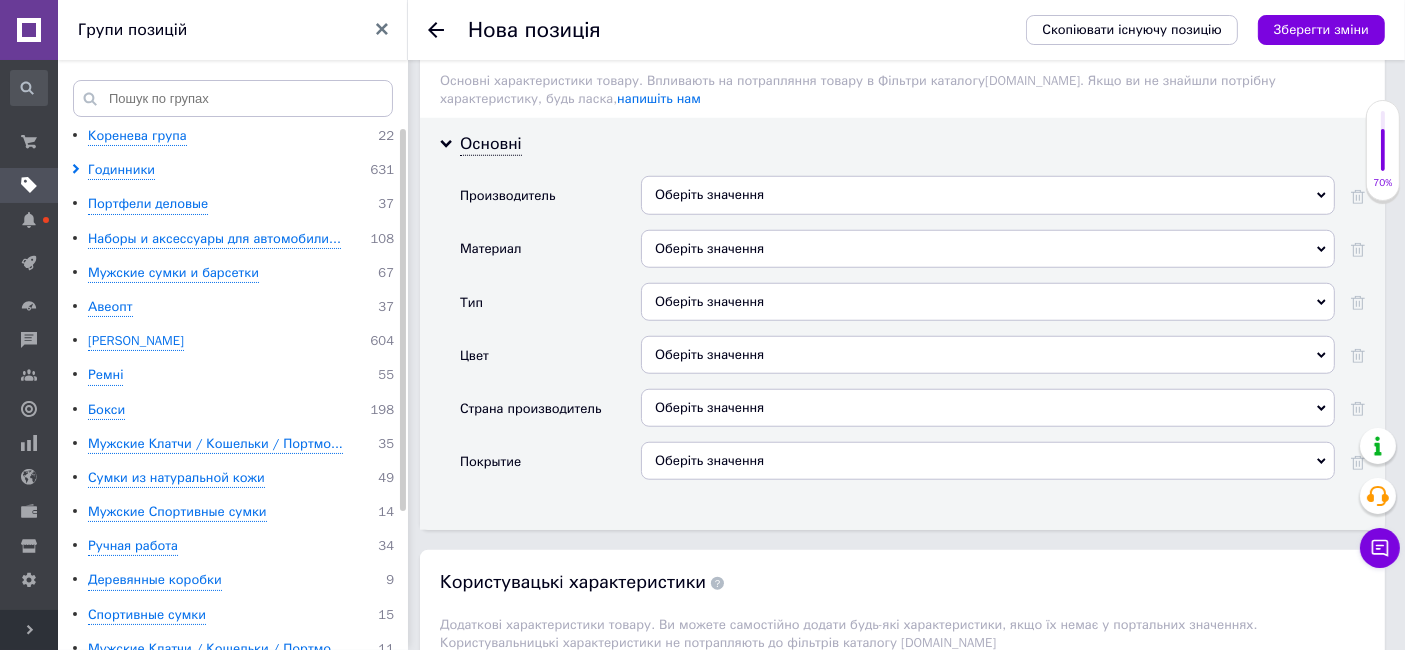 click on "Оберіть значення" at bounding box center [988, 302] 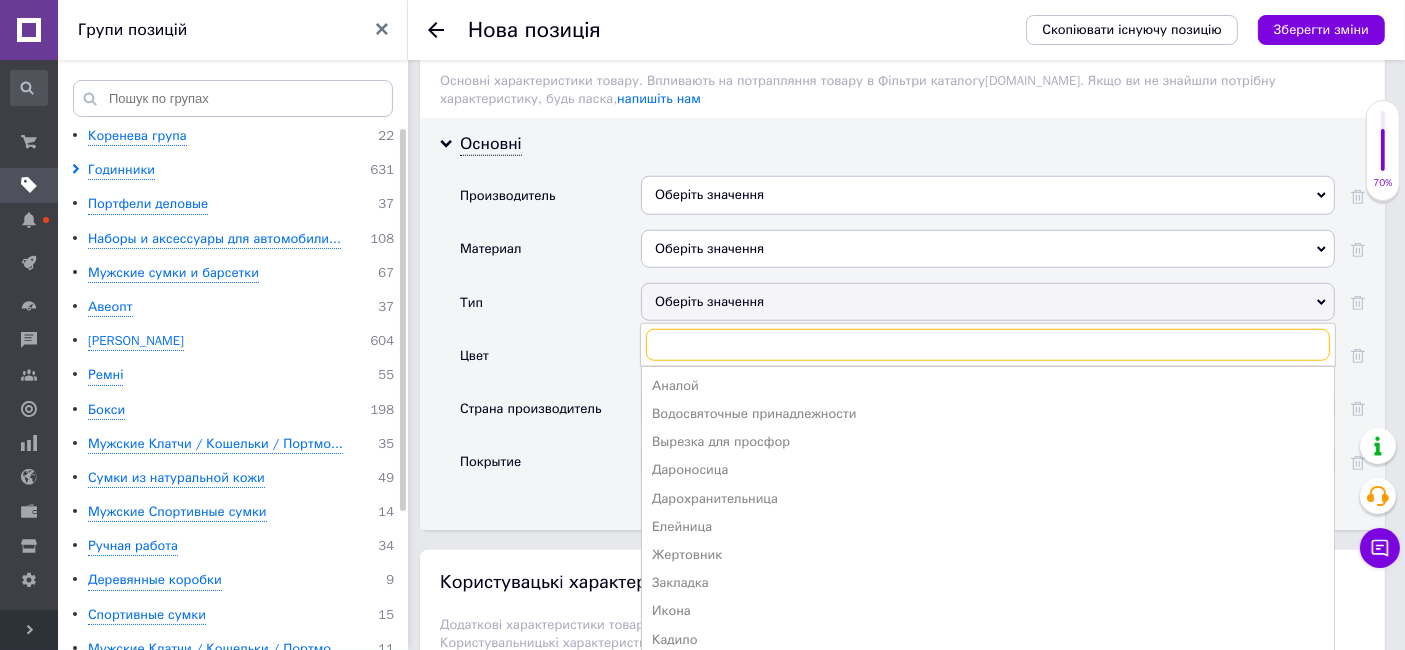 scroll, scrollTop: 1787, scrollLeft: 0, axis: vertical 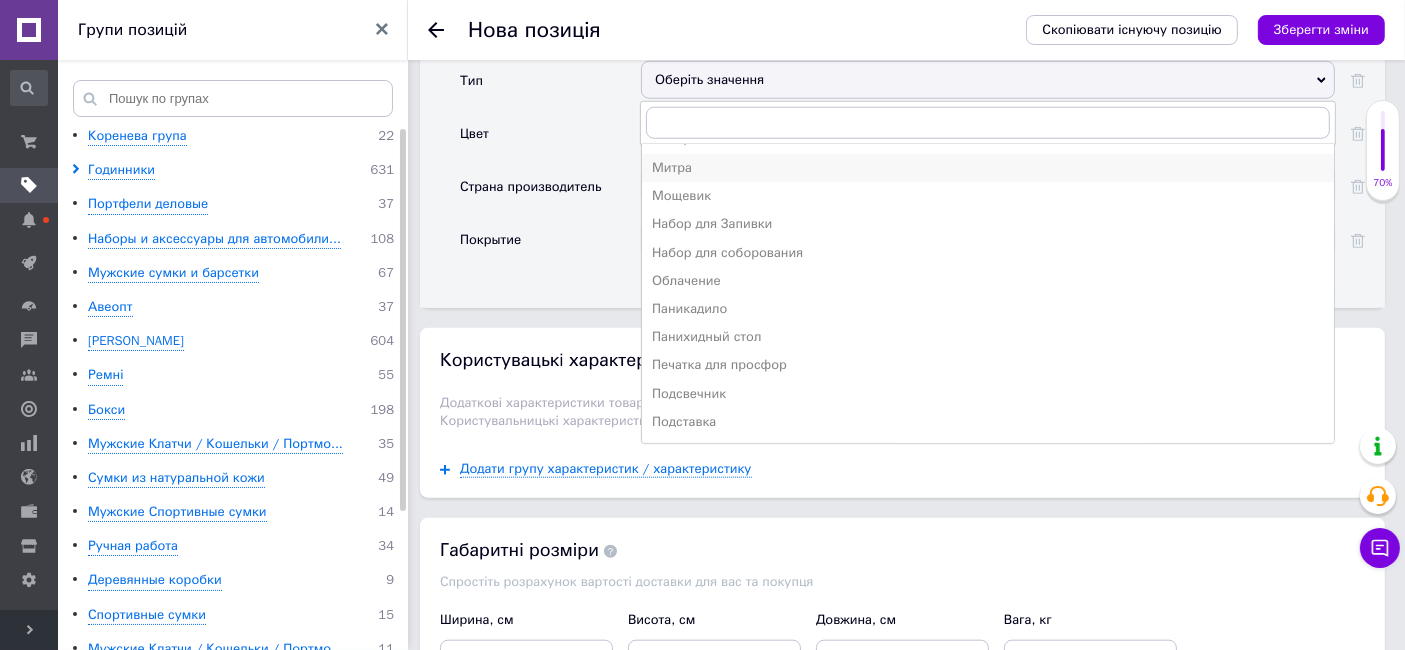 click on "Митра" at bounding box center (988, 168) 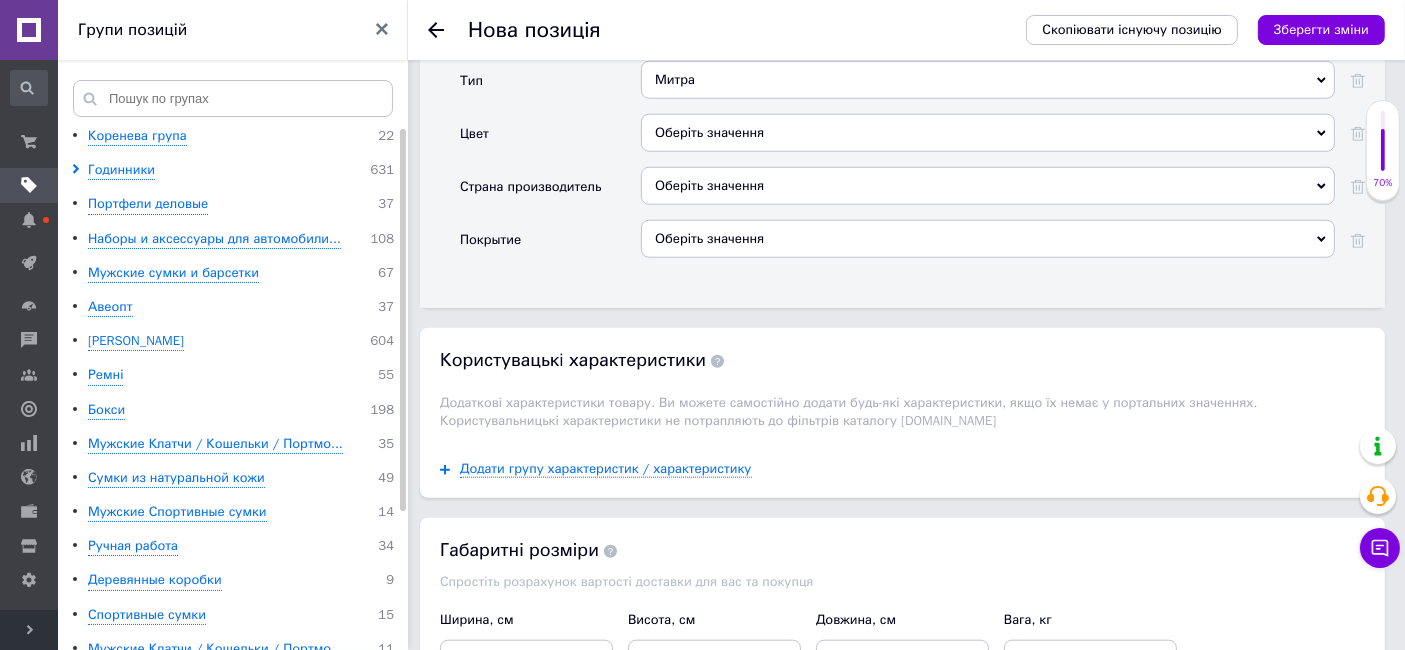 click on "Оберіть значення" at bounding box center [988, 133] 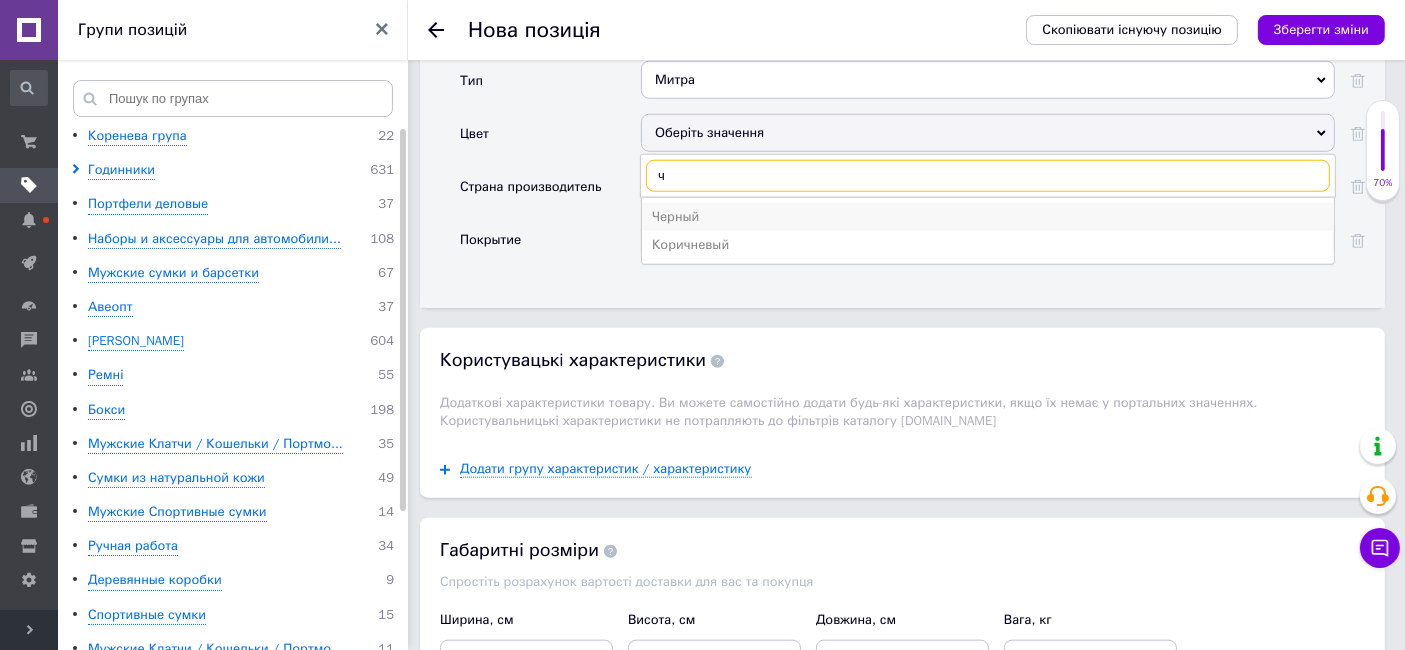 type on "ч" 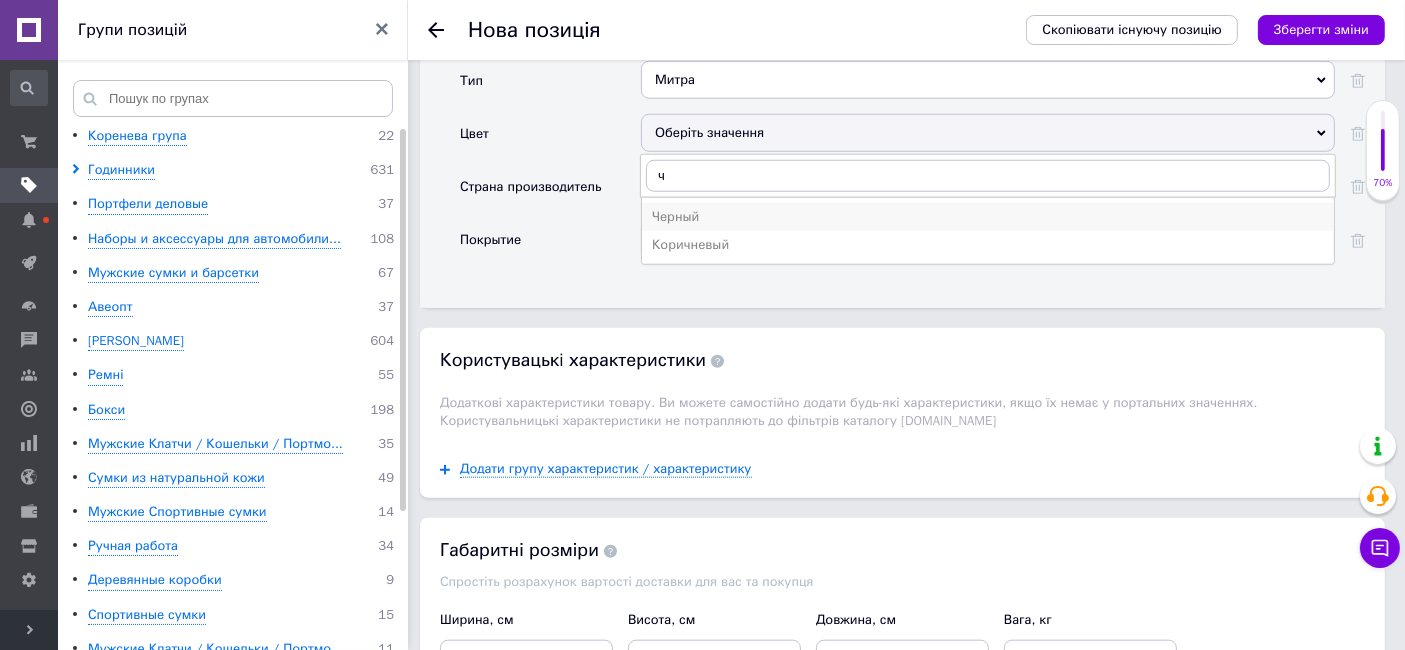 click on "Черный" at bounding box center [988, 217] 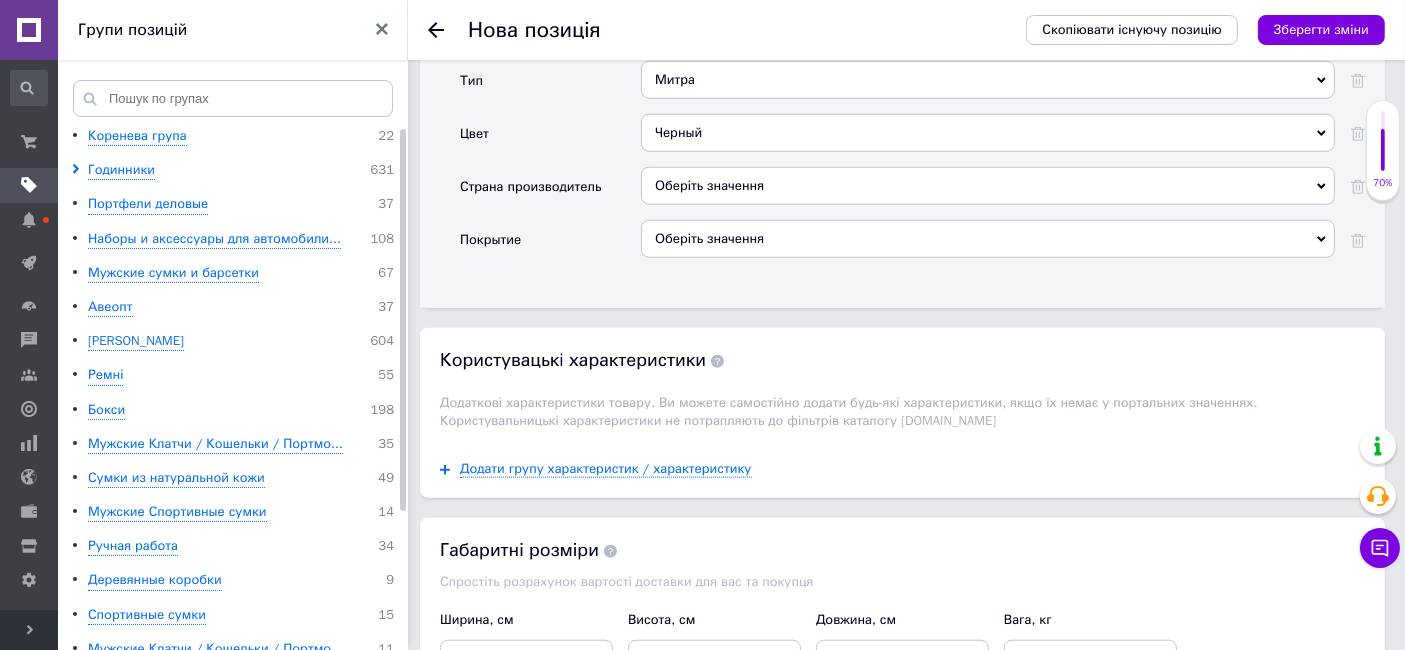 click on "Оберіть значення" at bounding box center [988, 186] 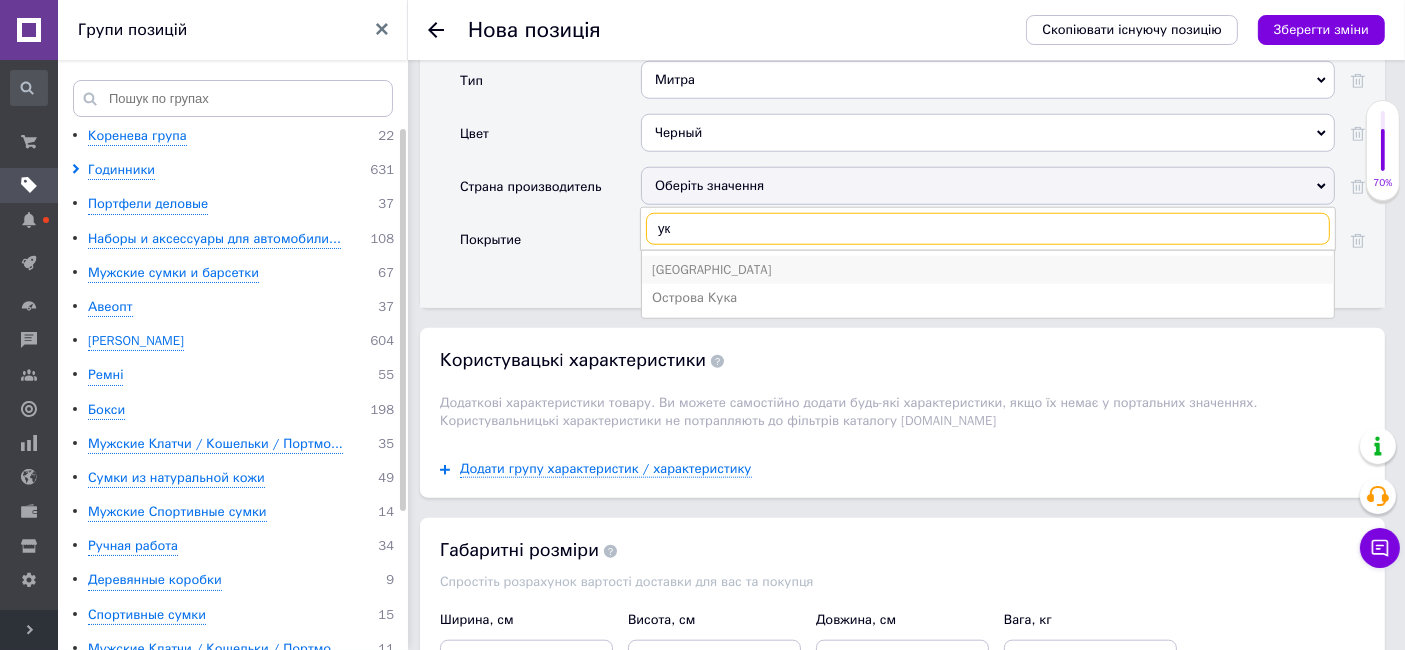 type on "ук" 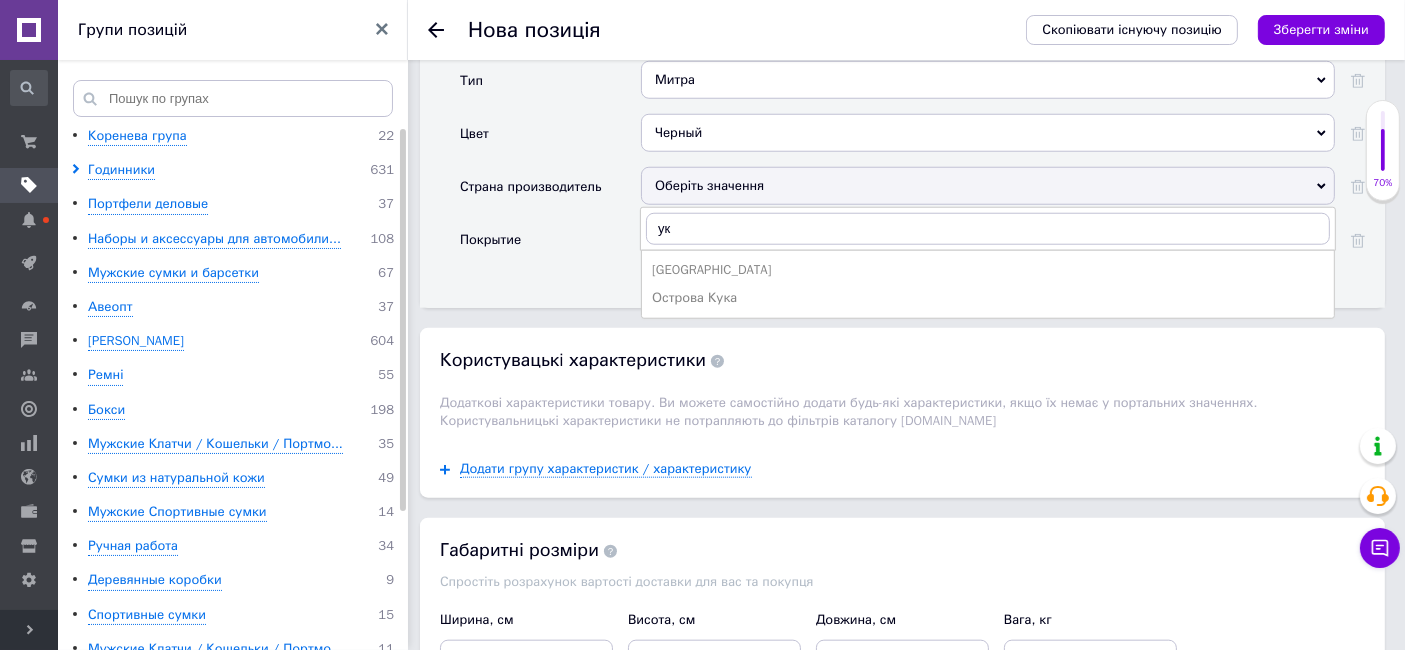 click on "[GEOGRAPHIC_DATA]" at bounding box center [988, 270] 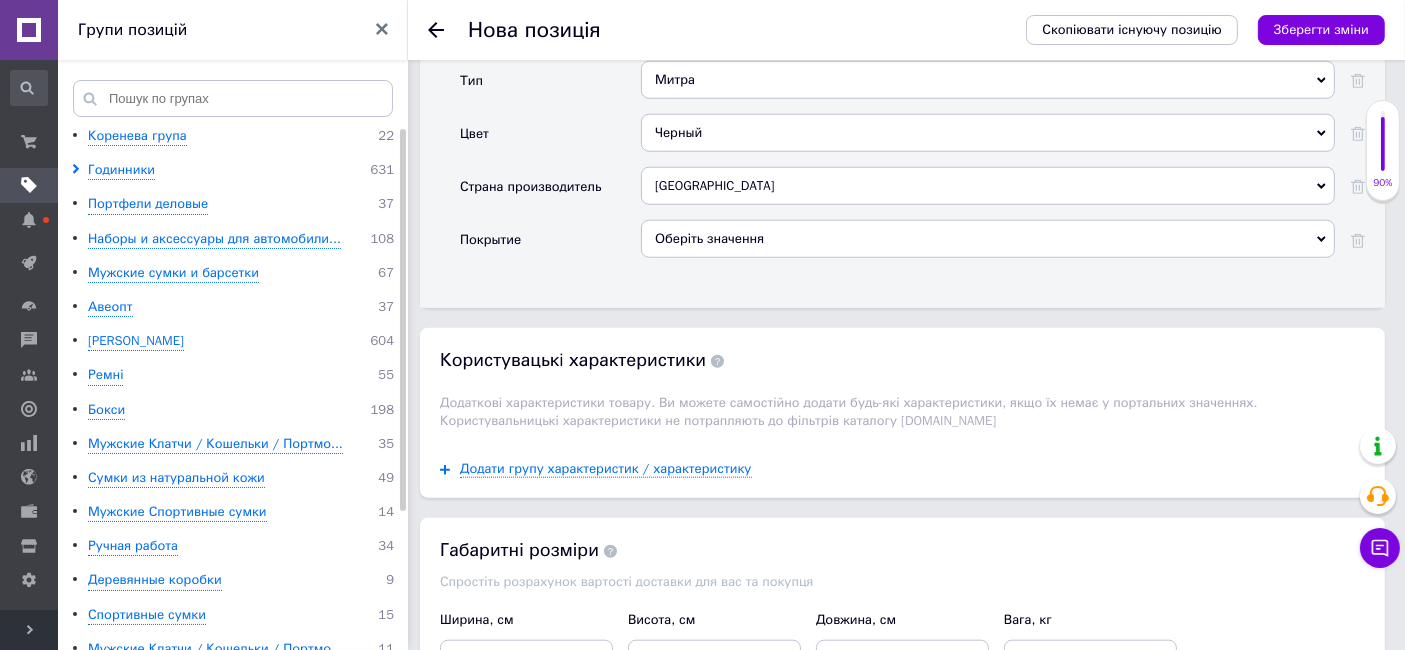 click on "Оберіть значення" at bounding box center [988, 239] 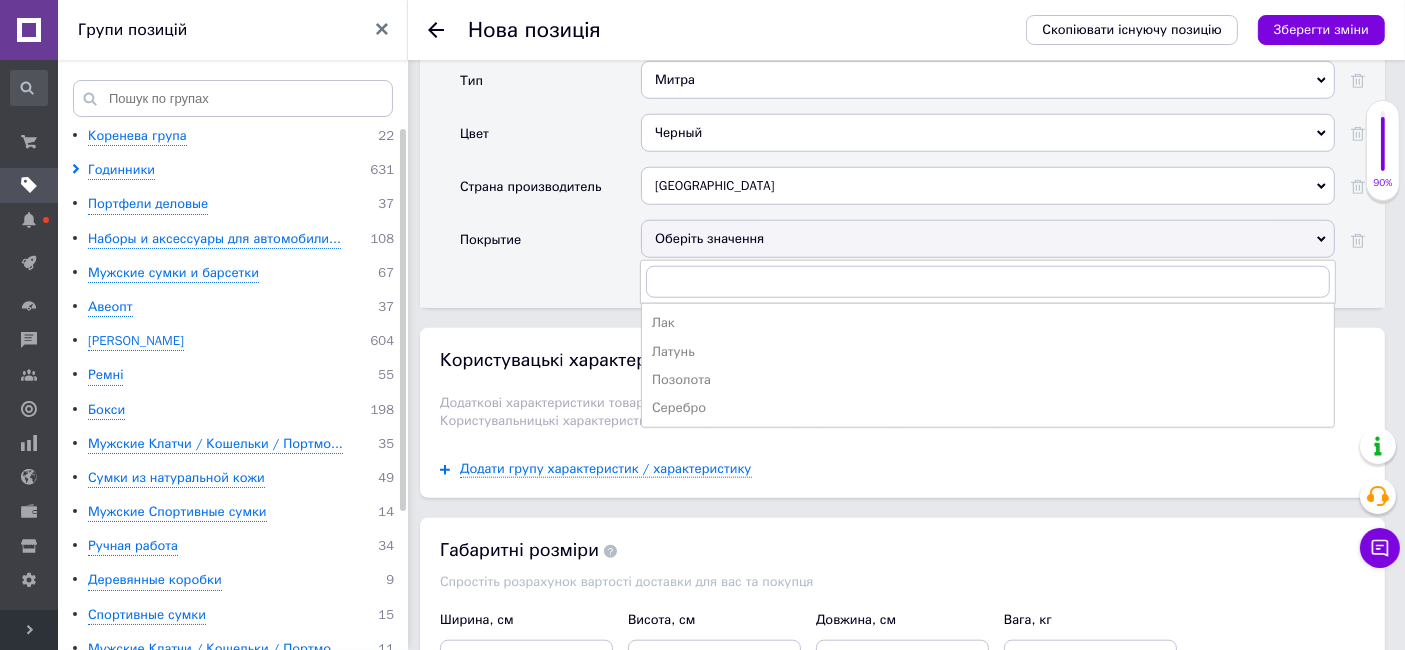 click on "Покрытие" at bounding box center (550, 246) 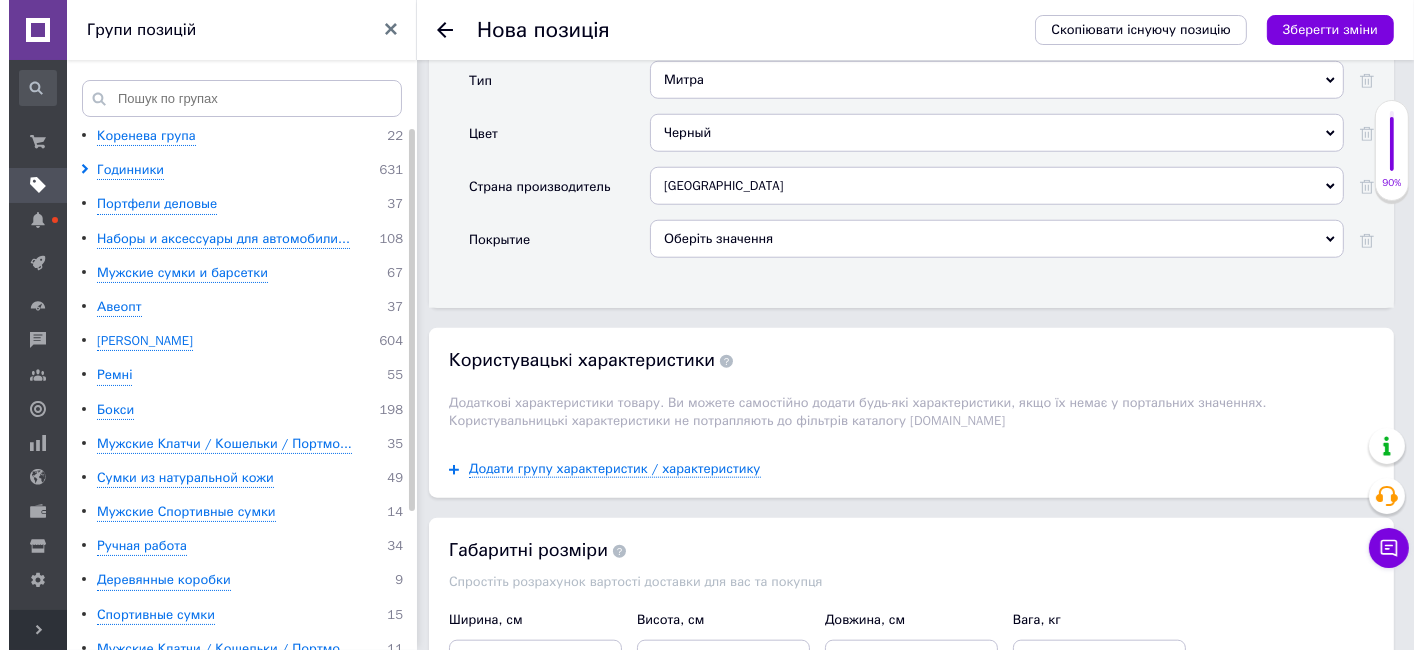 scroll, scrollTop: 2009, scrollLeft: 0, axis: vertical 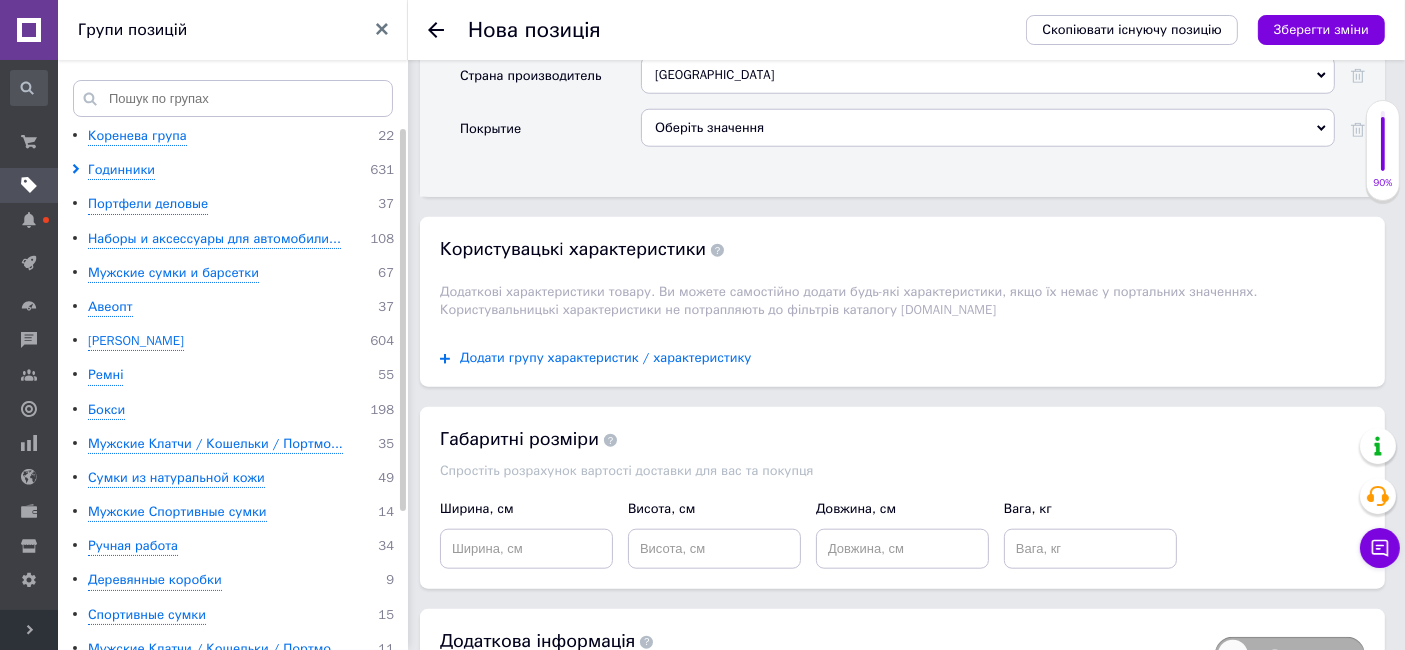 click on "Додати групу характеристик / характеристику" at bounding box center (606, 358) 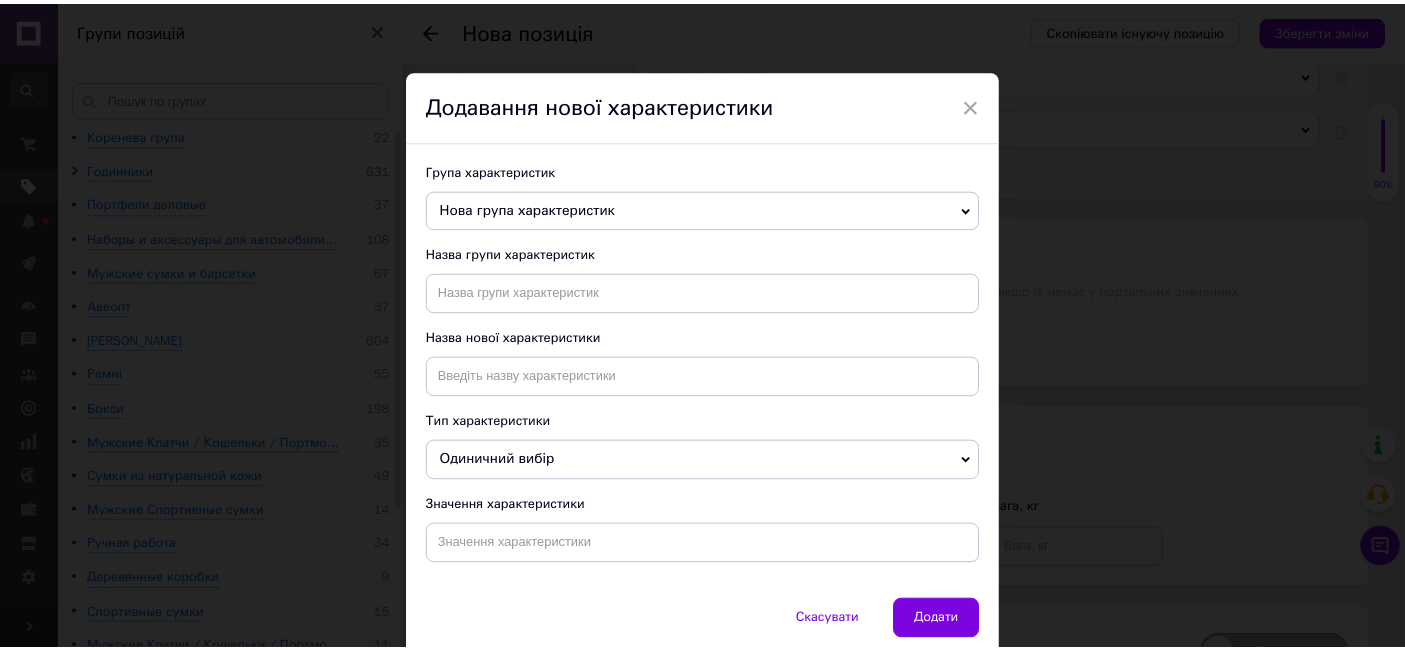 scroll, scrollTop: 72, scrollLeft: 0, axis: vertical 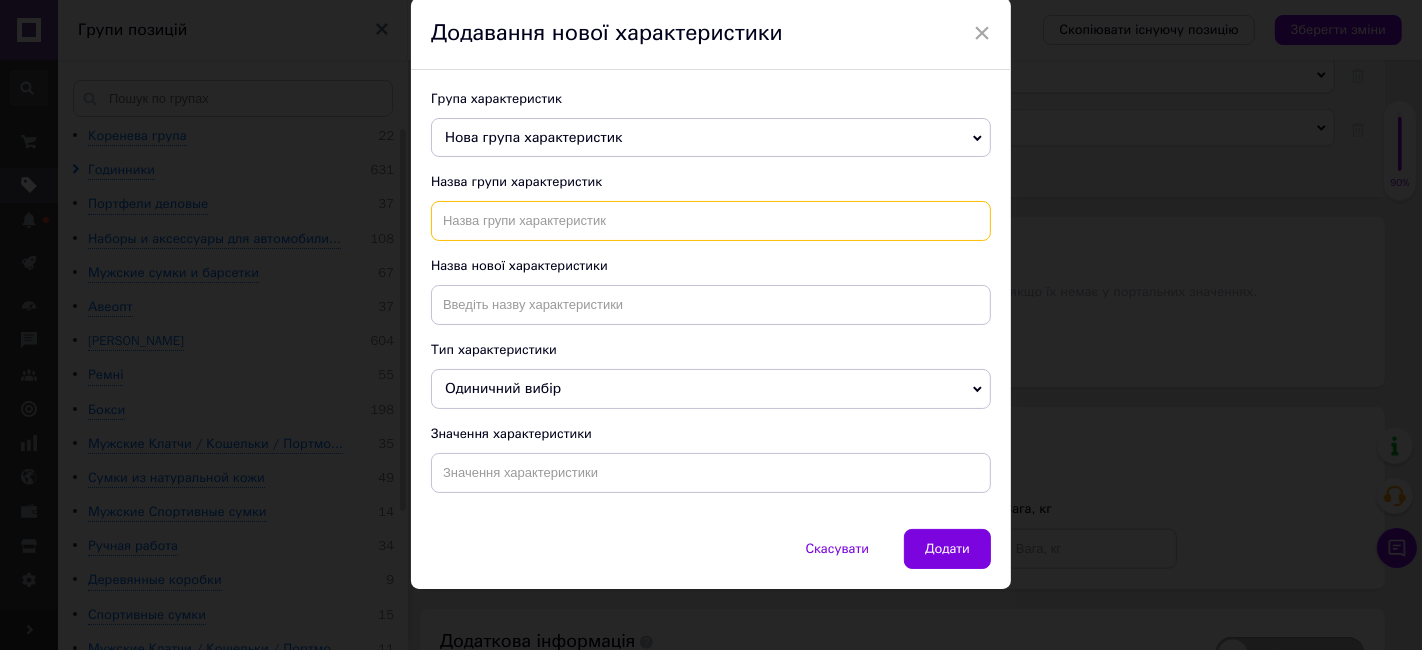 click at bounding box center (711, 221) 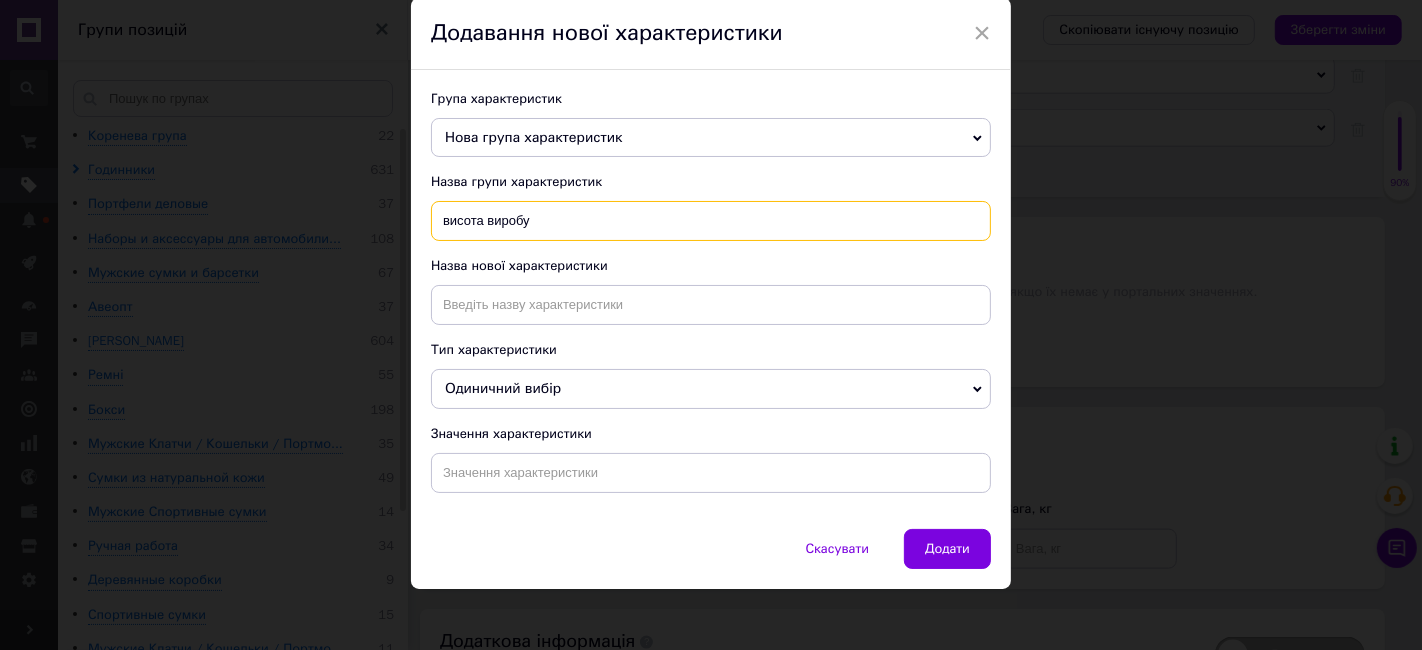 type on "висота виробу" 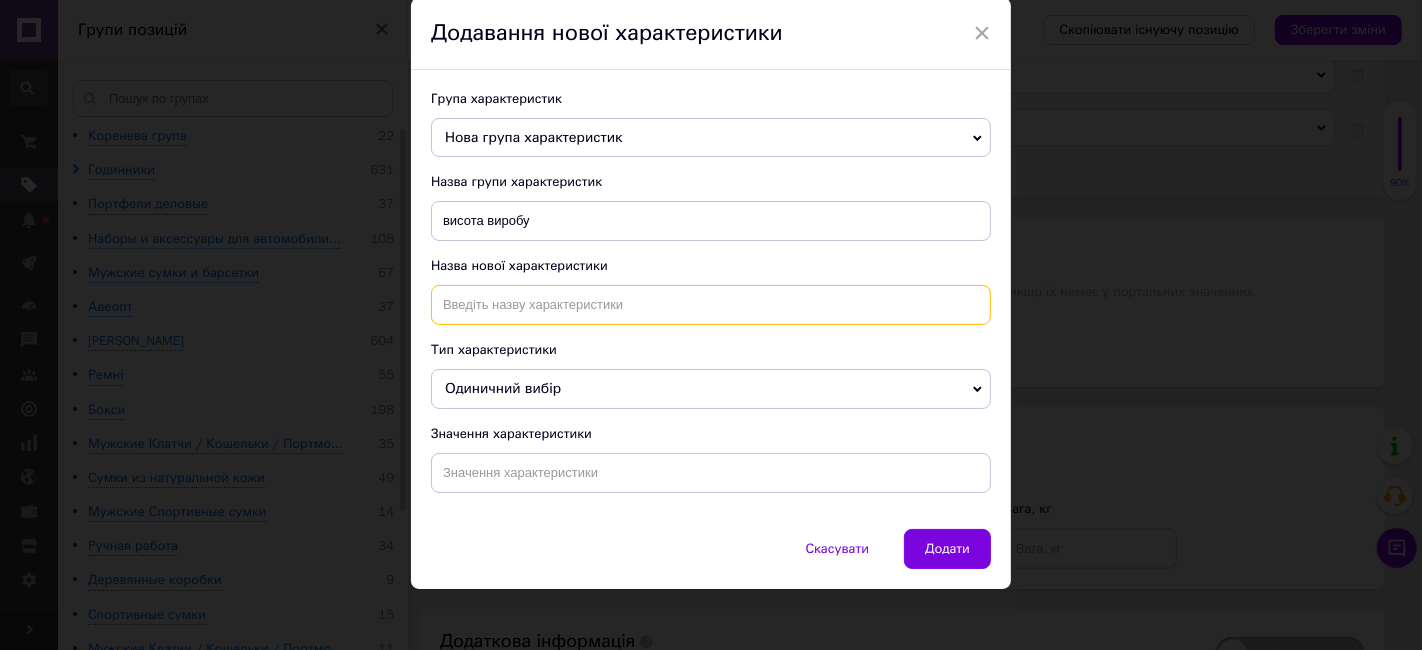 click at bounding box center (711, 305) 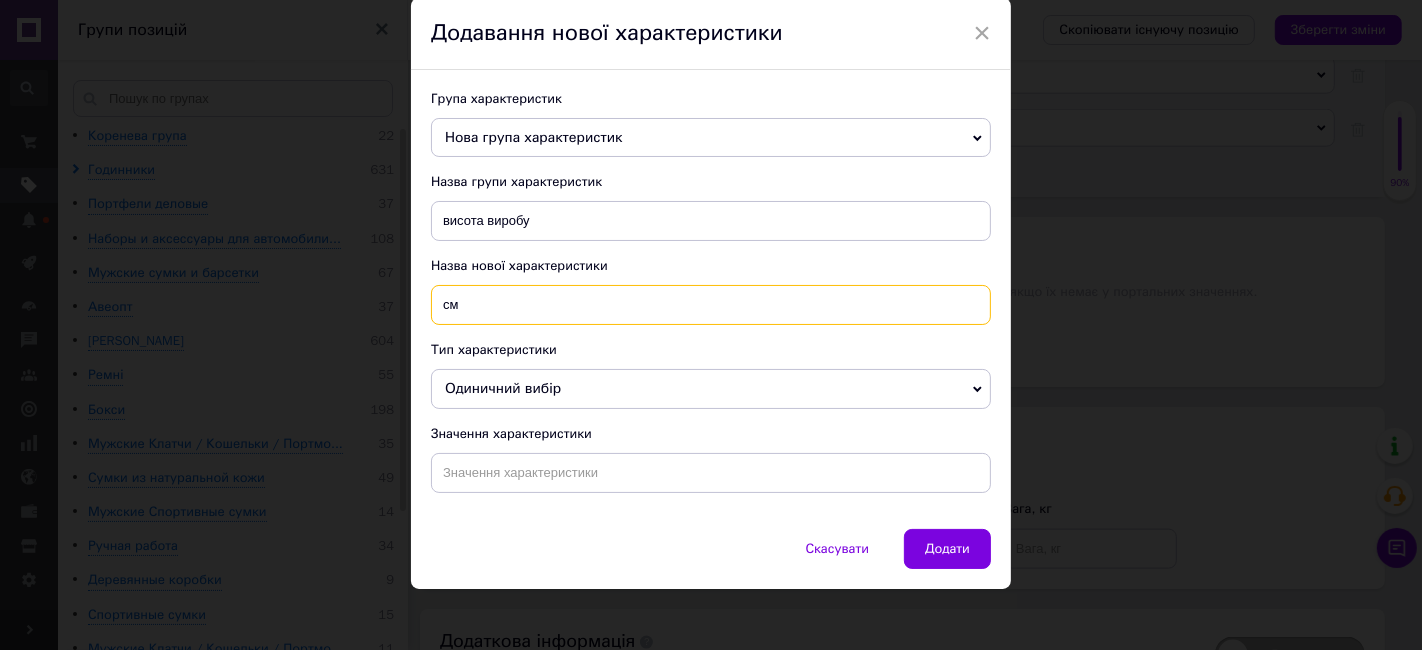 type on "см" 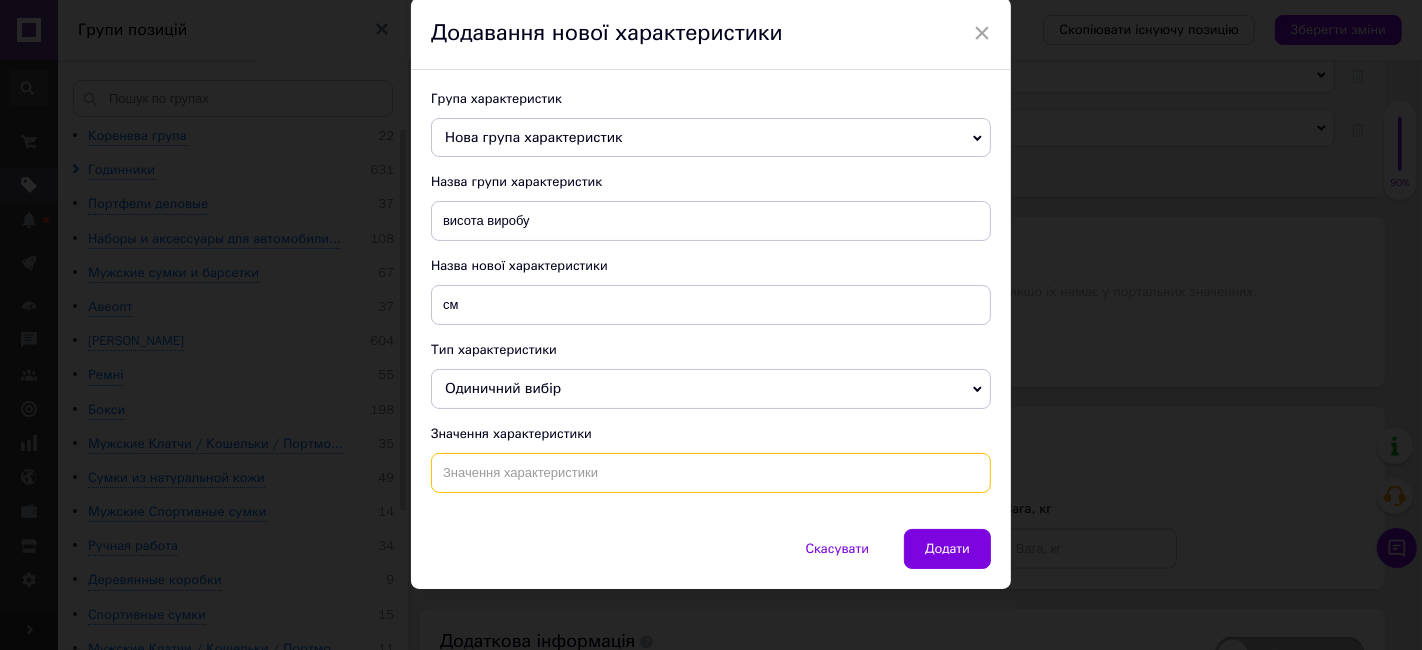 click at bounding box center [711, 473] 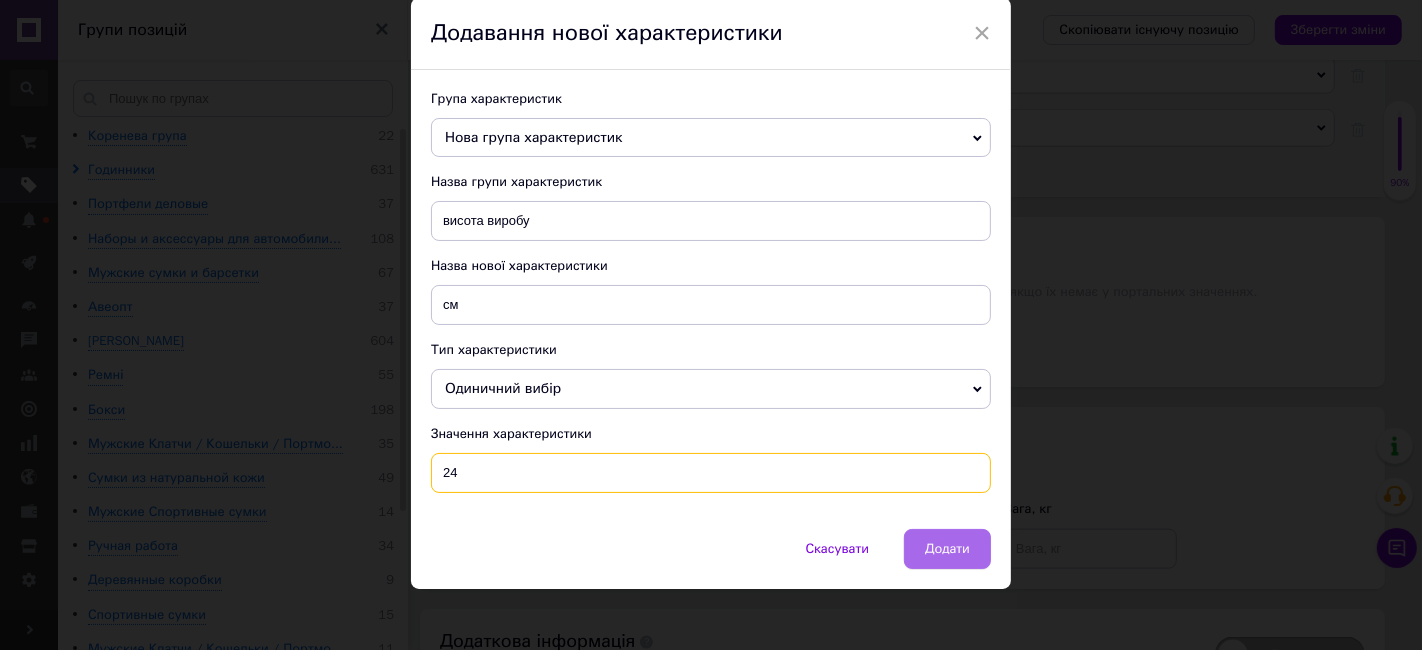 type on "24" 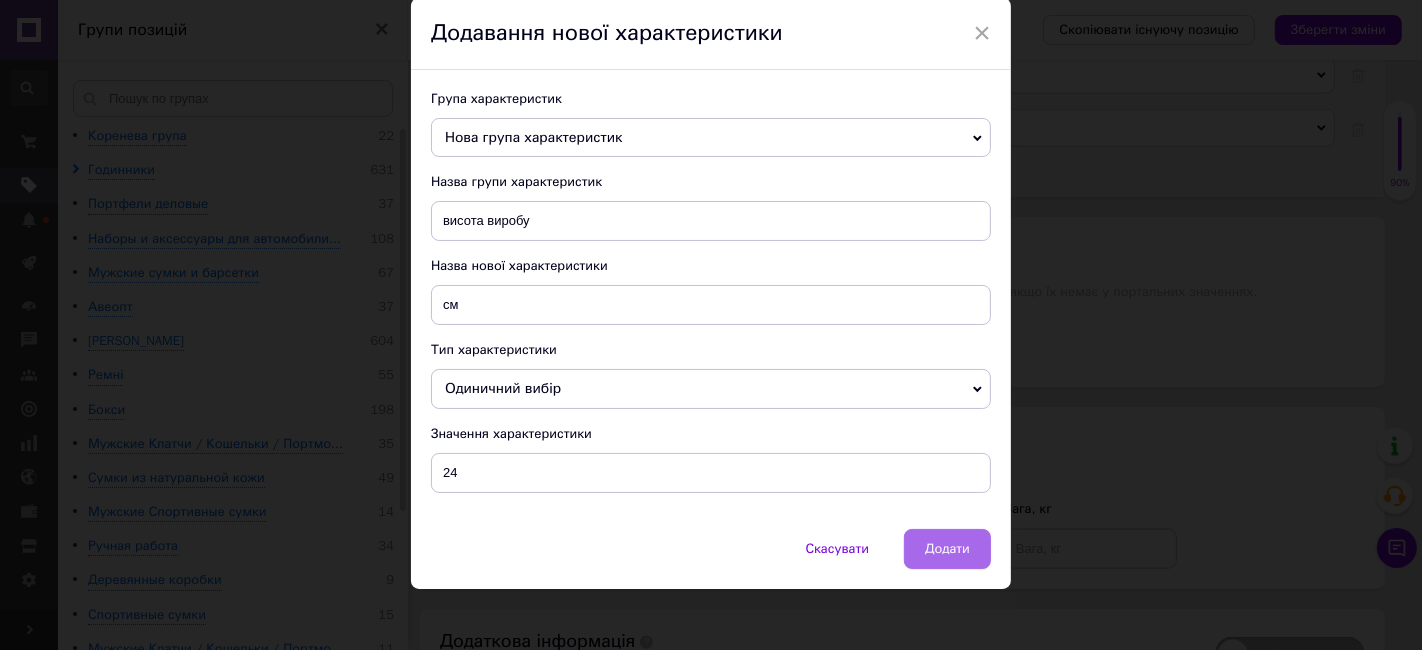 click on "Додати" at bounding box center [947, 549] 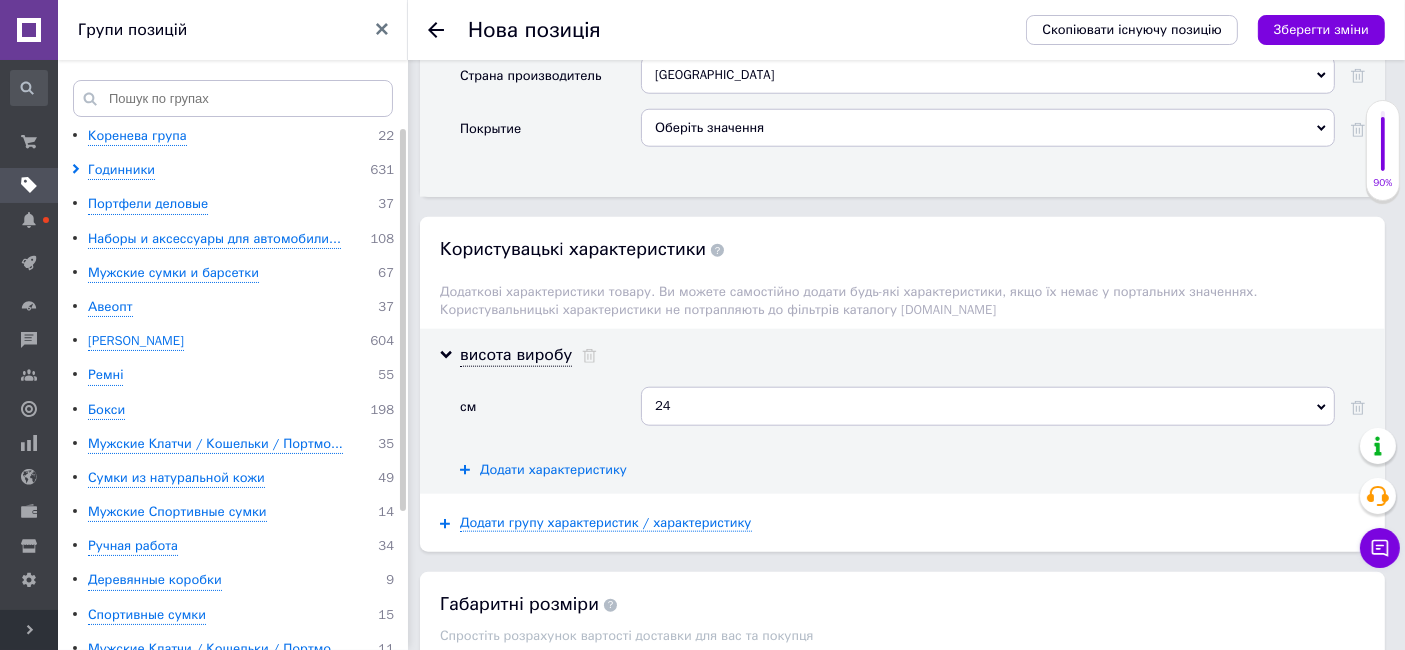 click on "Додати характеристику" at bounding box center (553, 470) 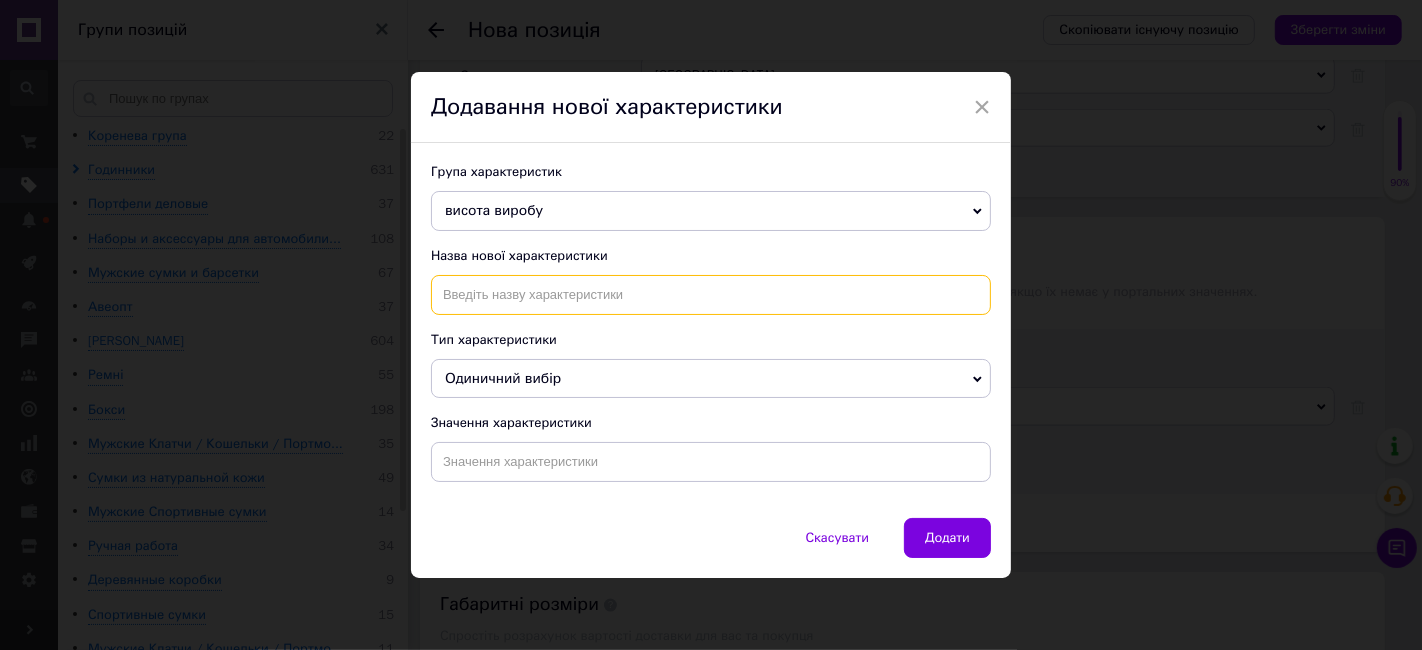 click at bounding box center (711, 295) 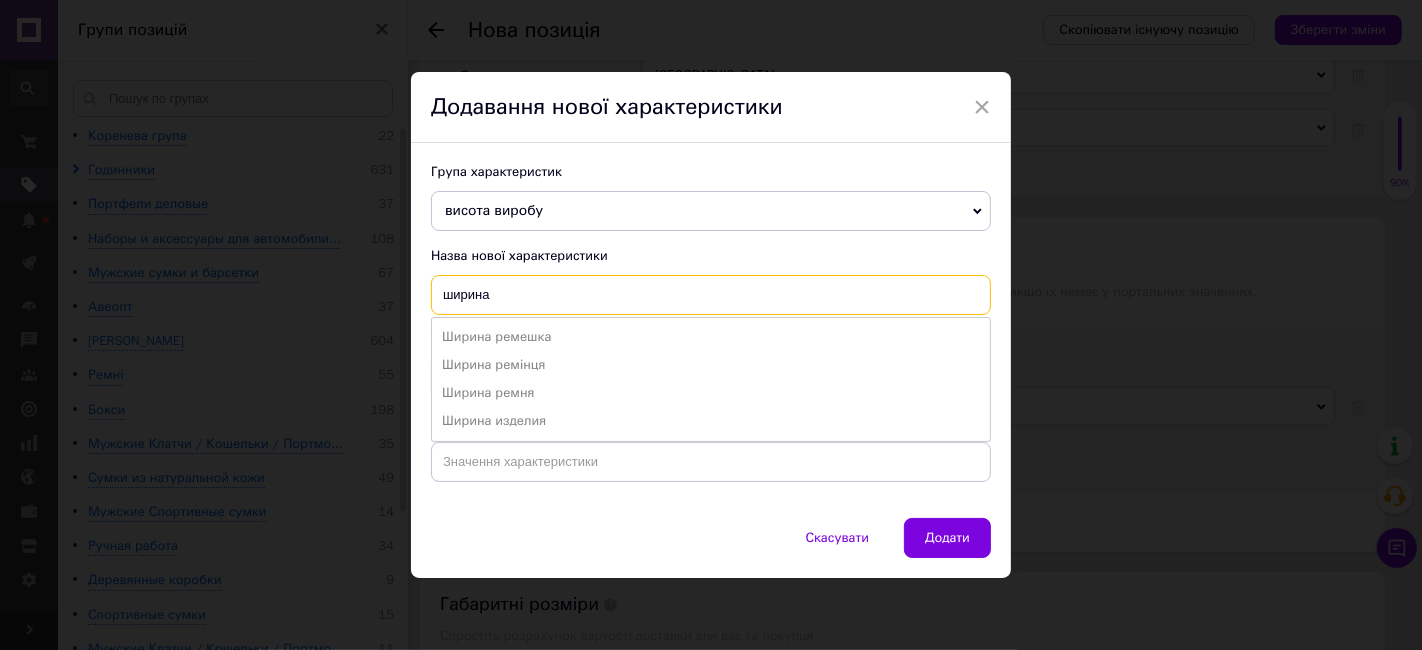type on "ширина" 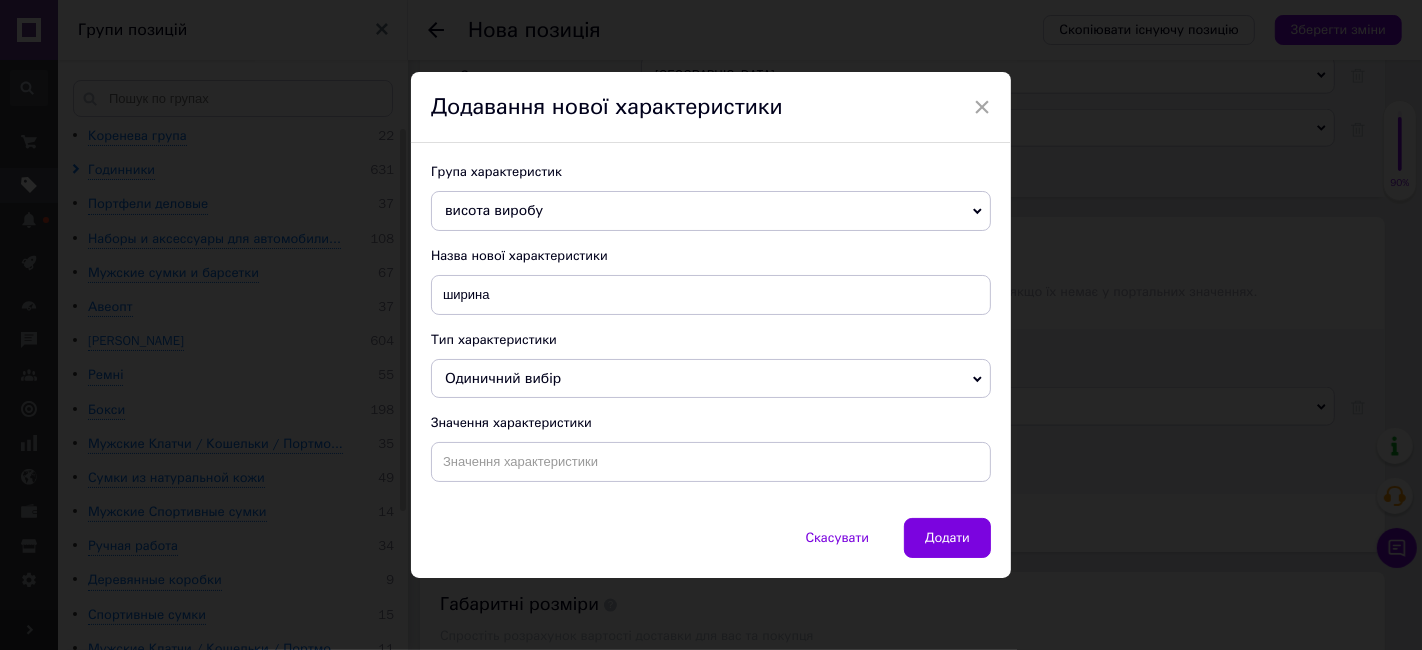 click on "Скасувати   Додати" at bounding box center (711, 548) 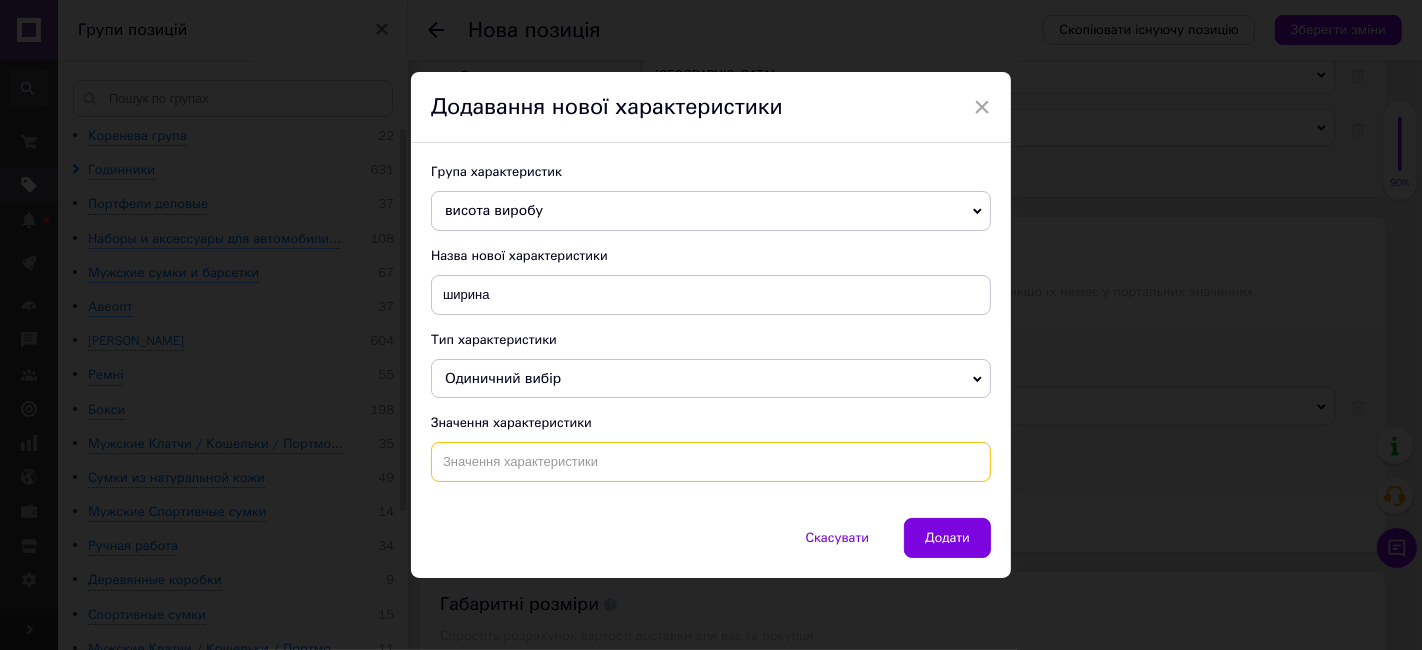click at bounding box center [711, 462] 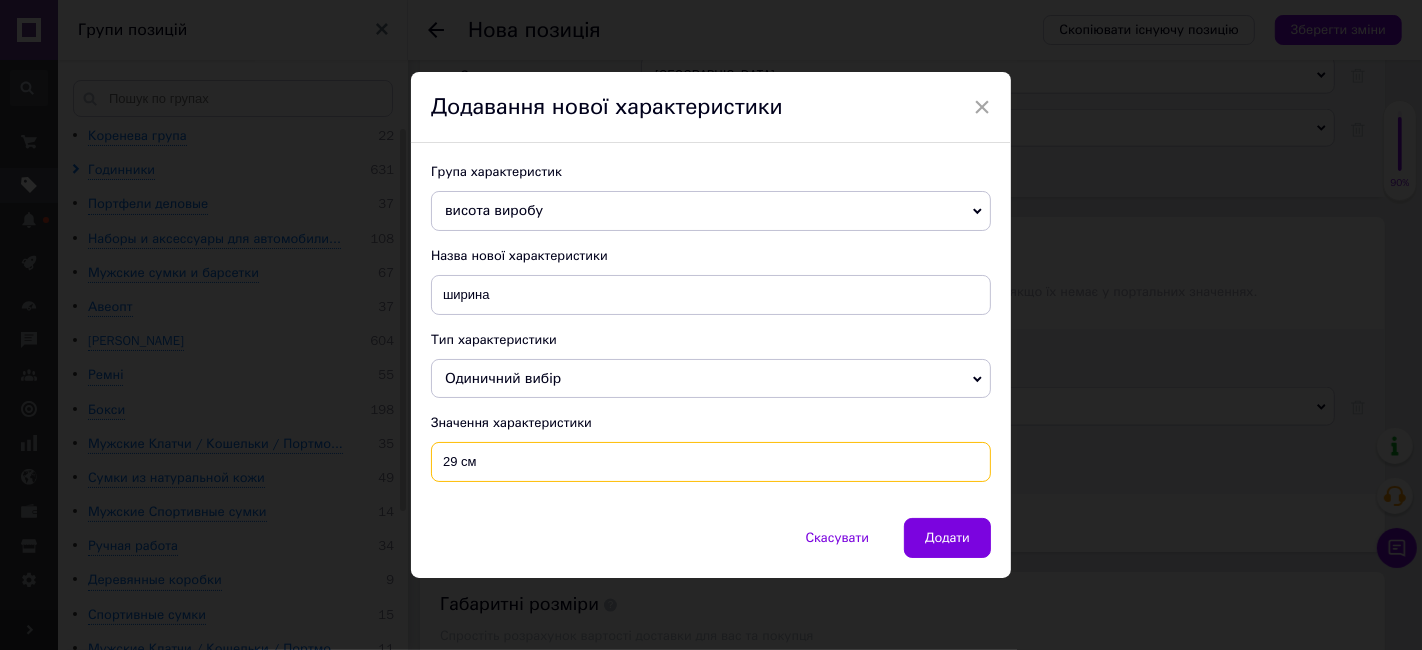 type on "29 см" 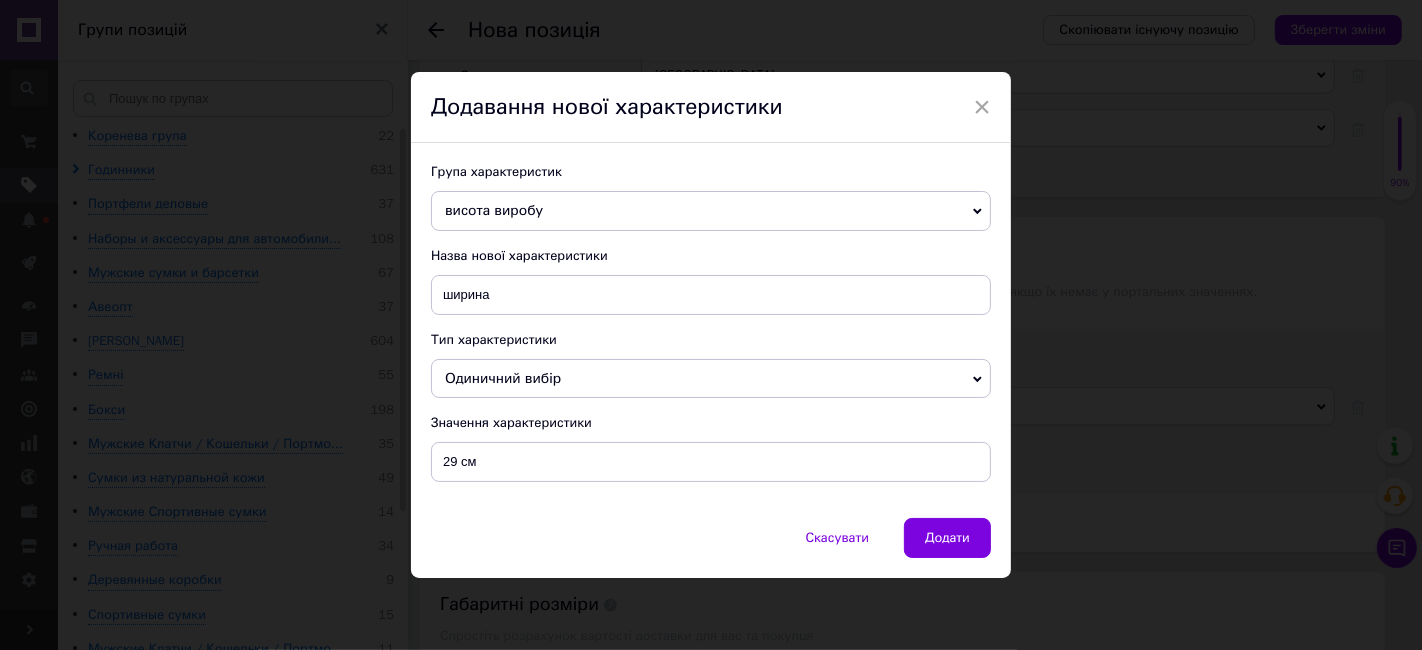 click on "Скасувати   Додати" at bounding box center [711, 548] 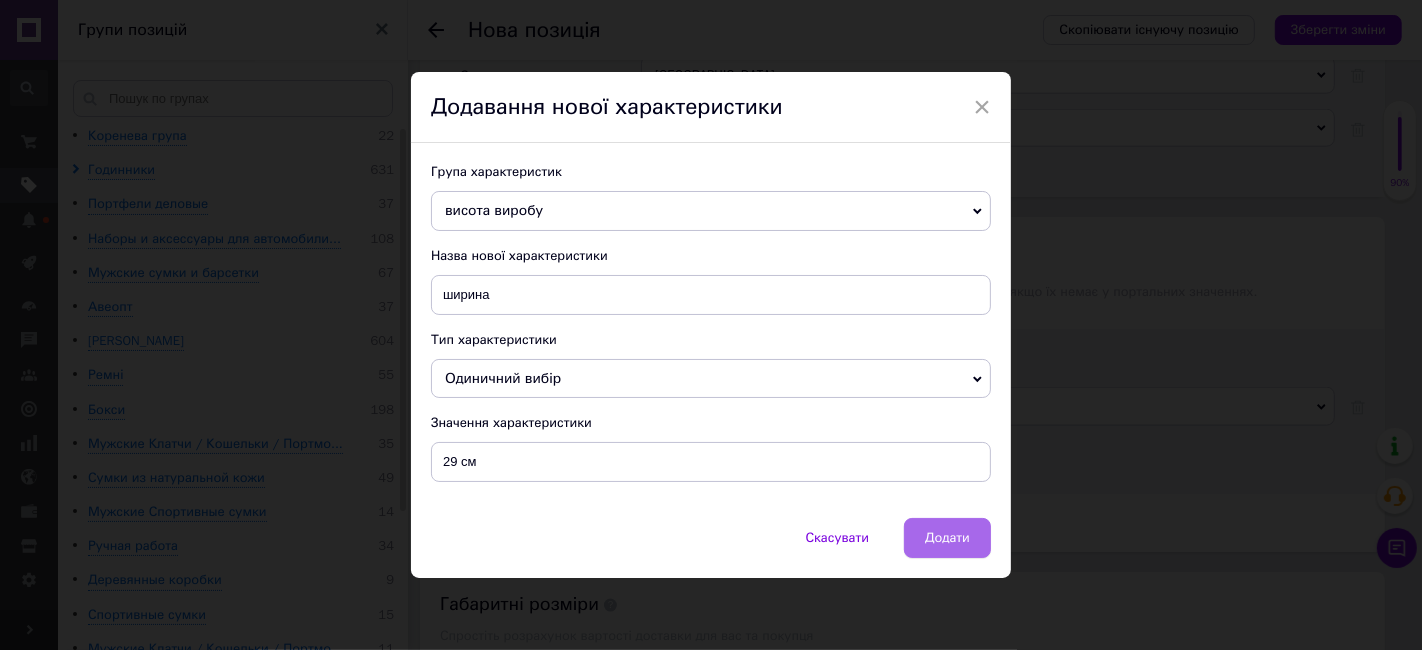 click on "Додати" at bounding box center (947, 538) 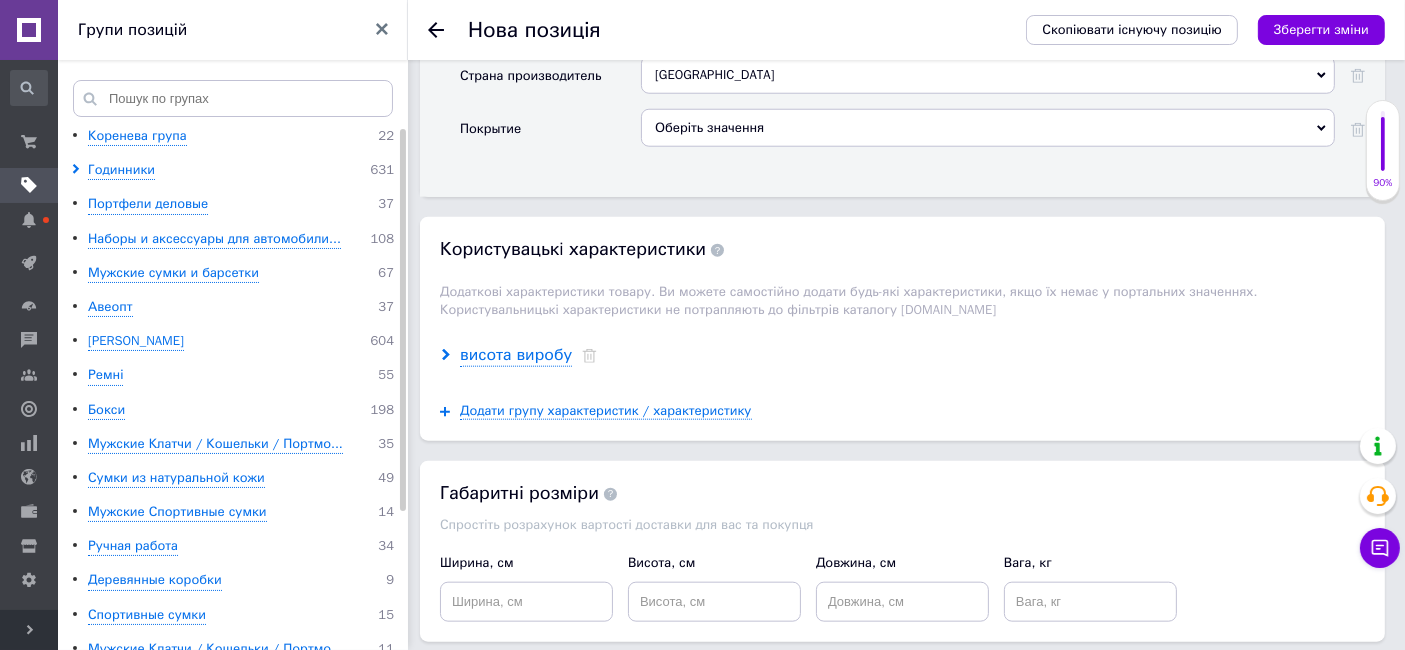 click on "висота виробу" at bounding box center (516, 355) 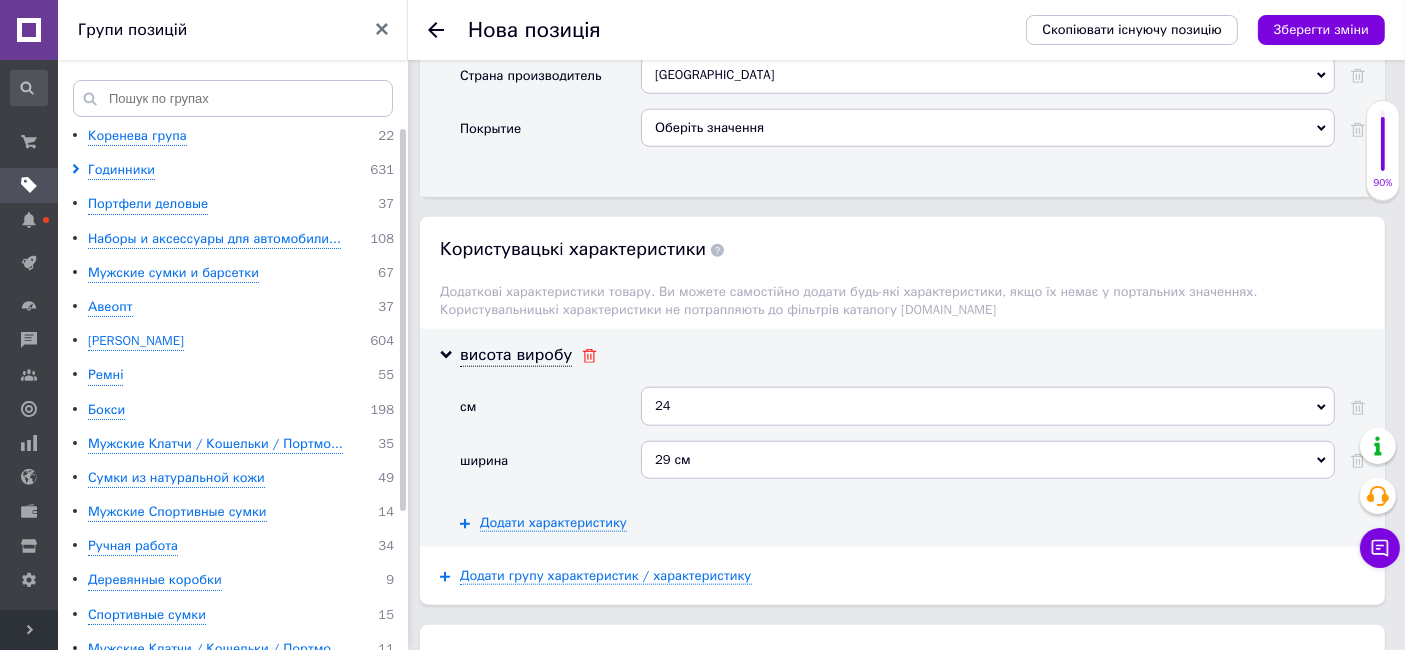 click 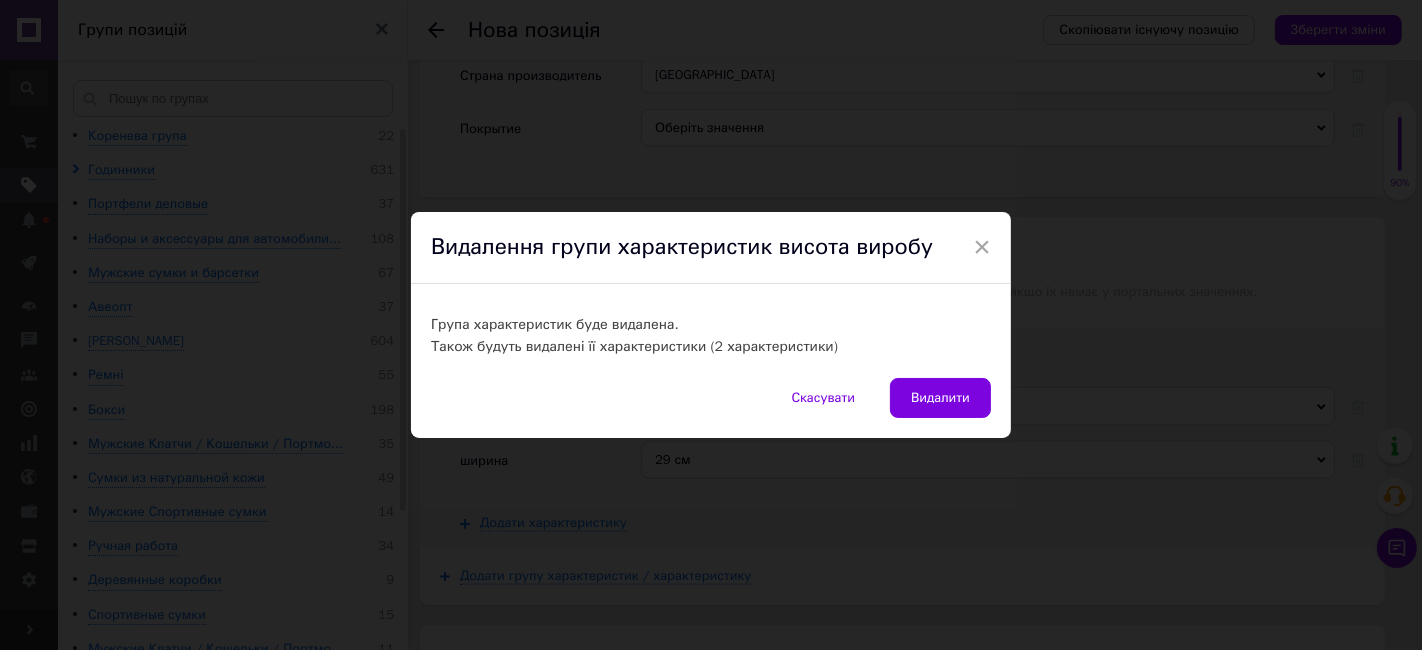 drag, startPoint x: 982, startPoint y: 247, endPoint x: 987, endPoint y: 260, distance: 13.928389 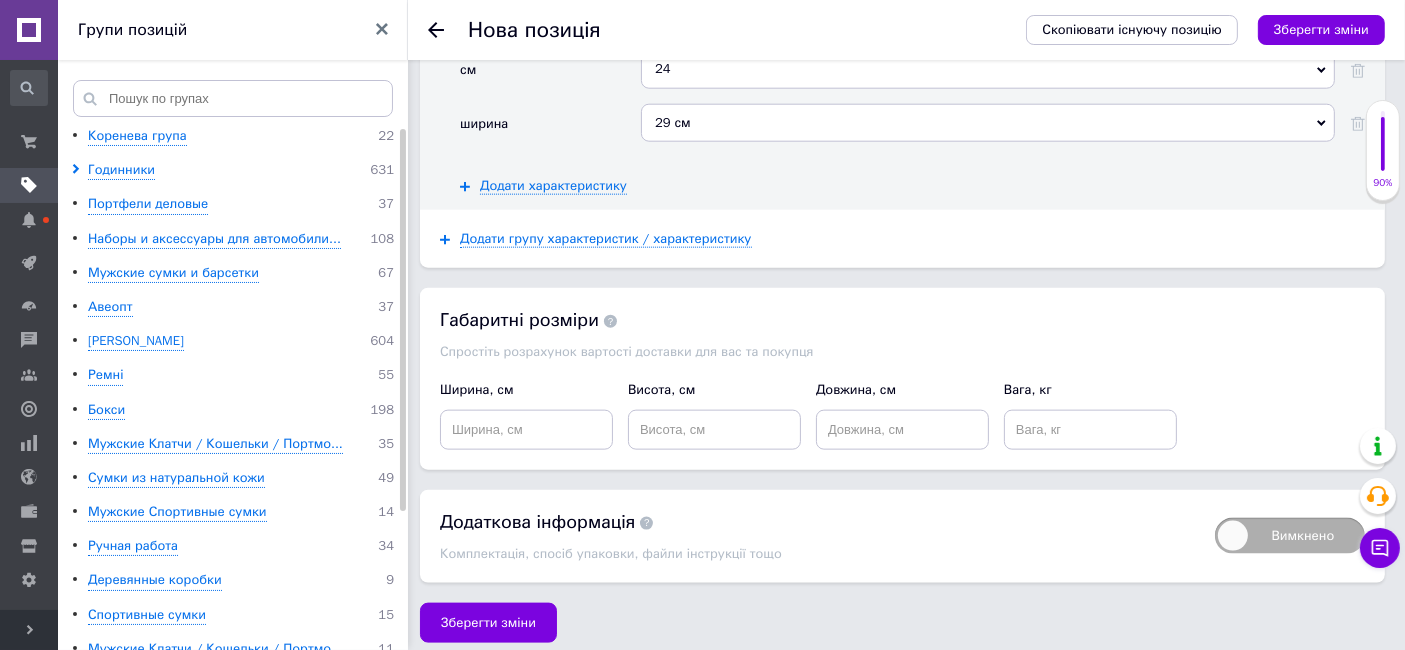 scroll, scrollTop: 2347, scrollLeft: 0, axis: vertical 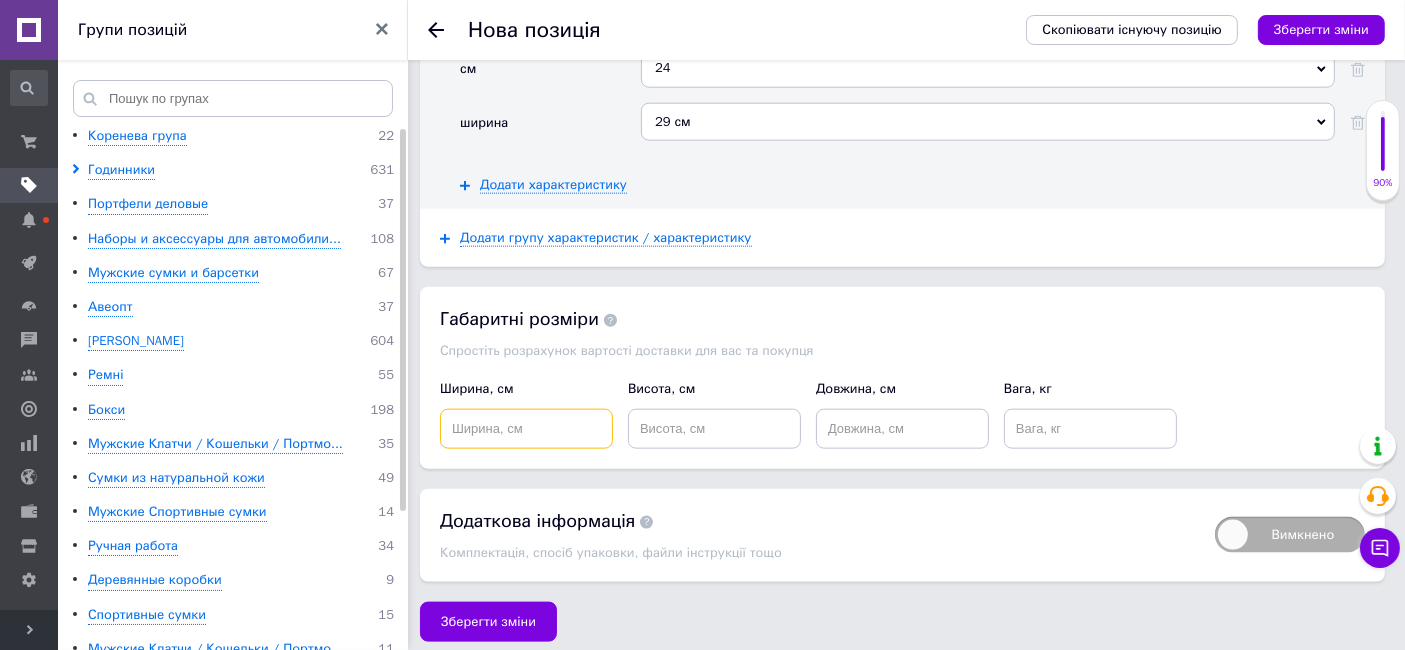 click at bounding box center (526, 429) 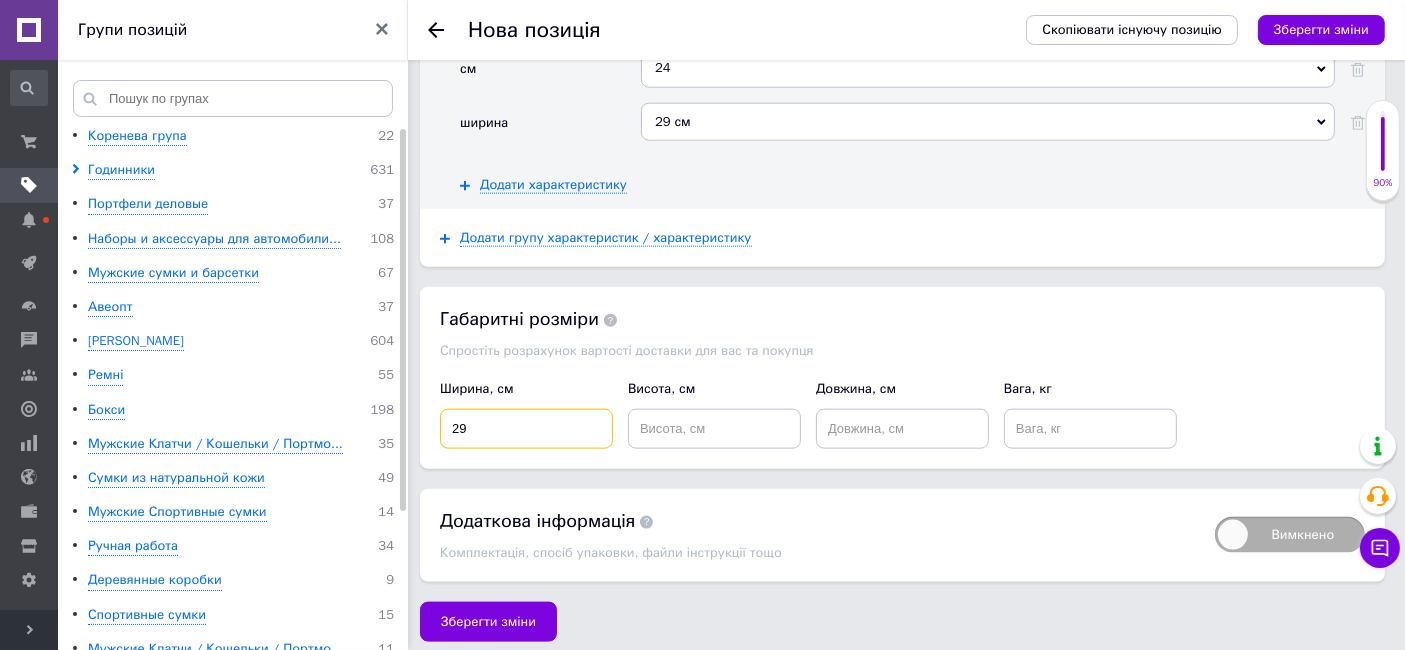 type on "29" 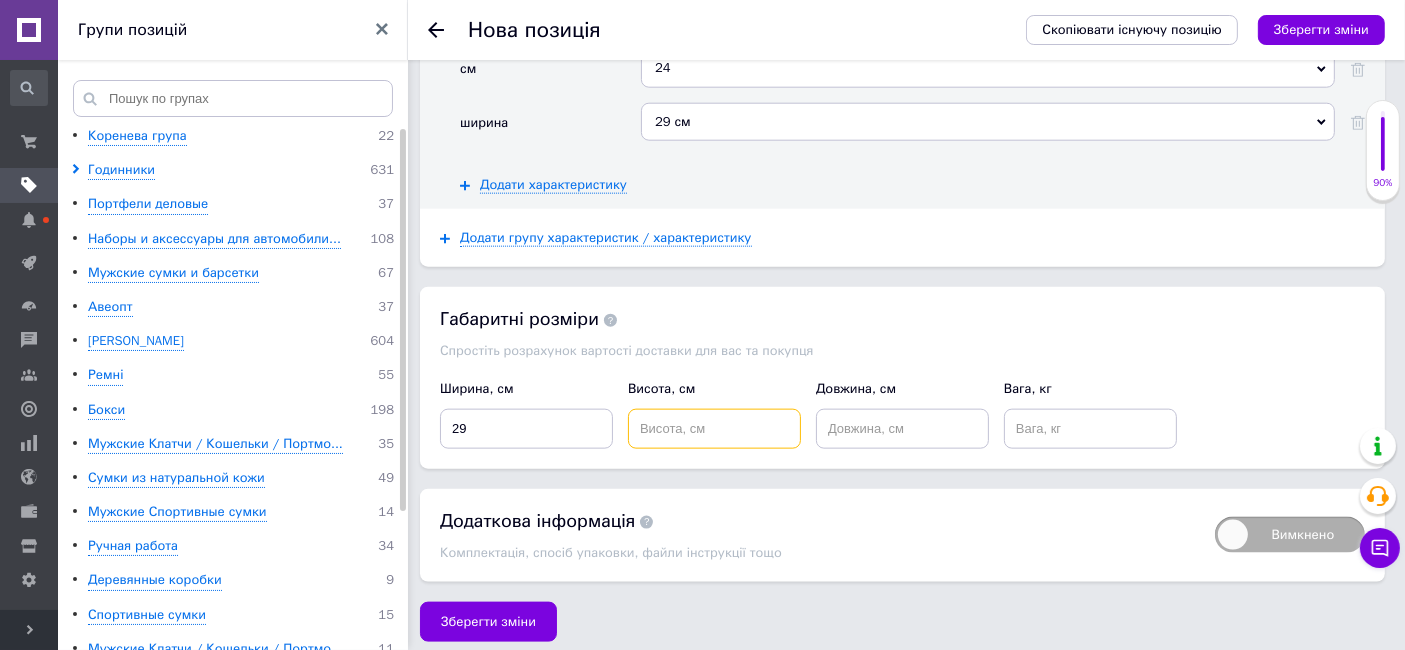 click at bounding box center (714, 429) 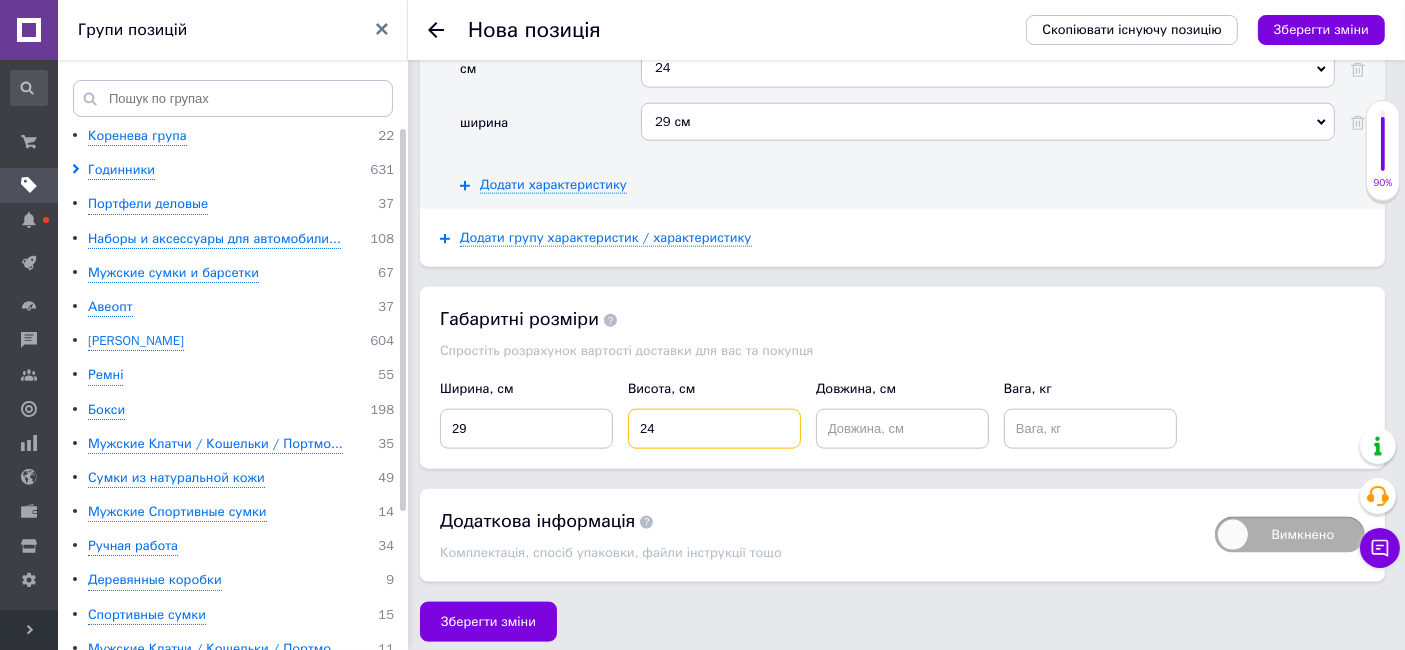 type on "24" 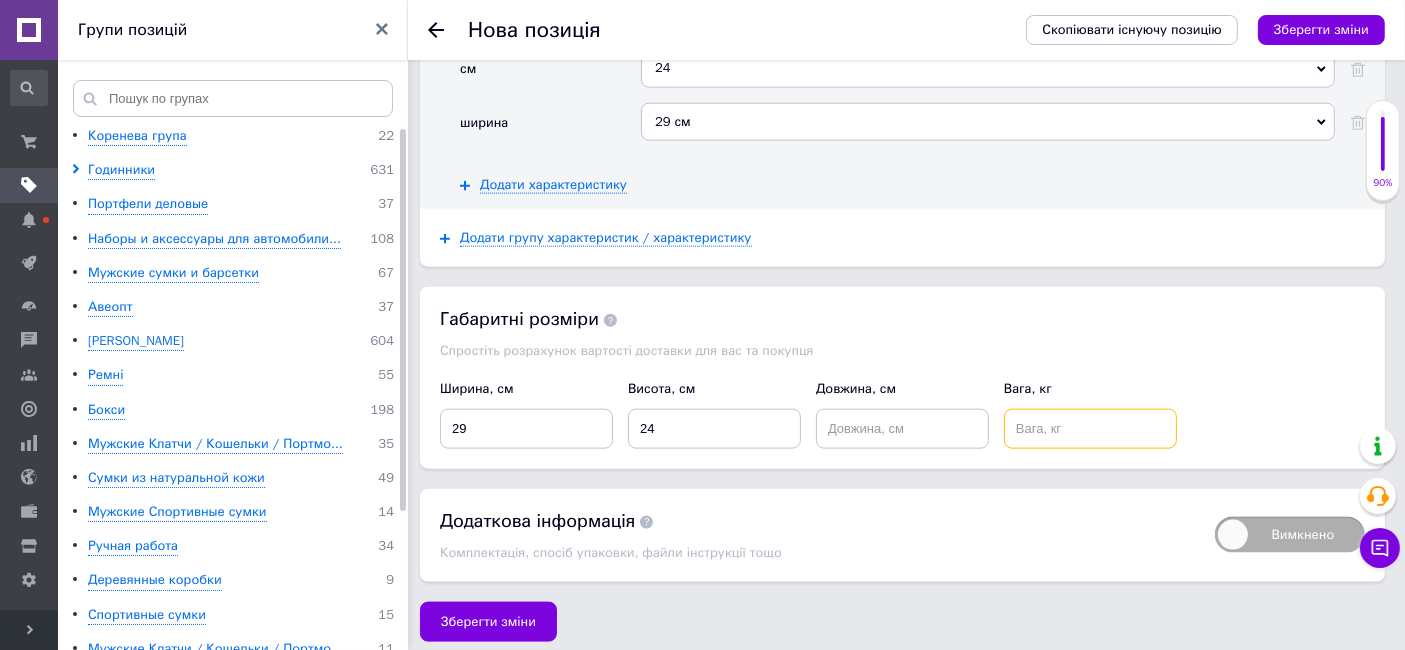 click at bounding box center [1090, 429] 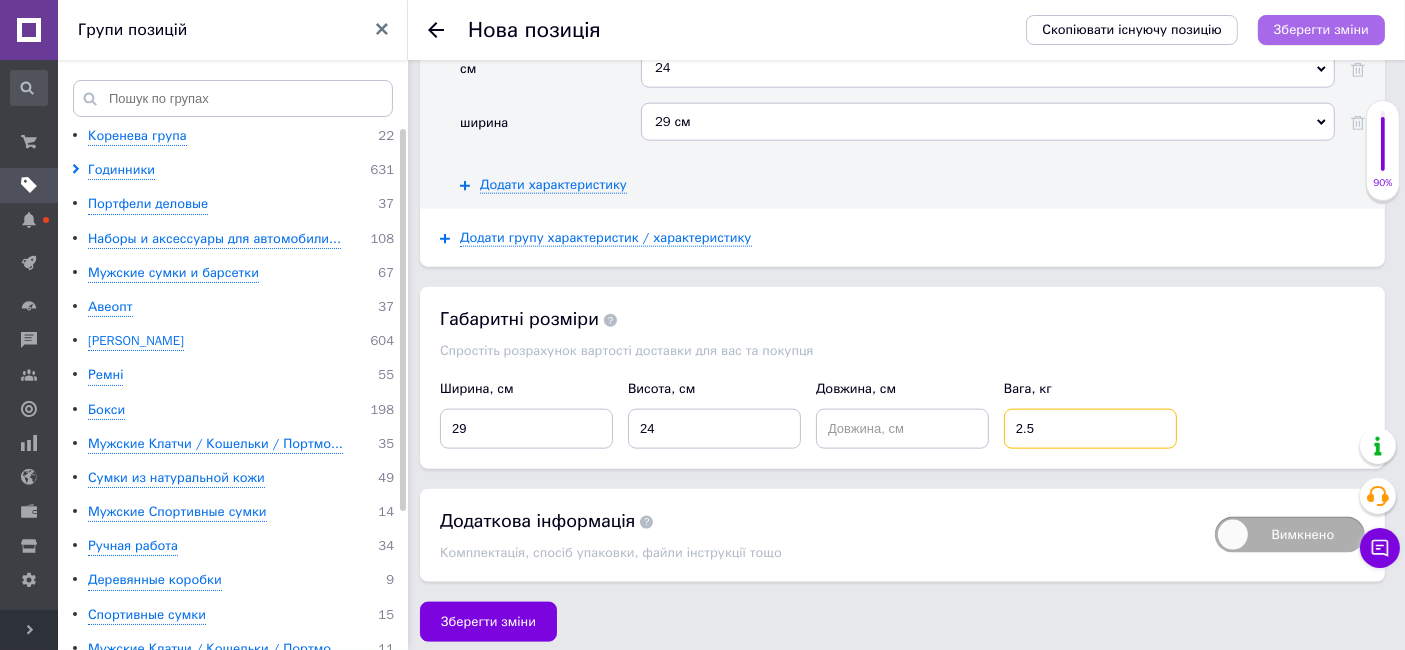 type on "2.5" 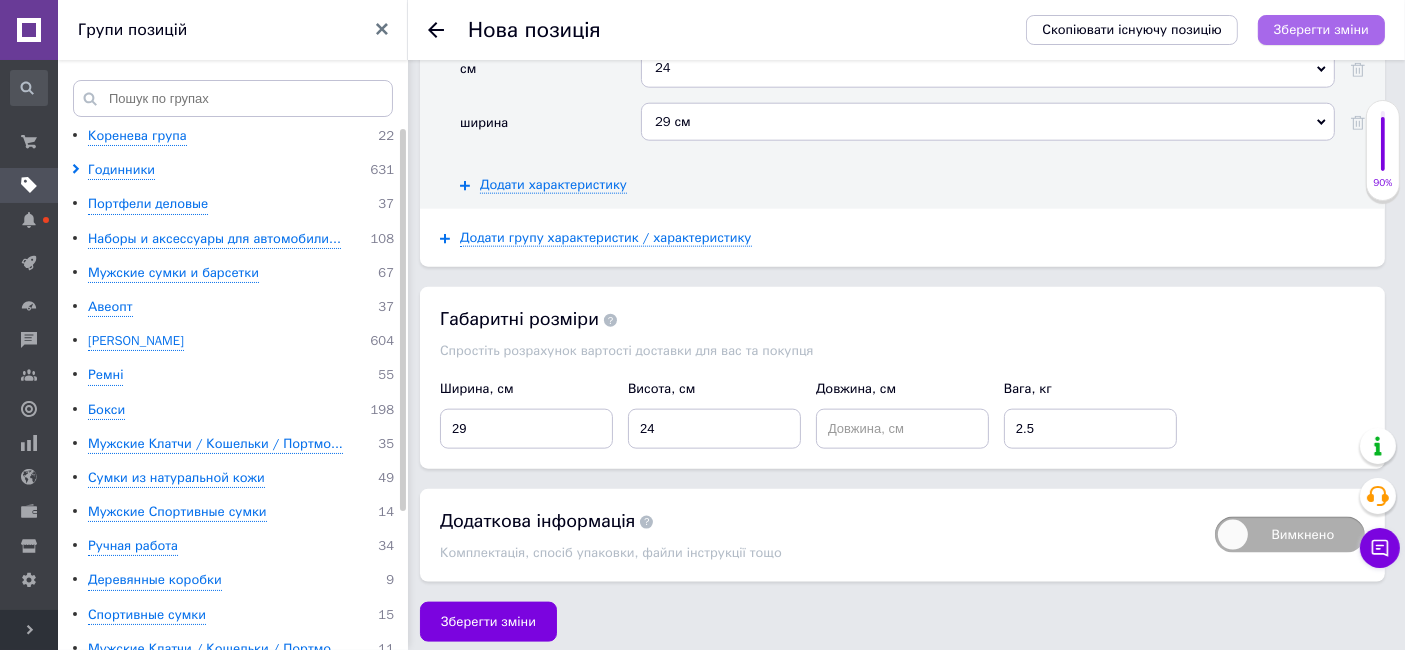 click on "Зберегти зміни" at bounding box center [1321, 29] 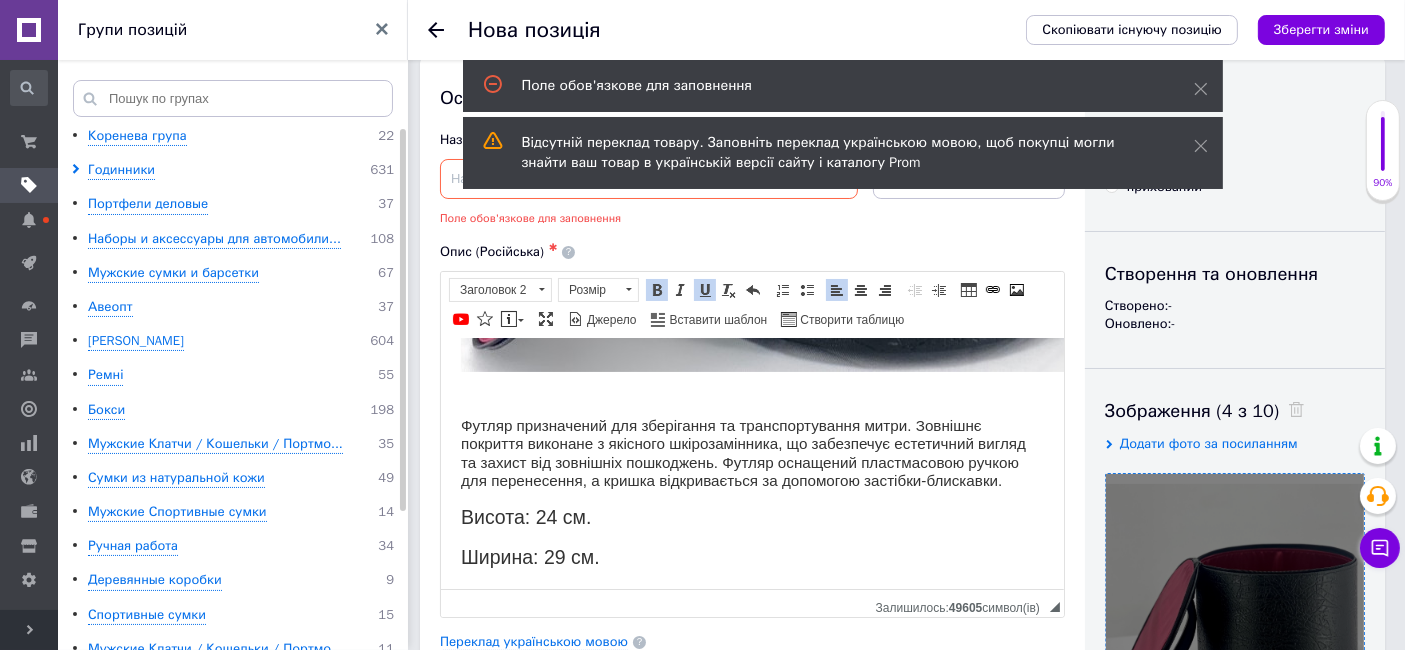 scroll, scrollTop: 0, scrollLeft: 0, axis: both 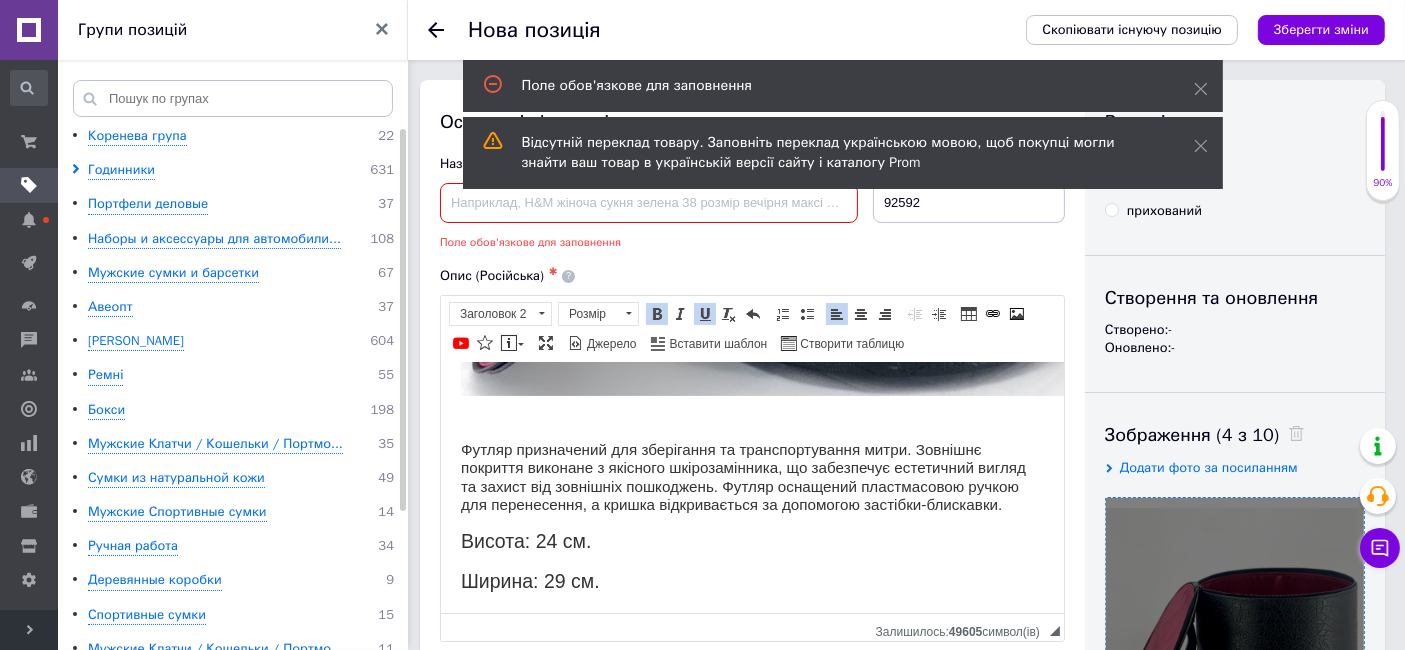 click at bounding box center (649, 203) 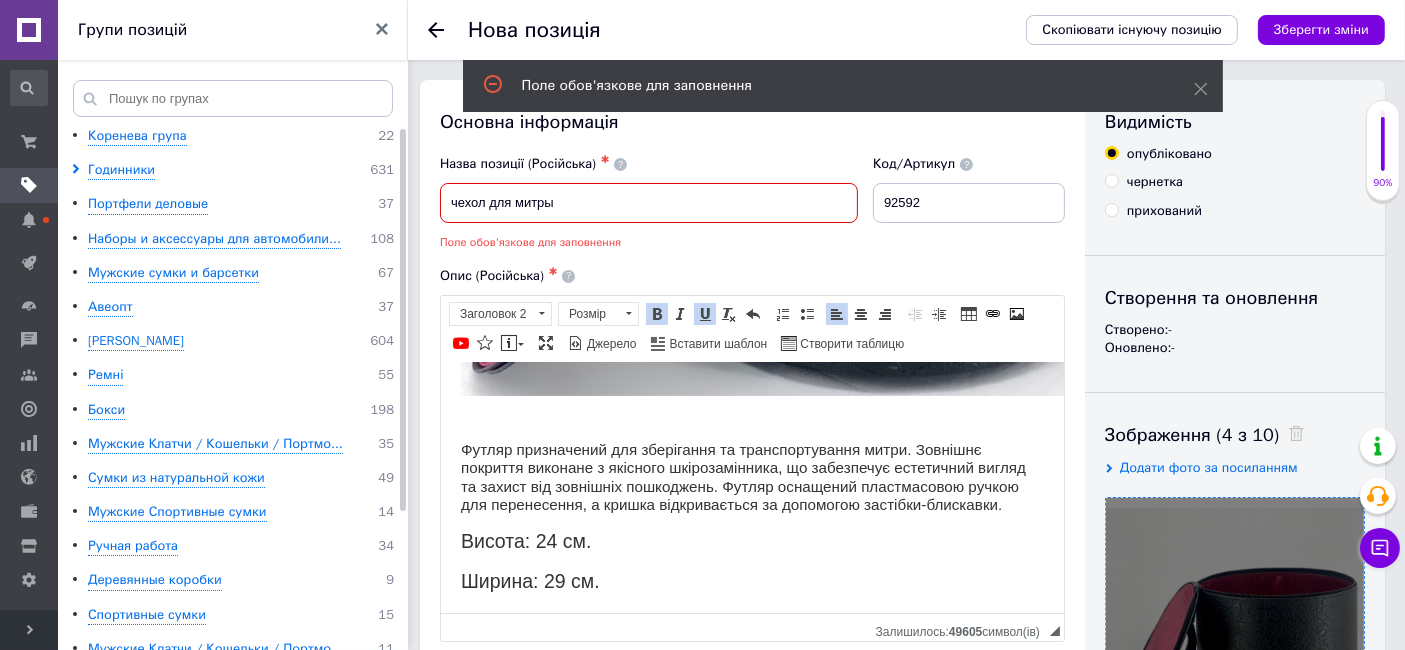 click on "чехол для митры" at bounding box center [649, 203] 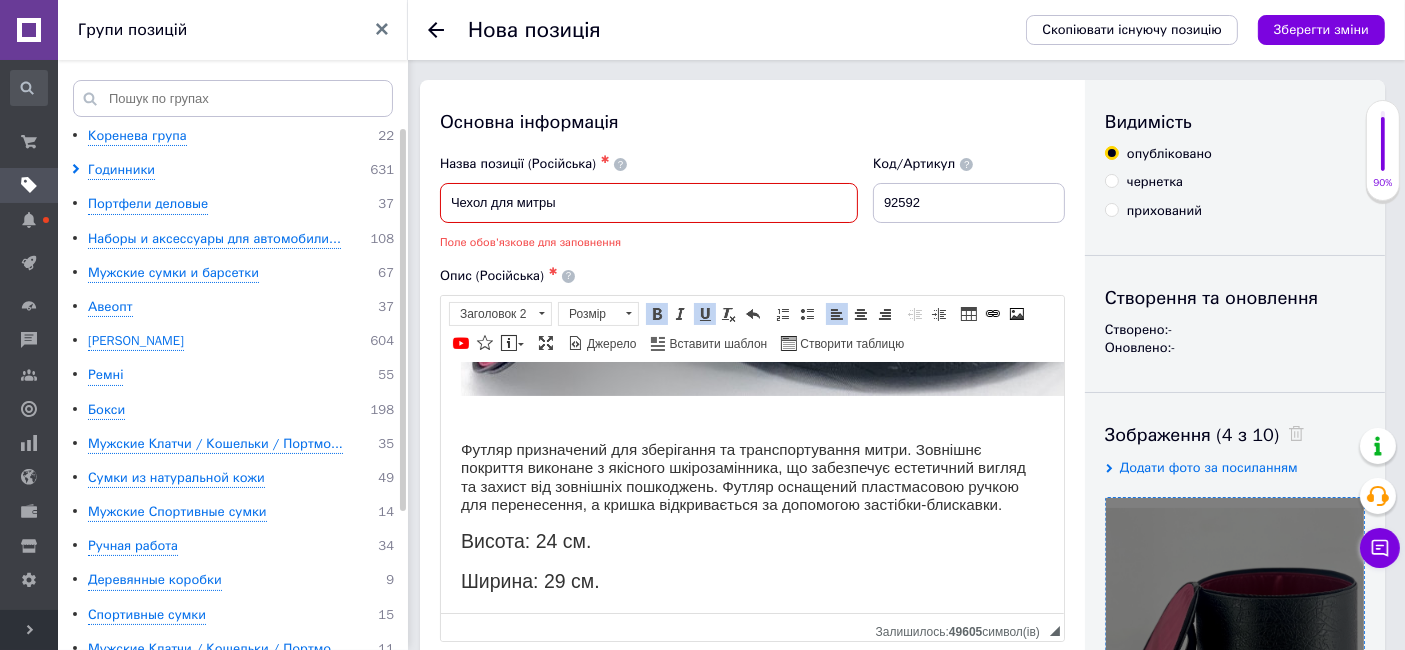 click on "Чехол для митры" at bounding box center (649, 203) 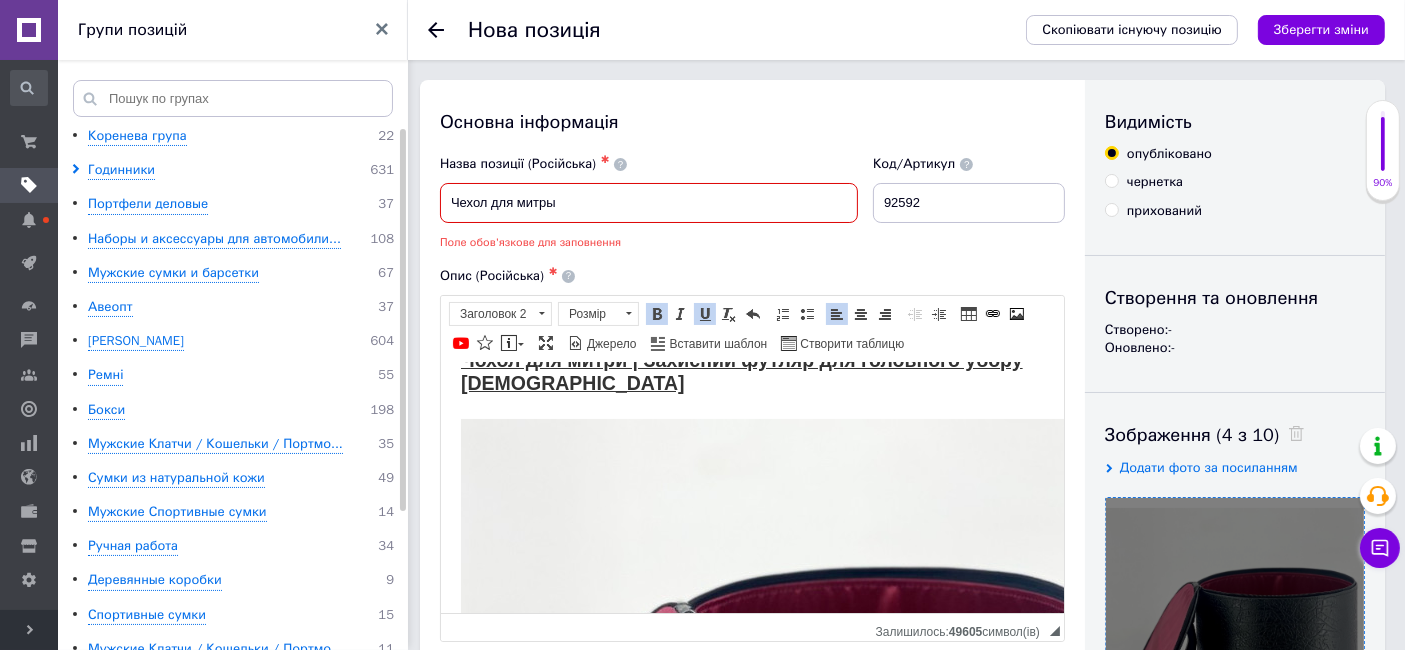 scroll, scrollTop: 0, scrollLeft: 0, axis: both 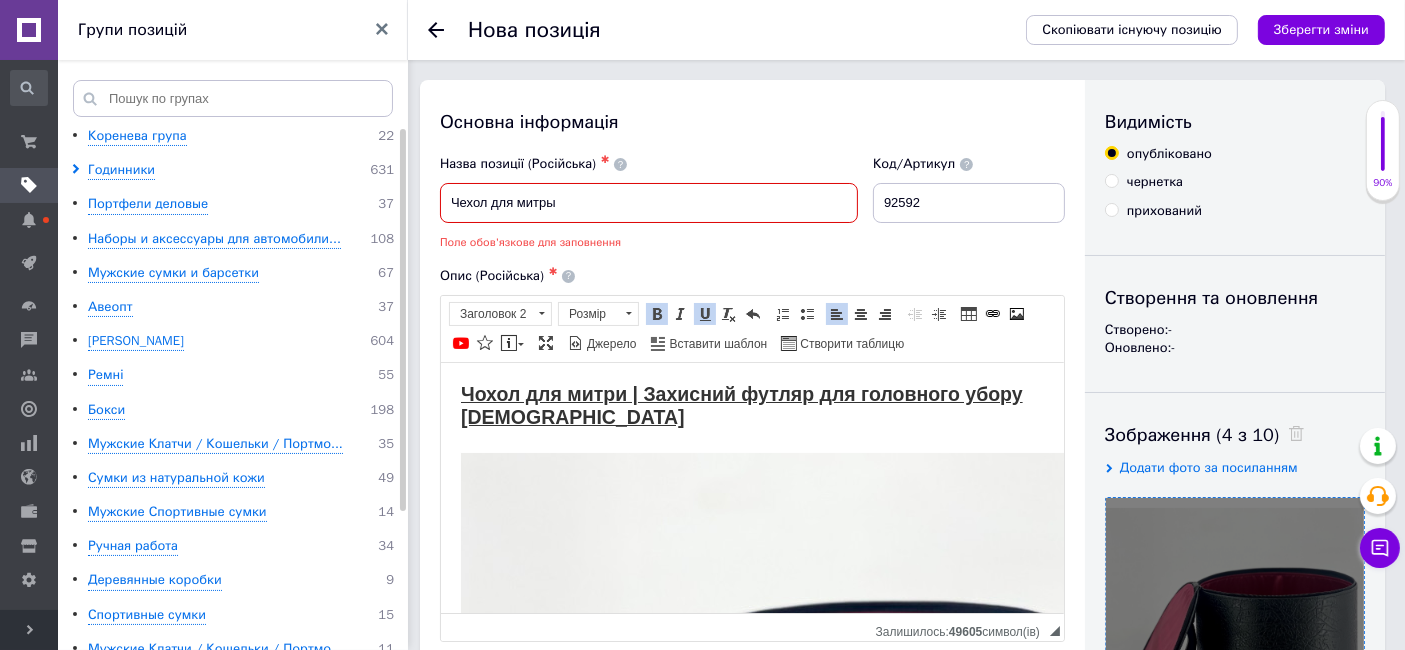 paste on "Кейс для митри" 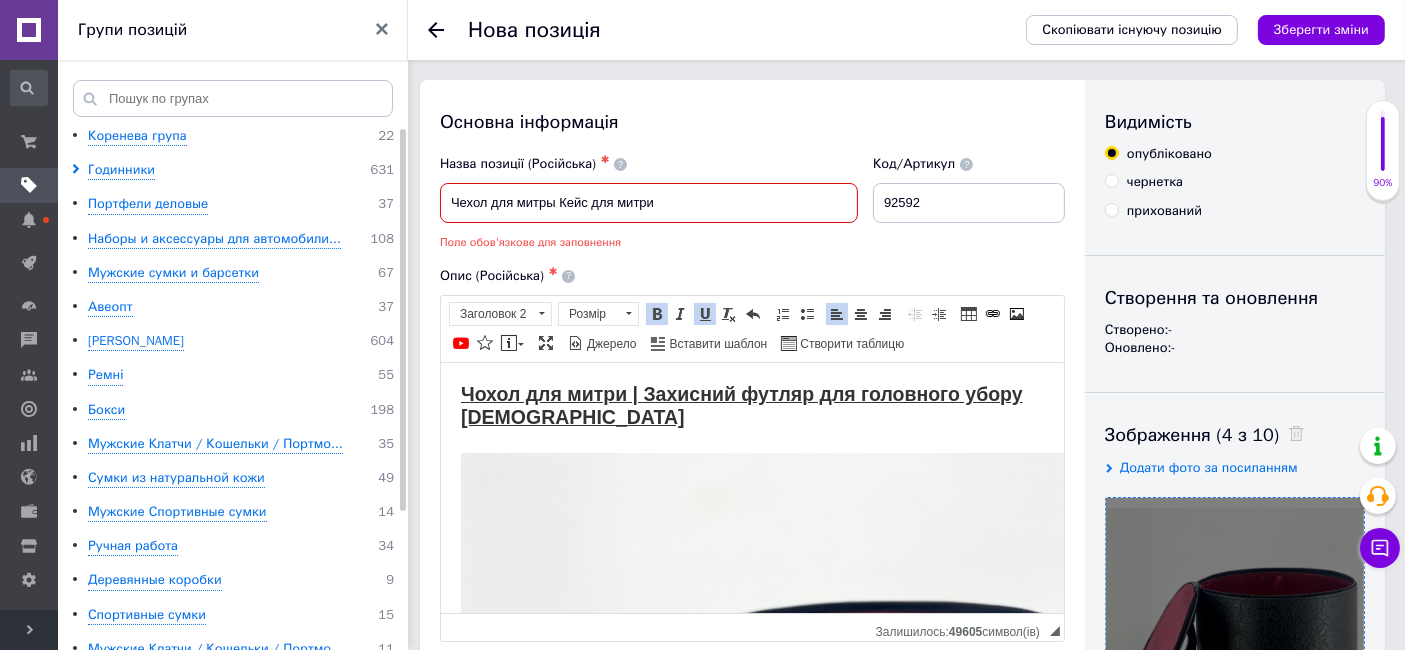 paste on "Твердий футляр для [DEMOGRAPHIC_DATA] головного убору" 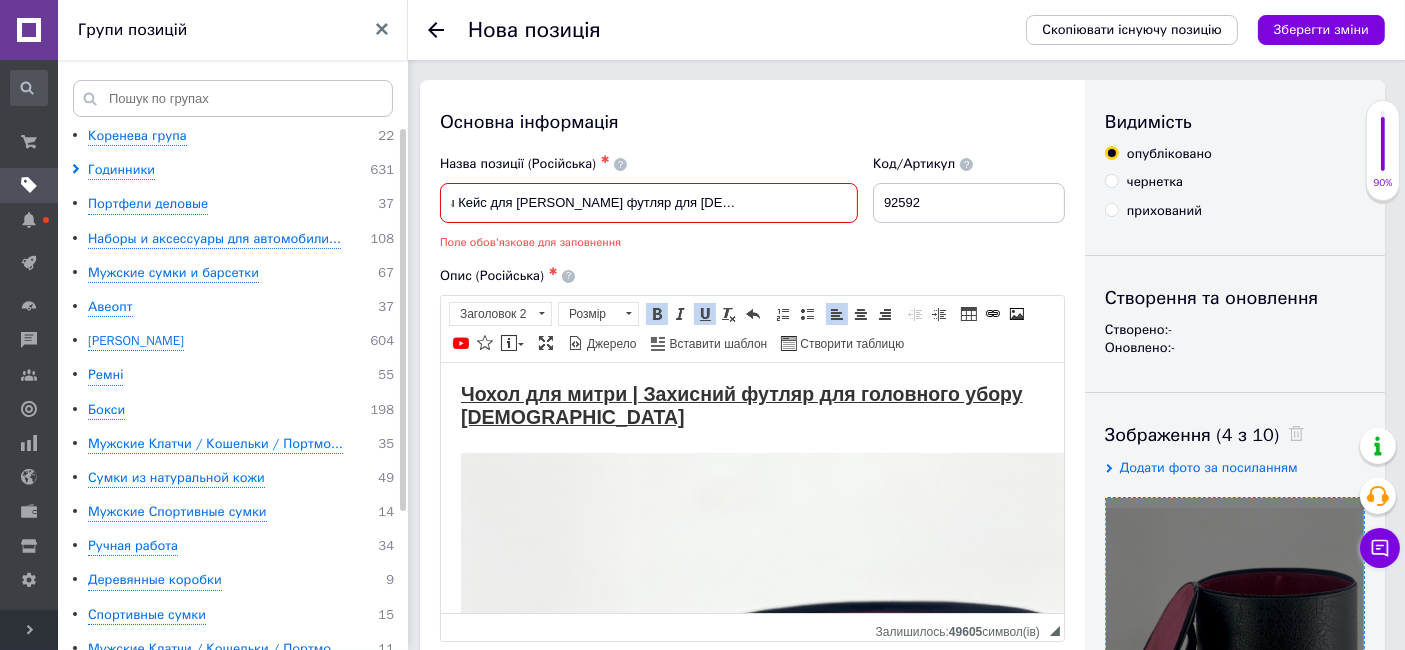 scroll, scrollTop: 0, scrollLeft: 105, axis: horizontal 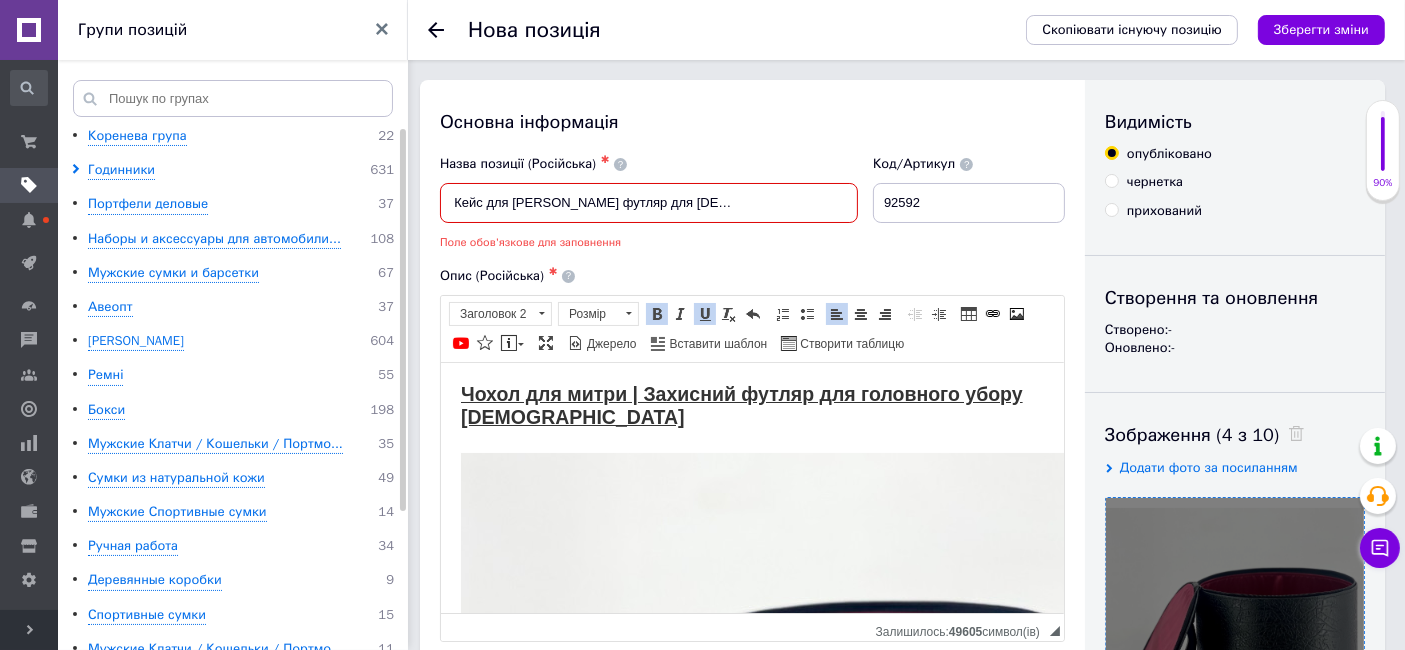 type on "Чехол для митры Кейс для [PERSON_NAME] футляр для [DEMOGRAPHIC_DATA] головного убору" 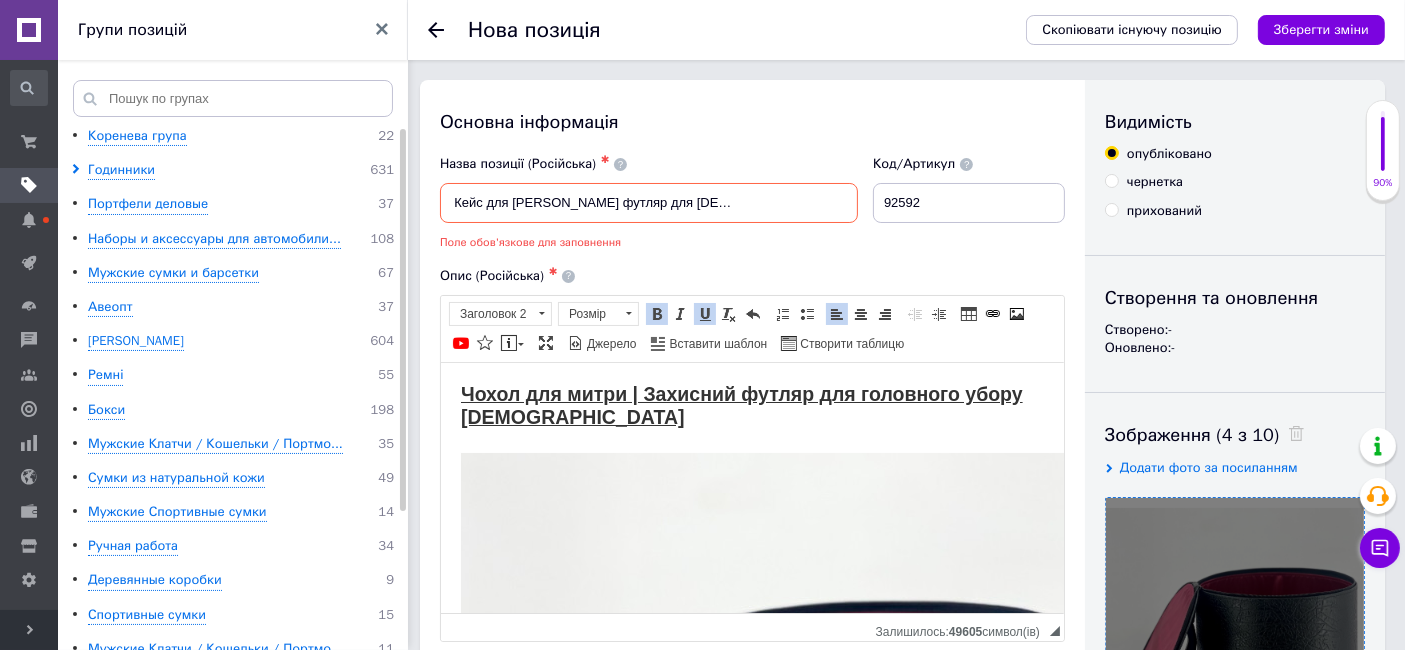click on "Зберегти зміни" at bounding box center (1321, 29) 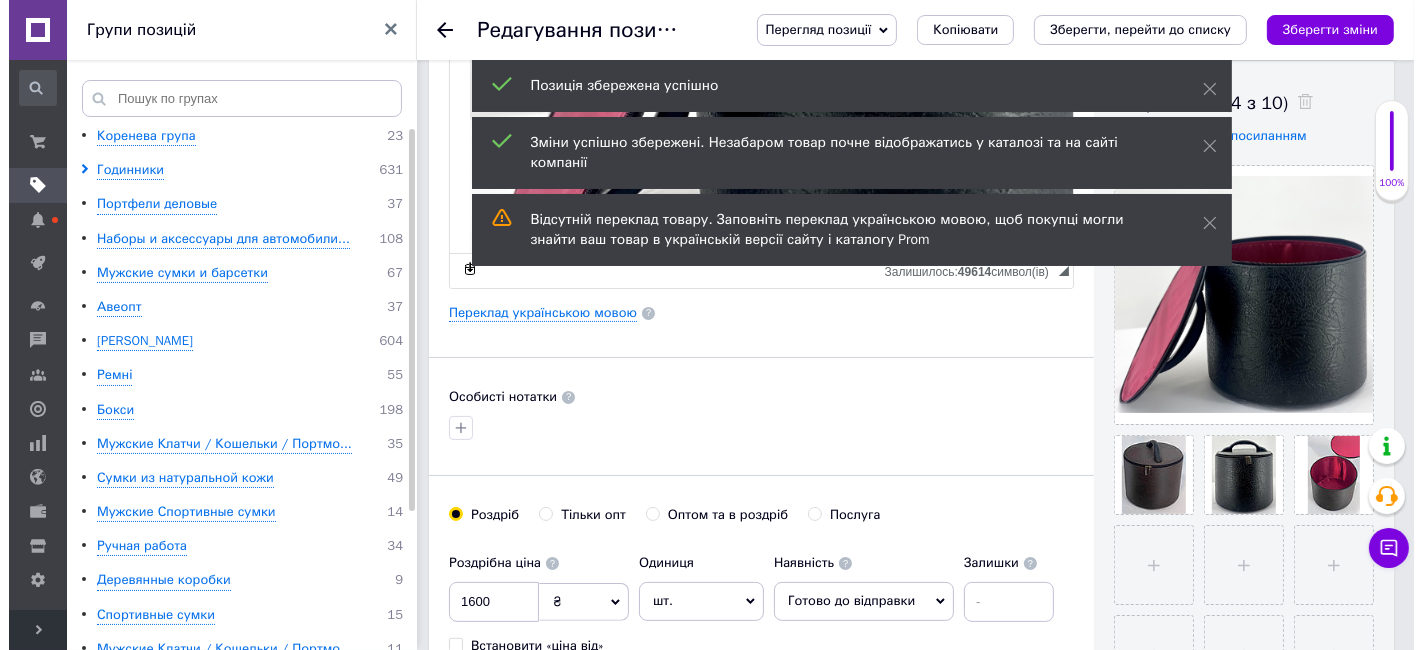scroll, scrollTop: 333, scrollLeft: 0, axis: vertical 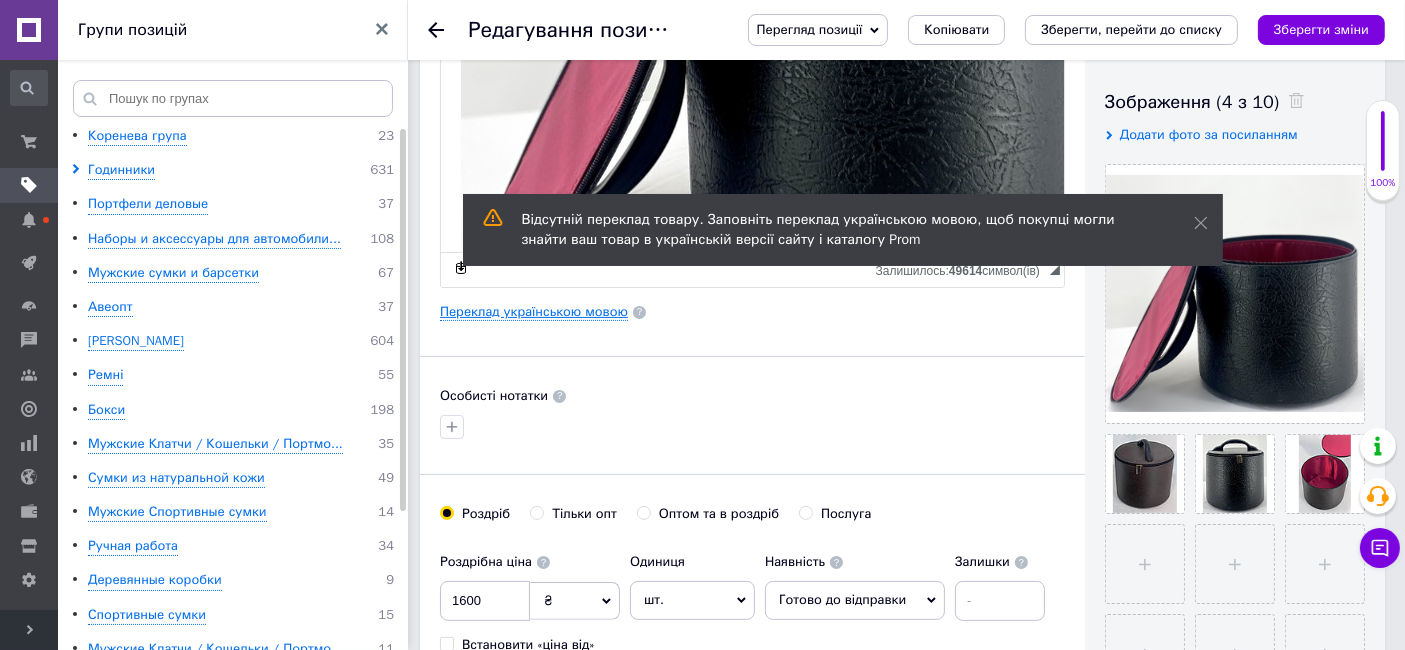 click on "Переклад українською мовою" at bounding box center [534, 312] 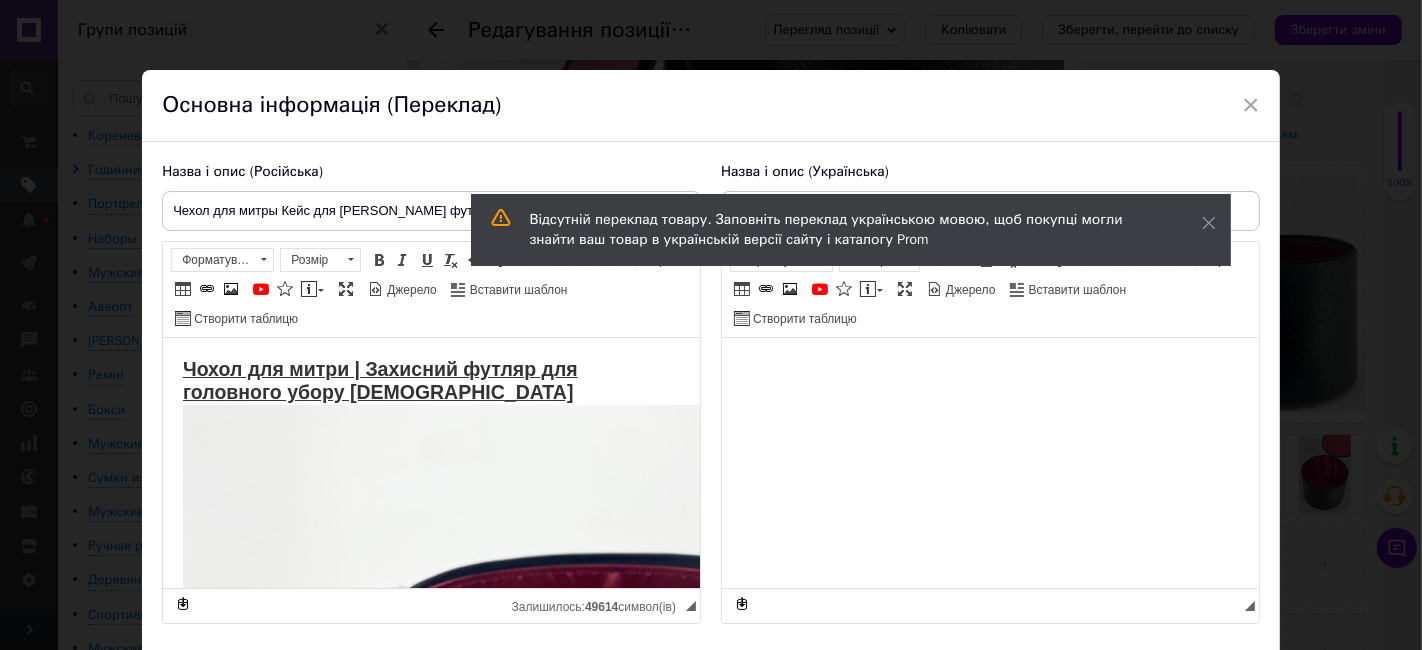 scroll, scrollTop: 0, scrollLeft: 0, axis: both 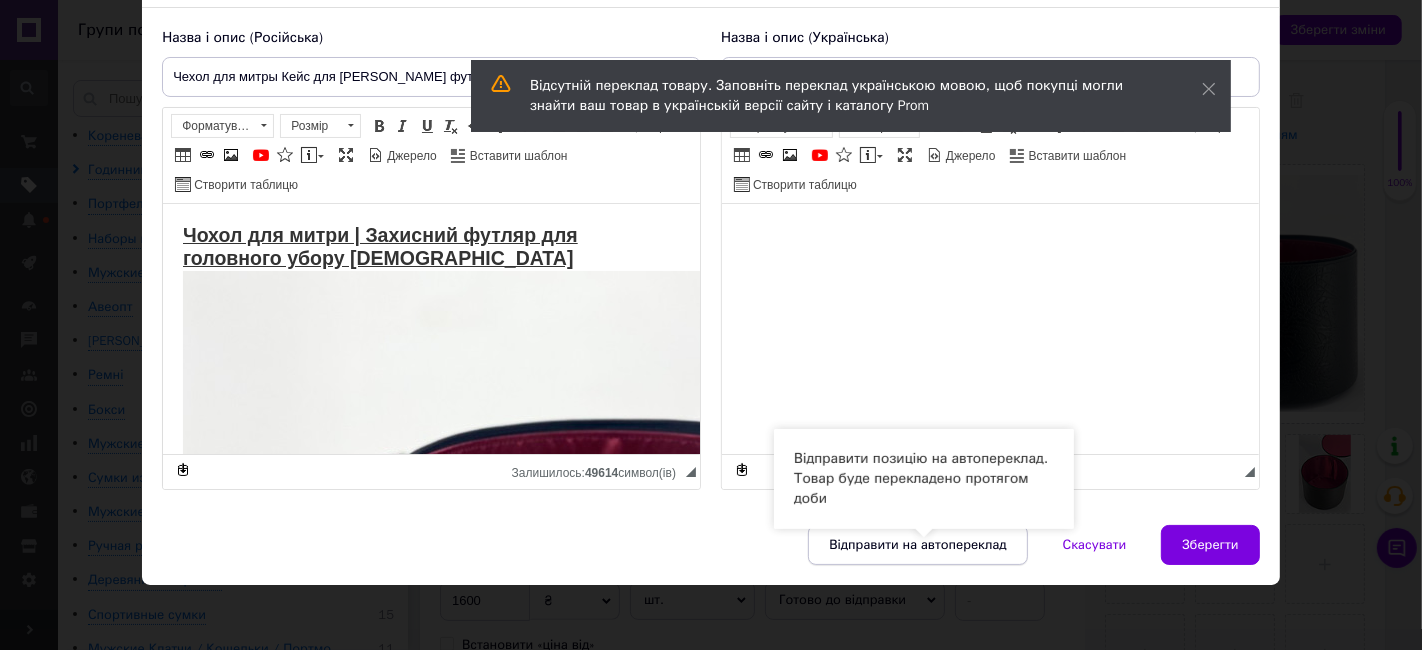 click on "Відправити на автопереклад" at bounding box center (917, 545) 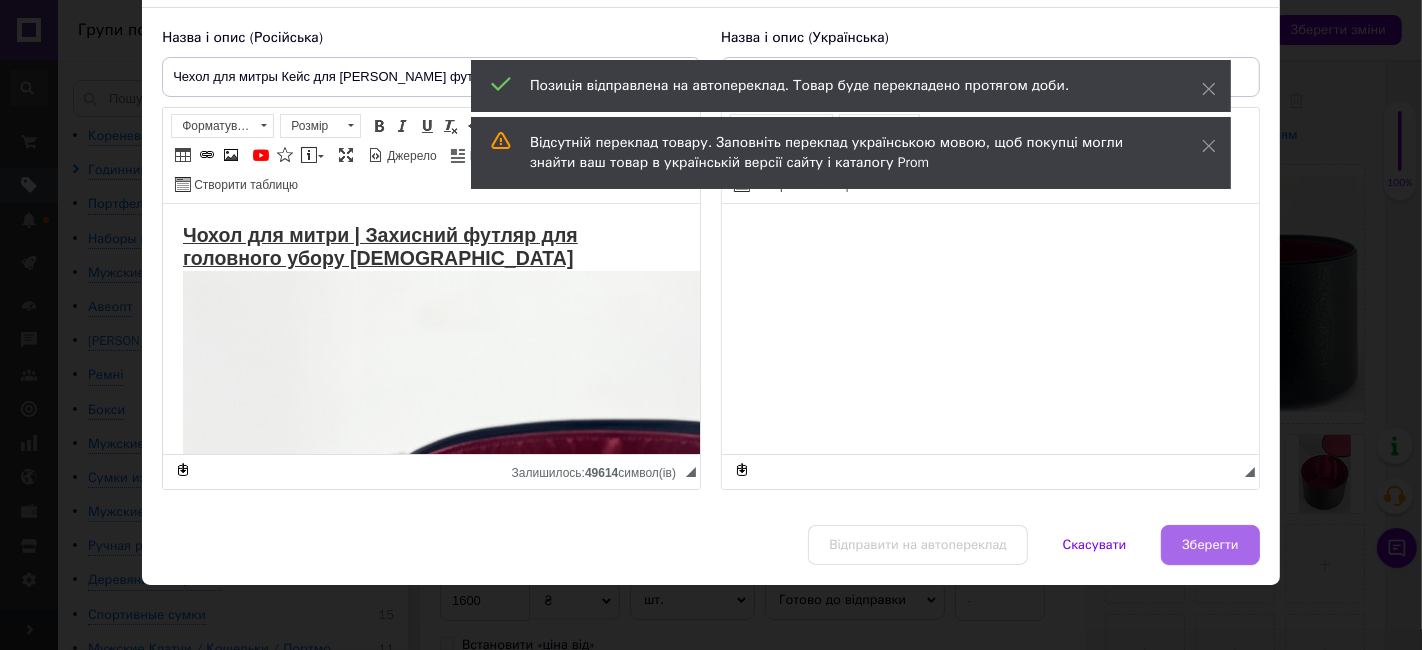 click on "Зберегти" at bounding box center (1210, 545) 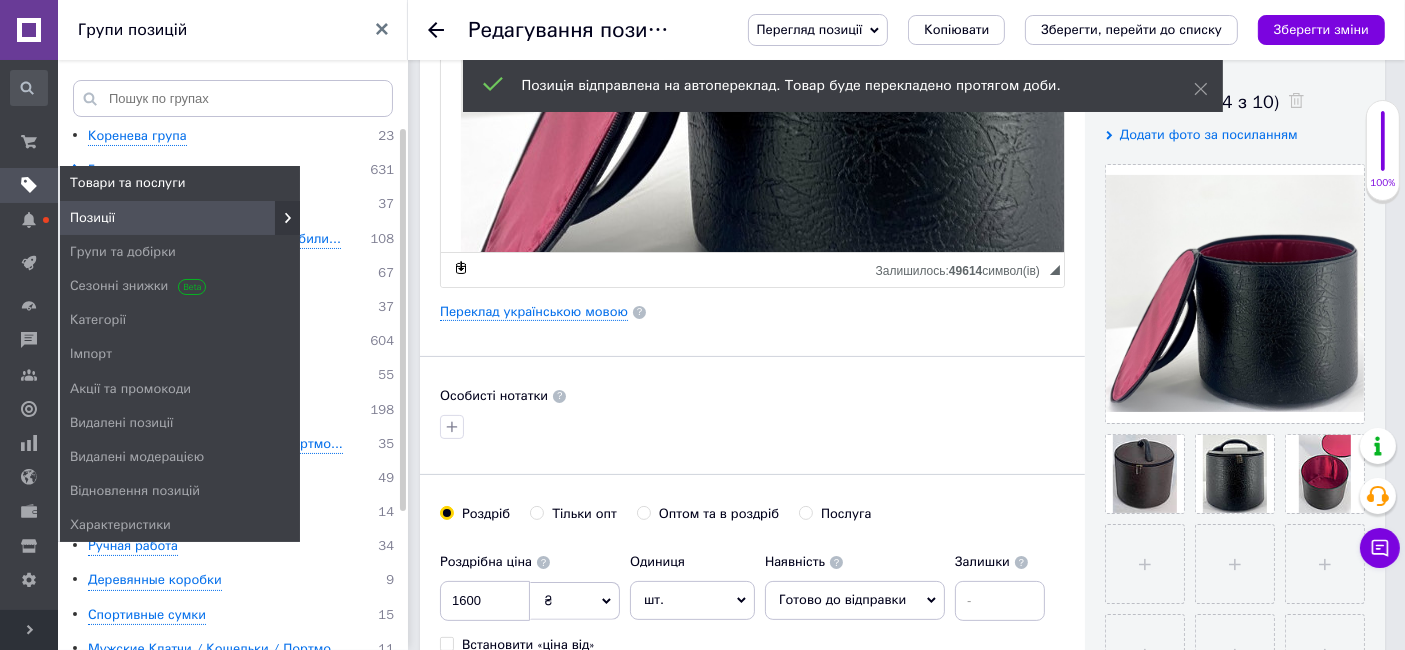 click 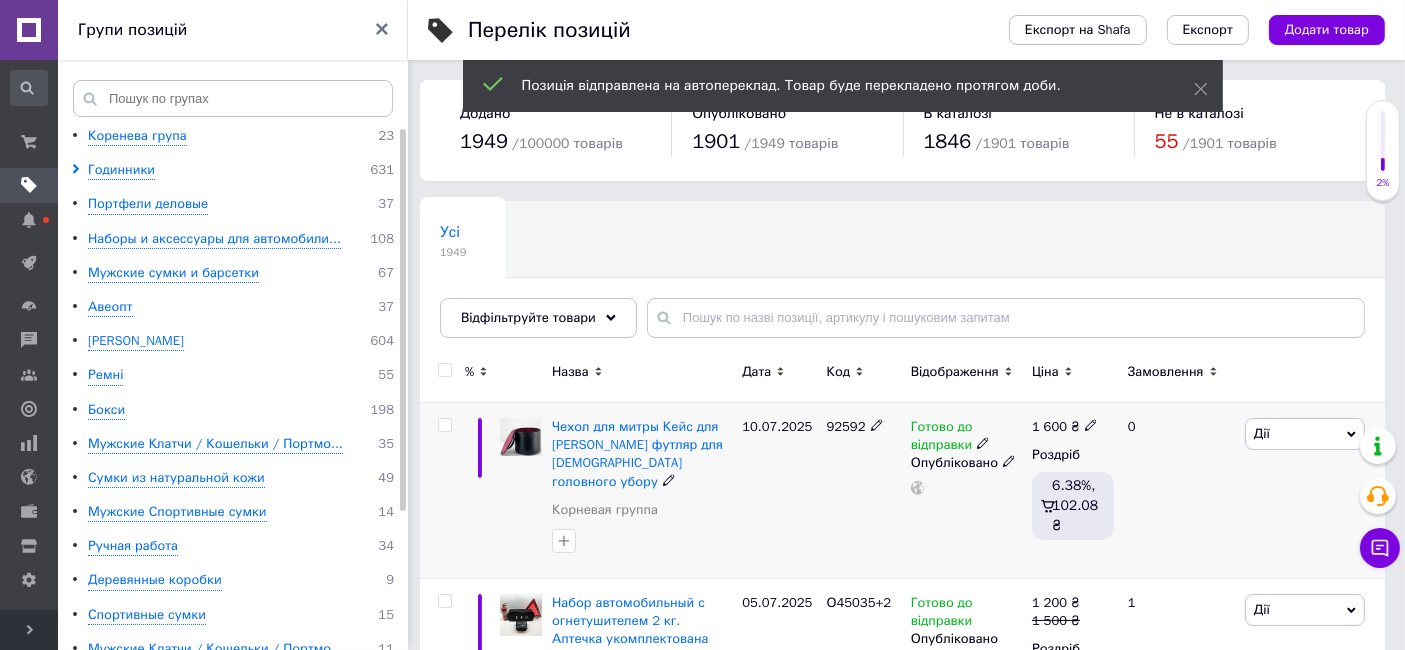 click on "Дії" at bounding box center (1305, 434) 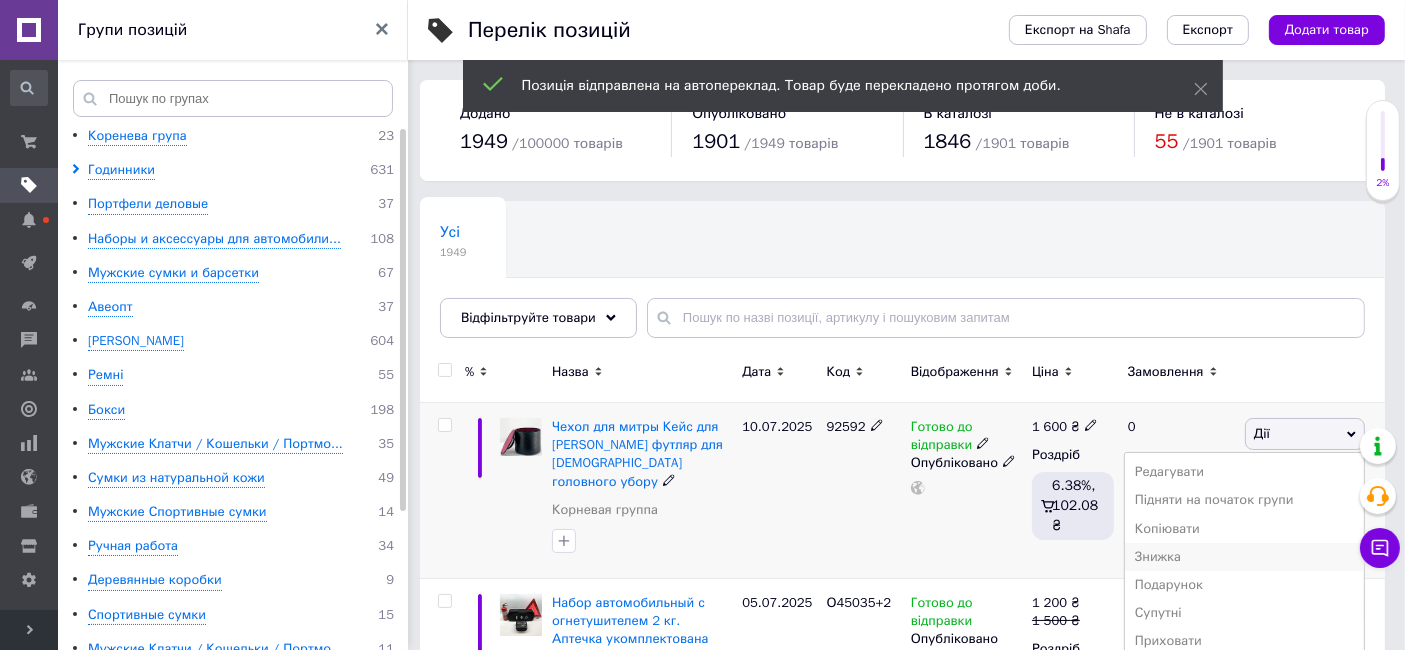 click on "Знижка" at bounding box center [1244, 557] 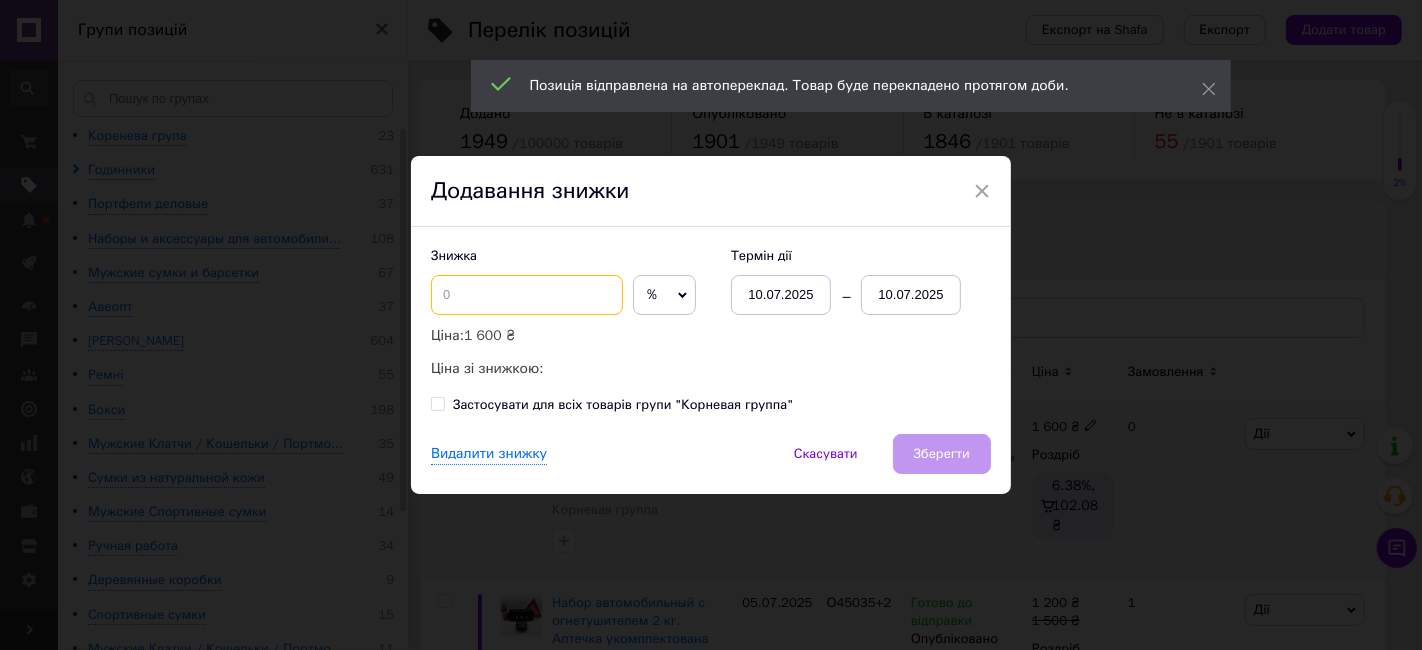 click at bounding box center [527, 295] 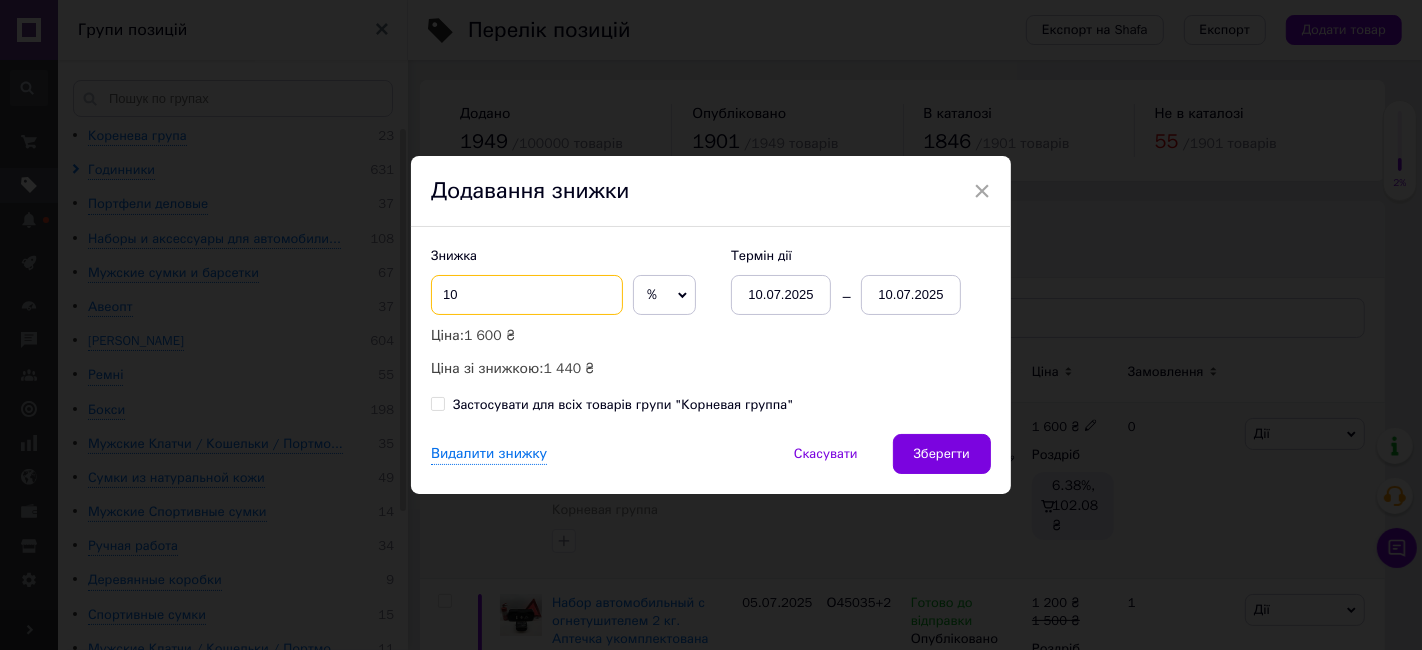 type on "10" 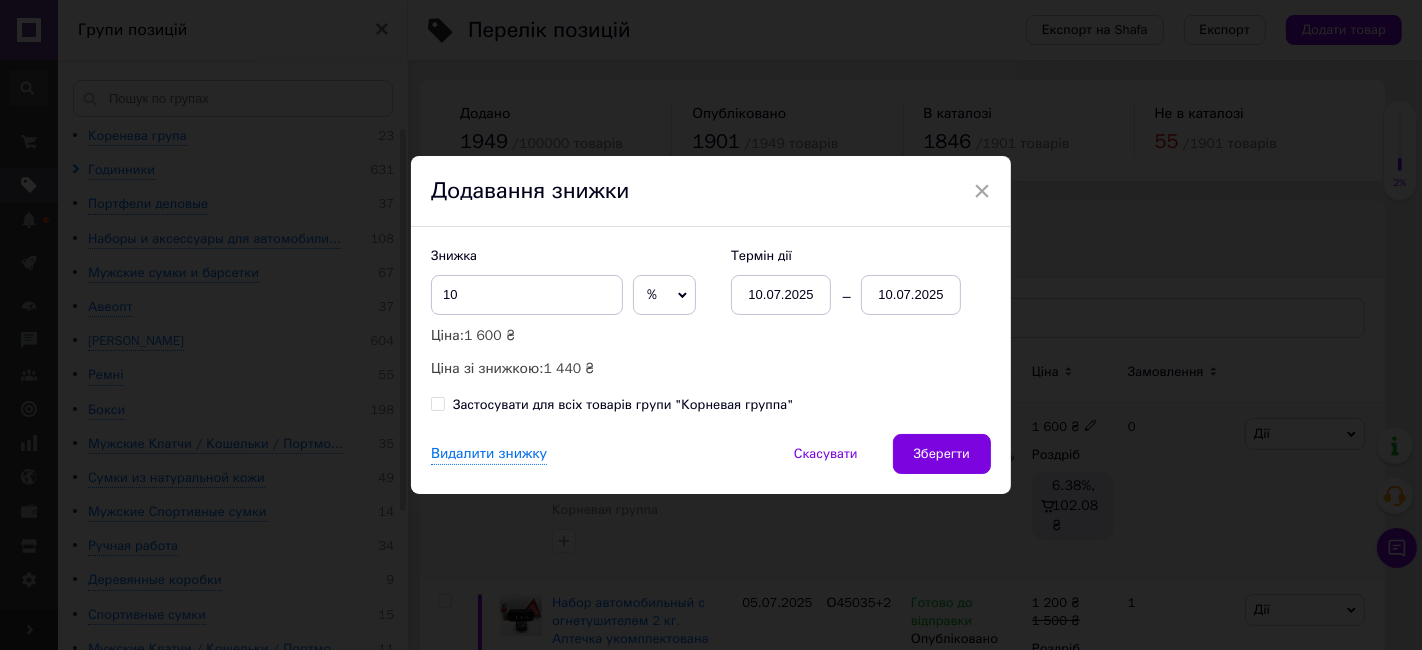 click on "10.07.2025" at bounding box center [911, 295] 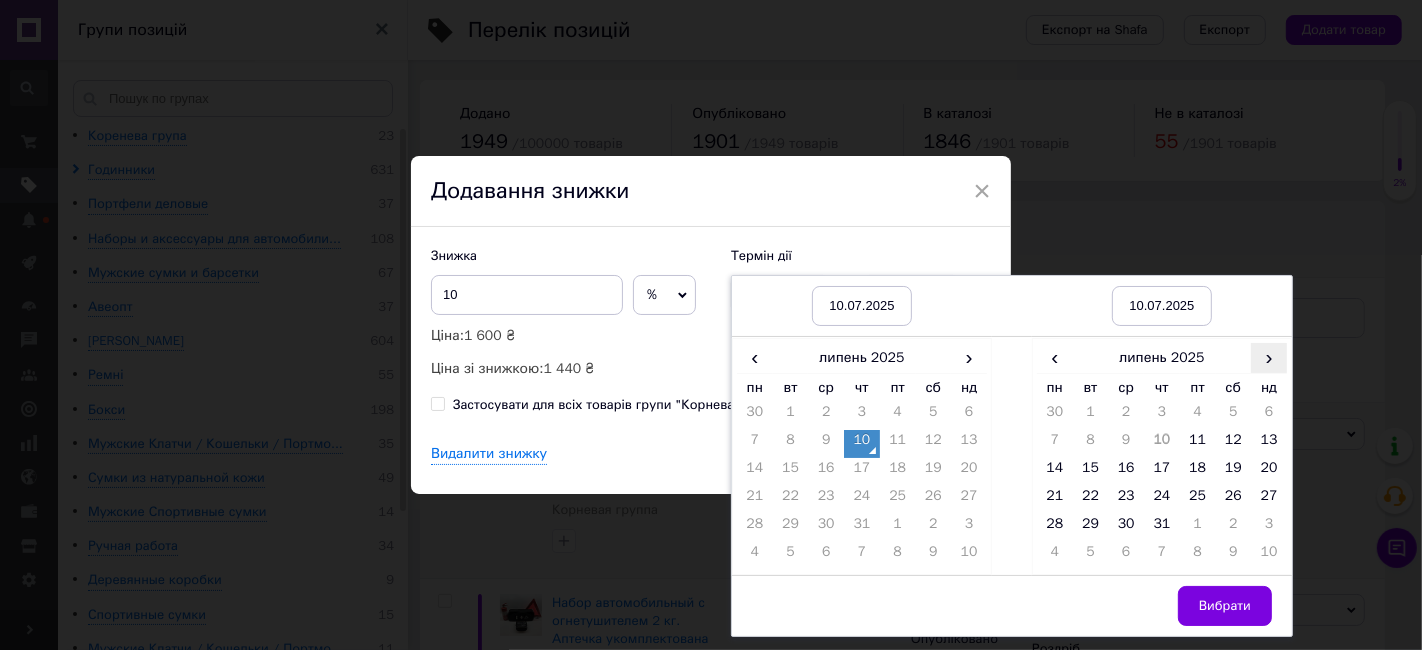 click on "›" at bounding box center [1269, 357] 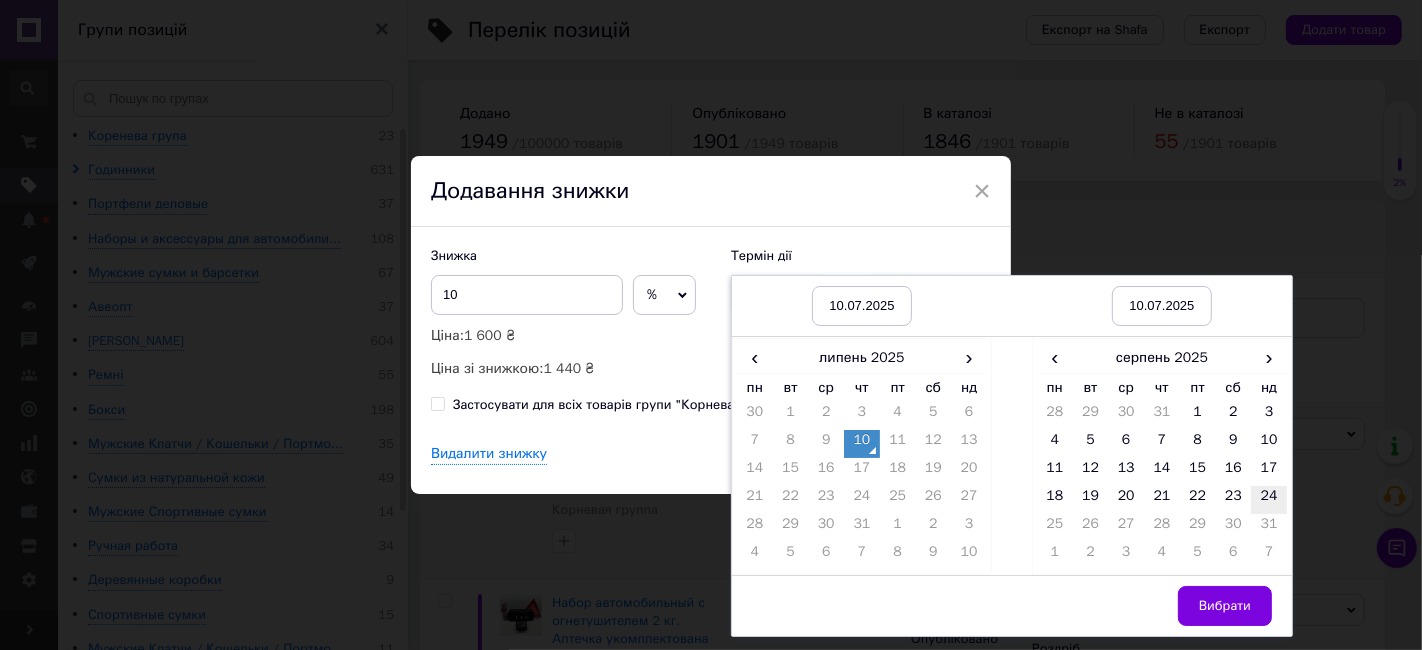 drag, startPoint x: 1268, startPoint y: 486, endPoint x: 1269, endPoint y: 497, distance: 11.045361 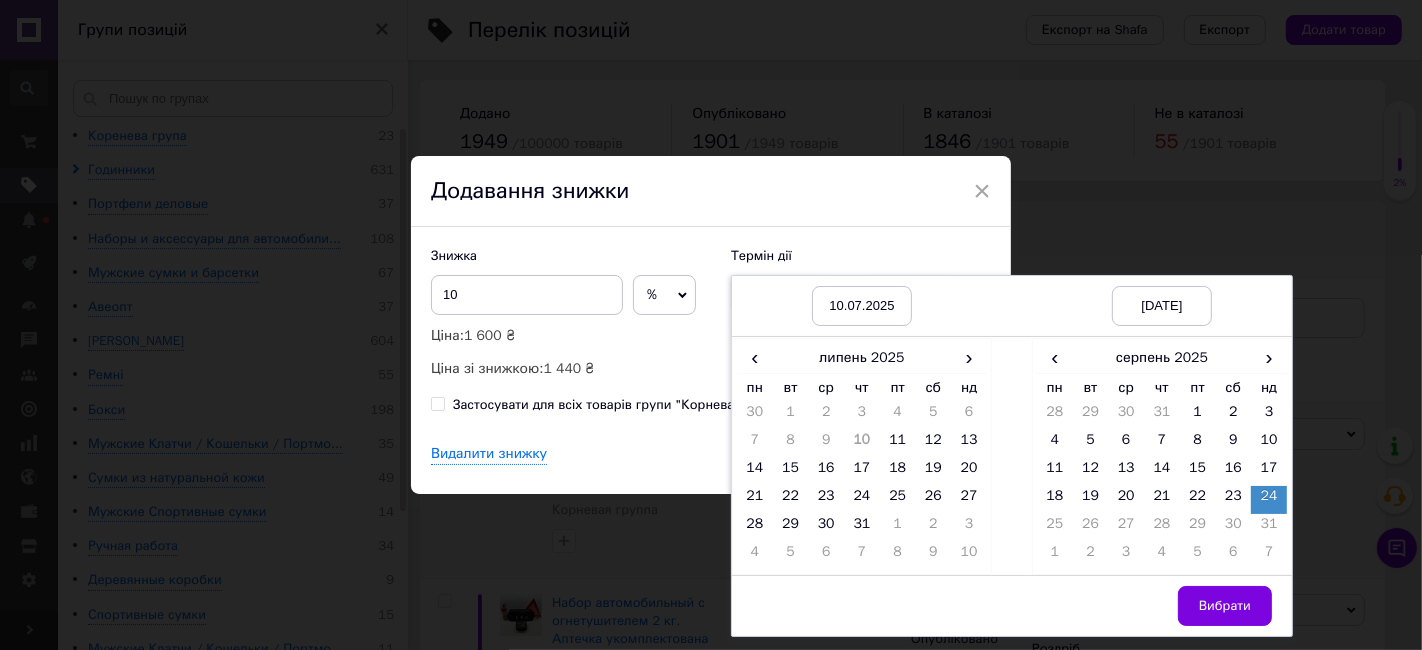 drag, startPoint x: 1240, startPoint y: 595, endPoint x: 1222, endPoint y: 581, distance: 22.803509 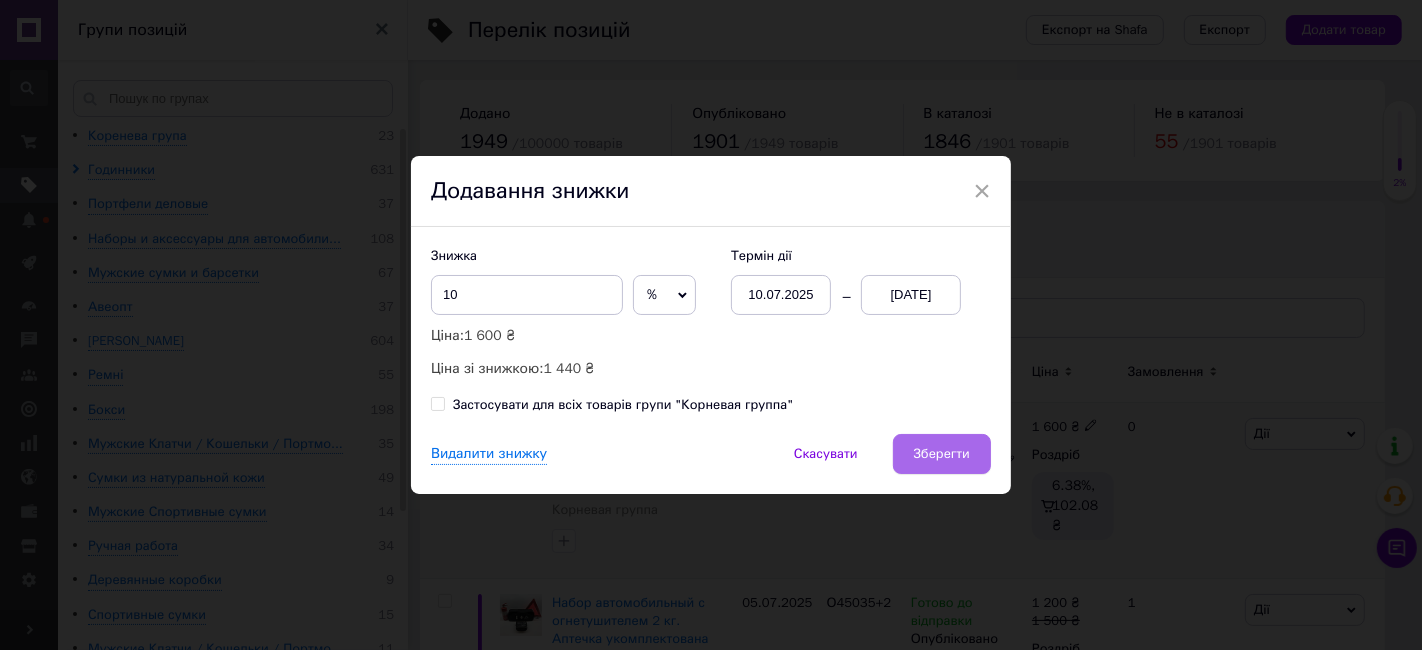 click on "Зберегти" at bounding box center [942, 454] 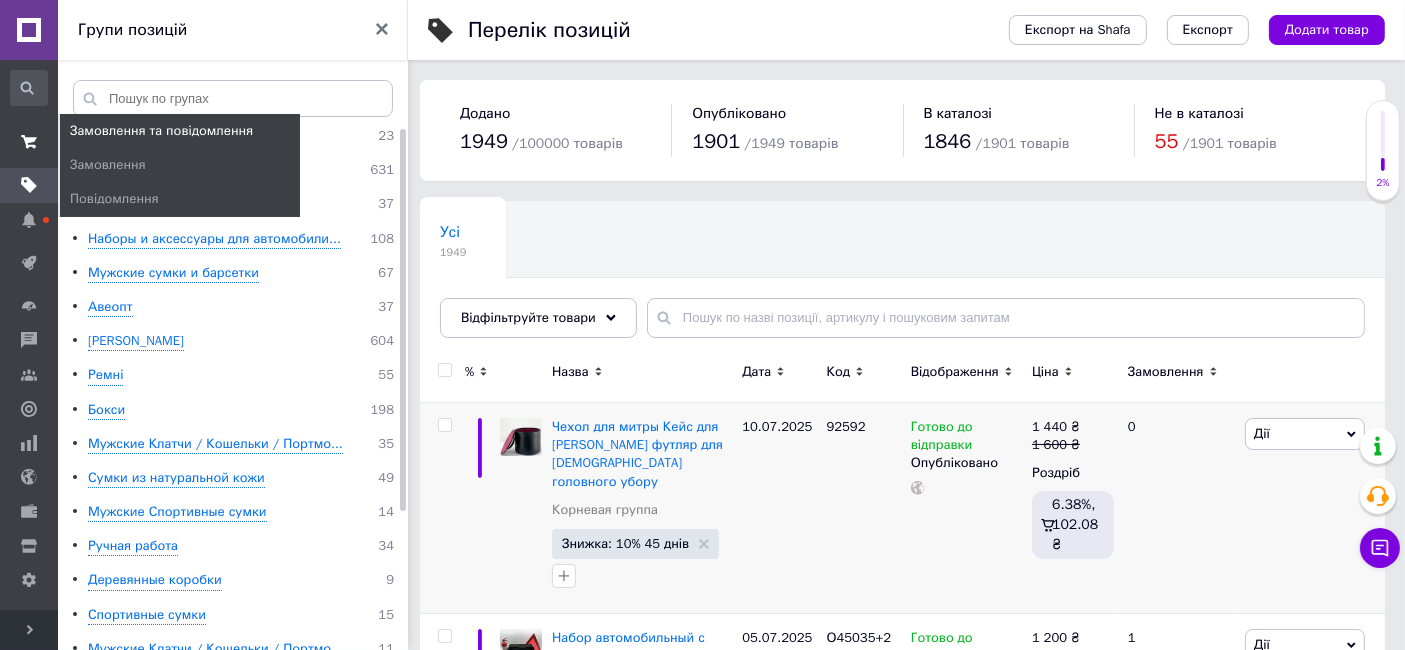 click at bounding box center [29, 142] 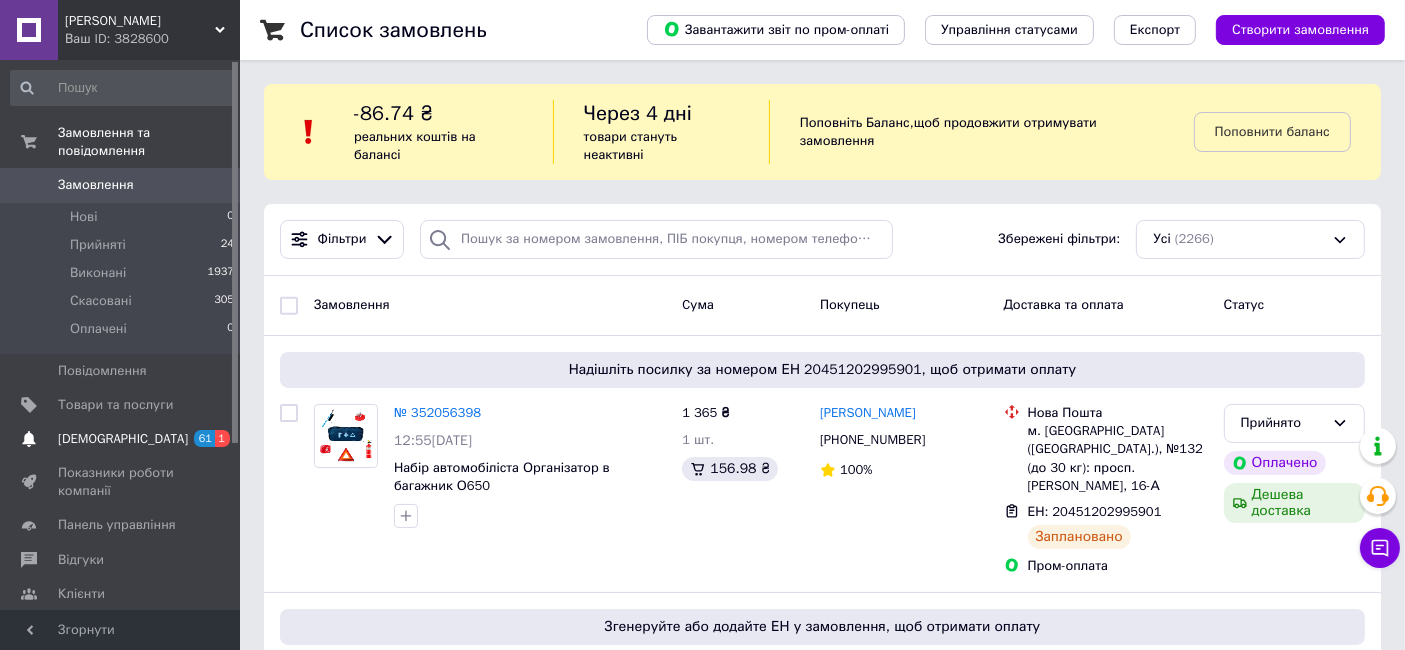 click on "[DEMOGRAPHIC_DATA]" at bounding box center (123, 439) 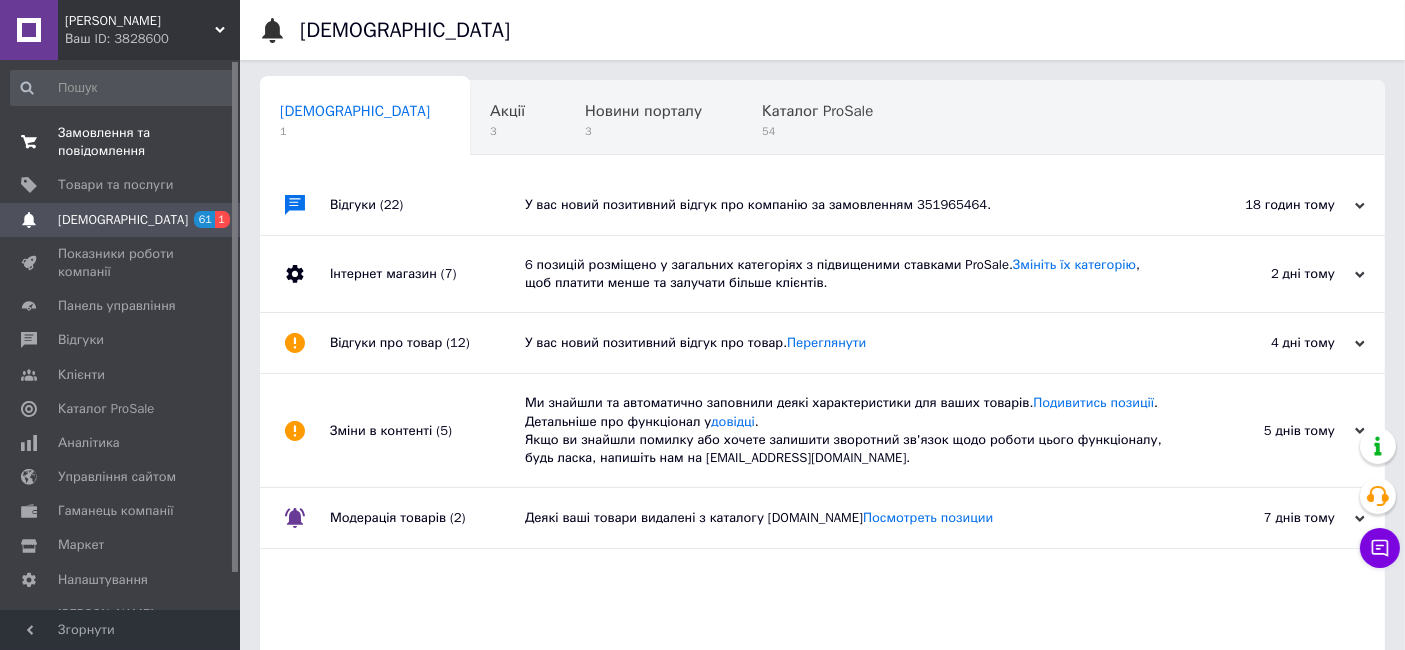 click on "Замовлення та повідомлення" at bounding box center (121, 142) 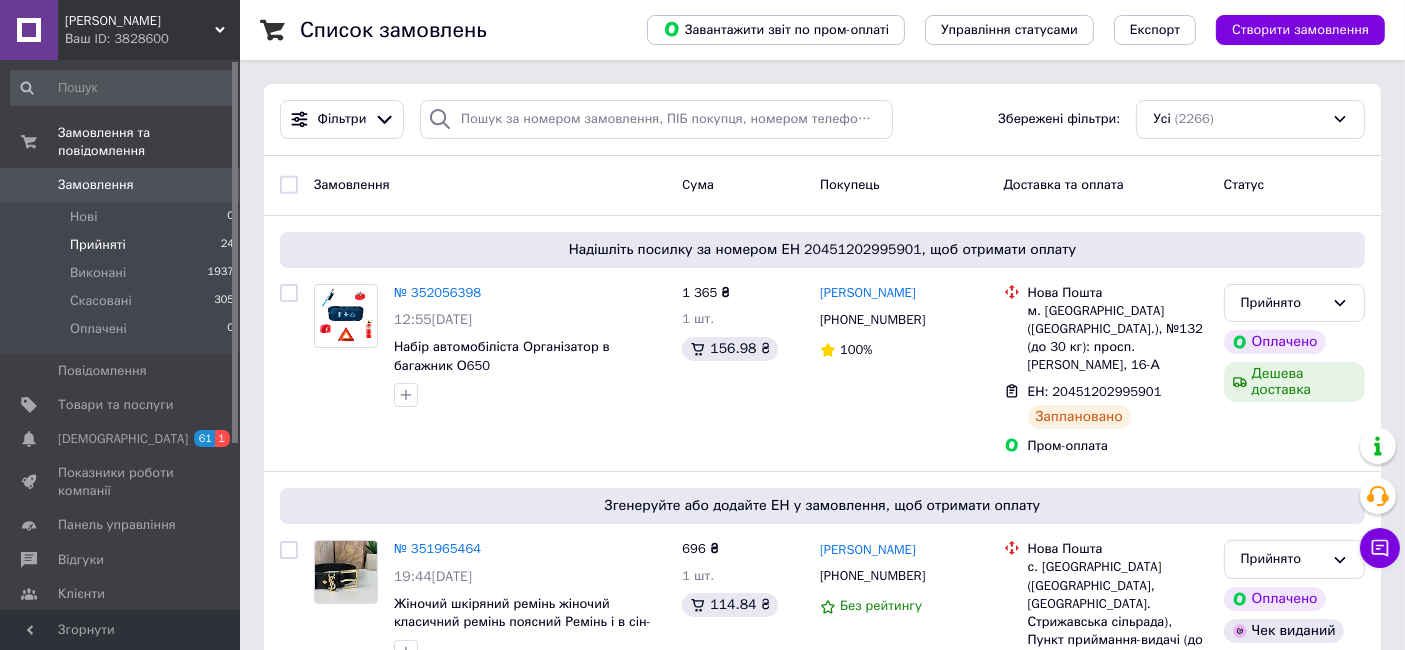 click on "Прийняті" at bounding box center (98, 245) 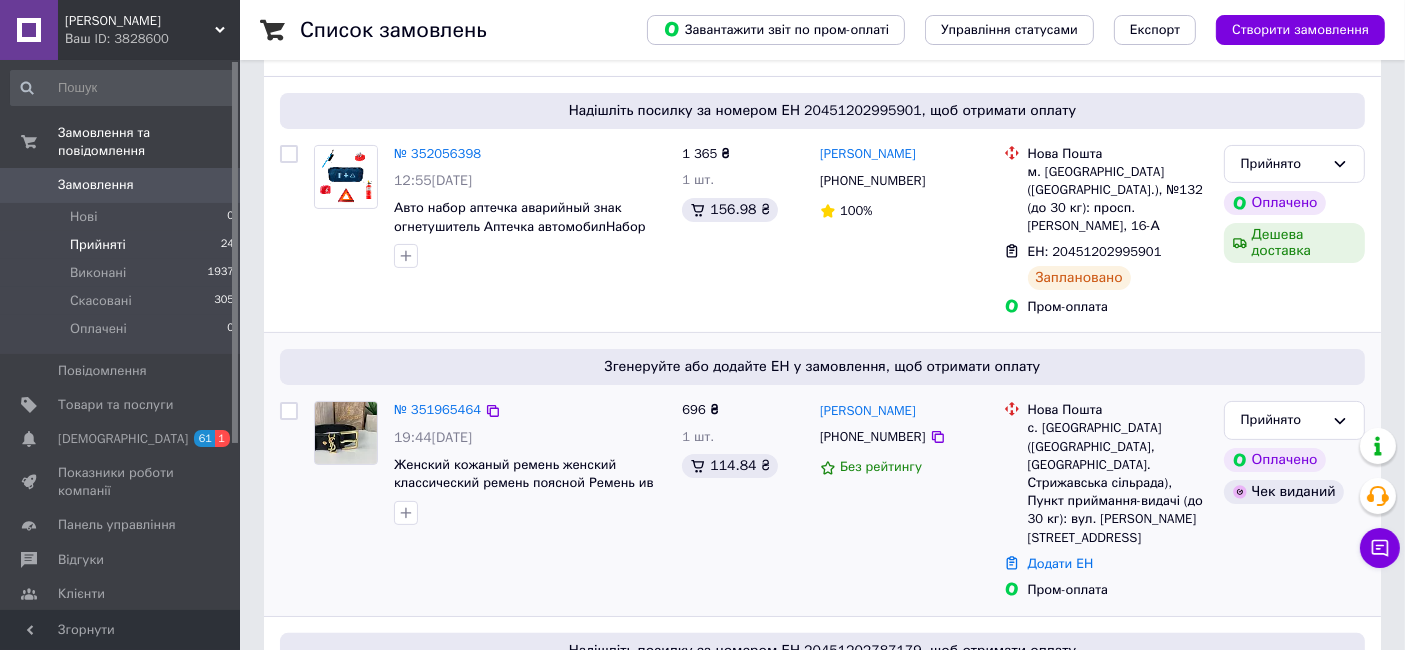 scroll, scrollTop: 333, scrollLeft: 0, axis: vertical 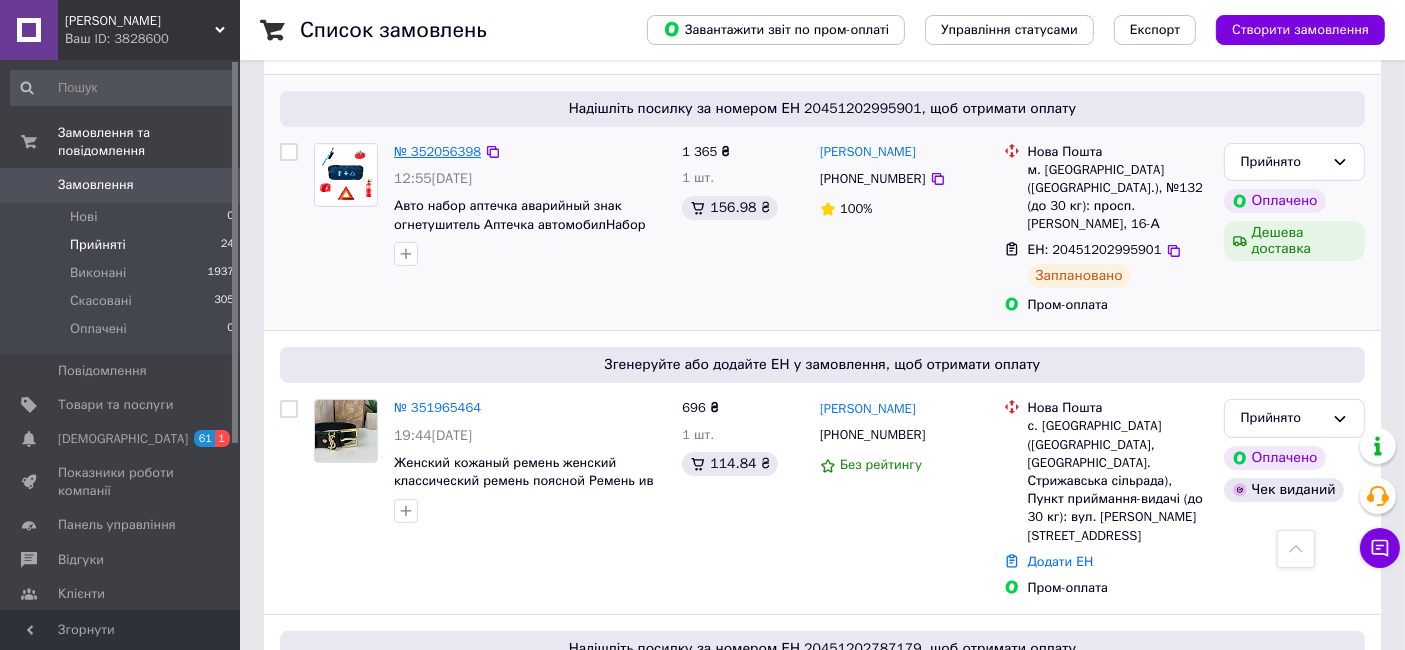 click on "№ 352056398" at bounding box center [437, 151] 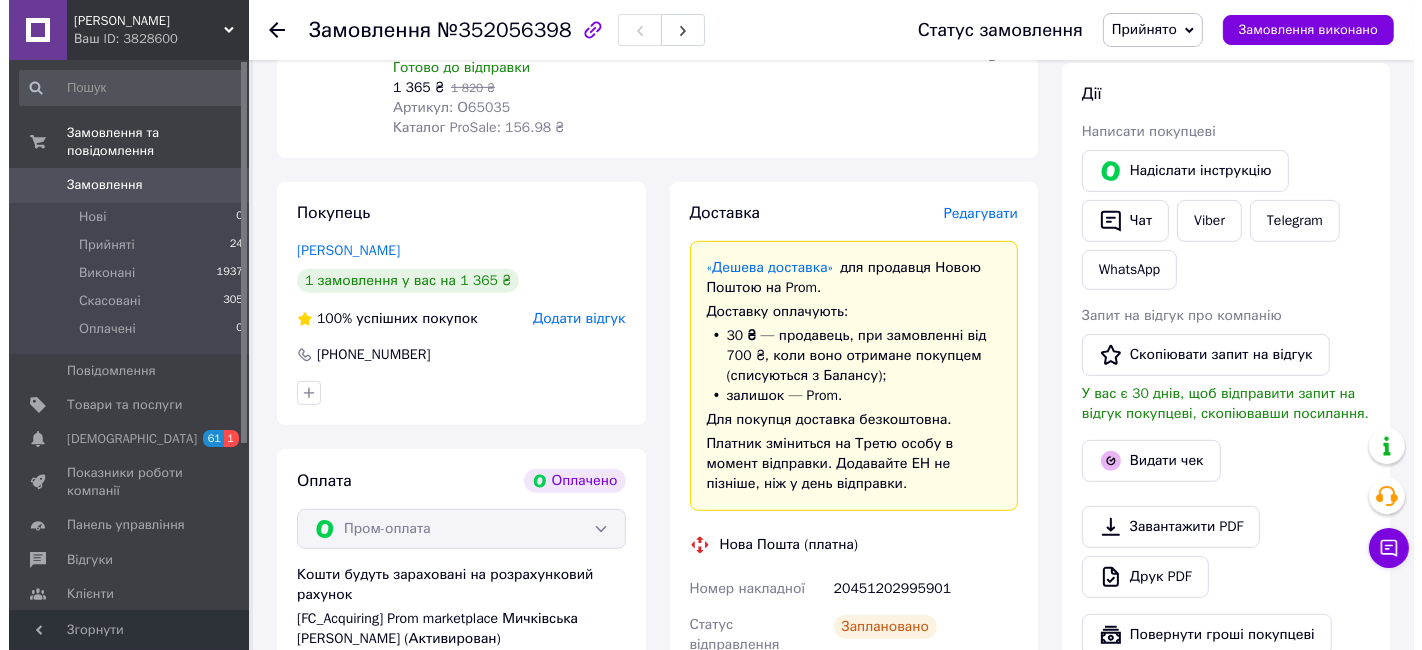 scroll, scrollTop: 843, scrollLeft: 0, axis: vertical 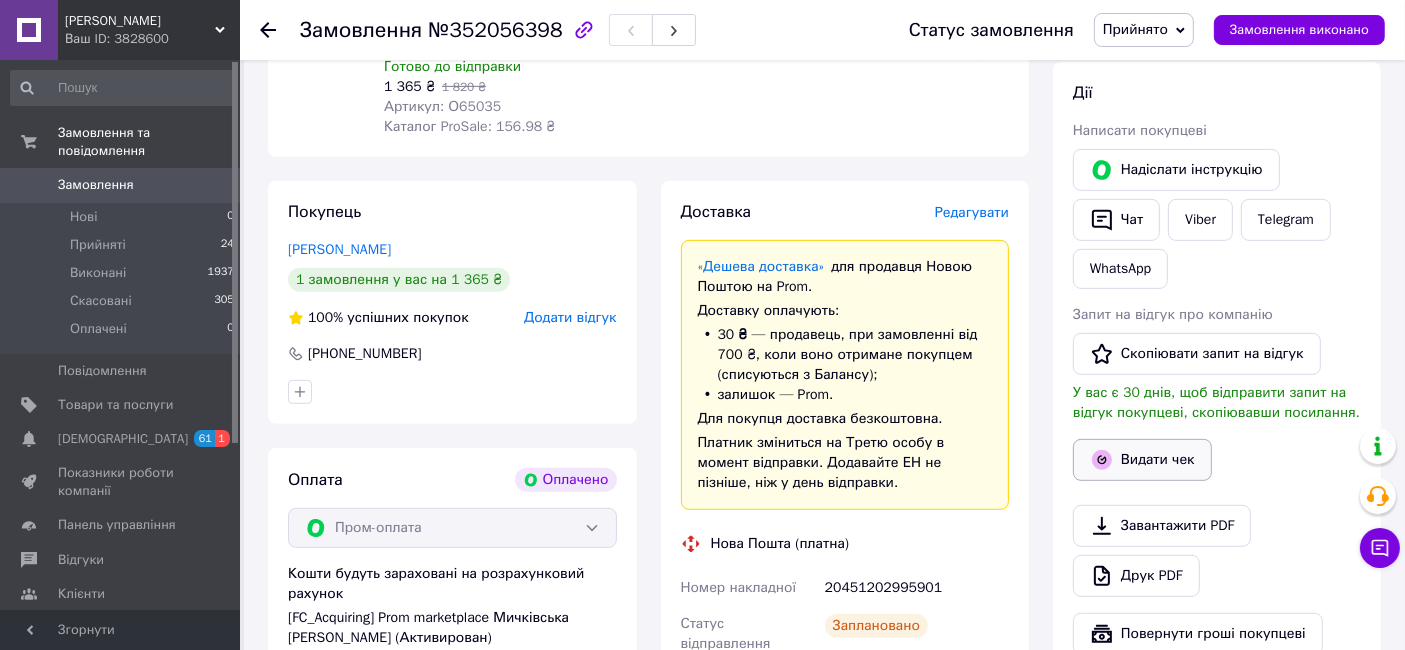 click on "Видати чек" at bounding box center [1142, 460] 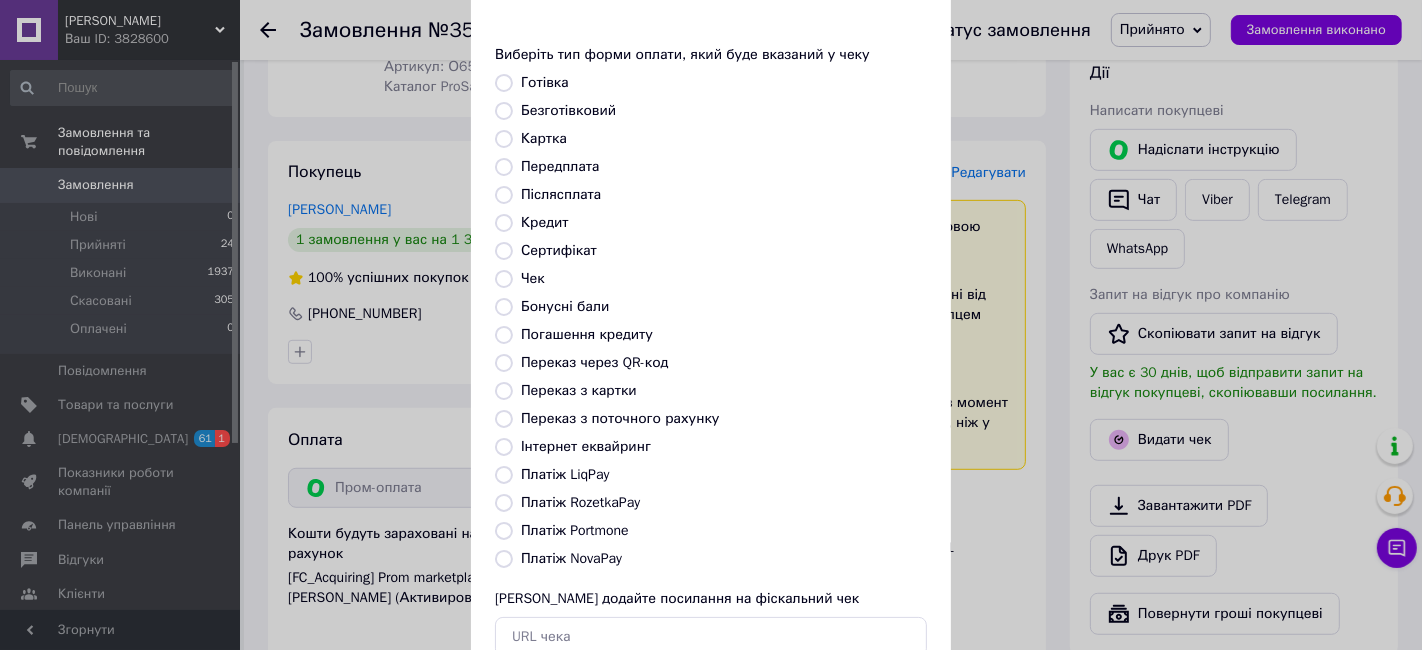 scroll, scrollTop: 111, scrollLeft: 0, axis: vertical 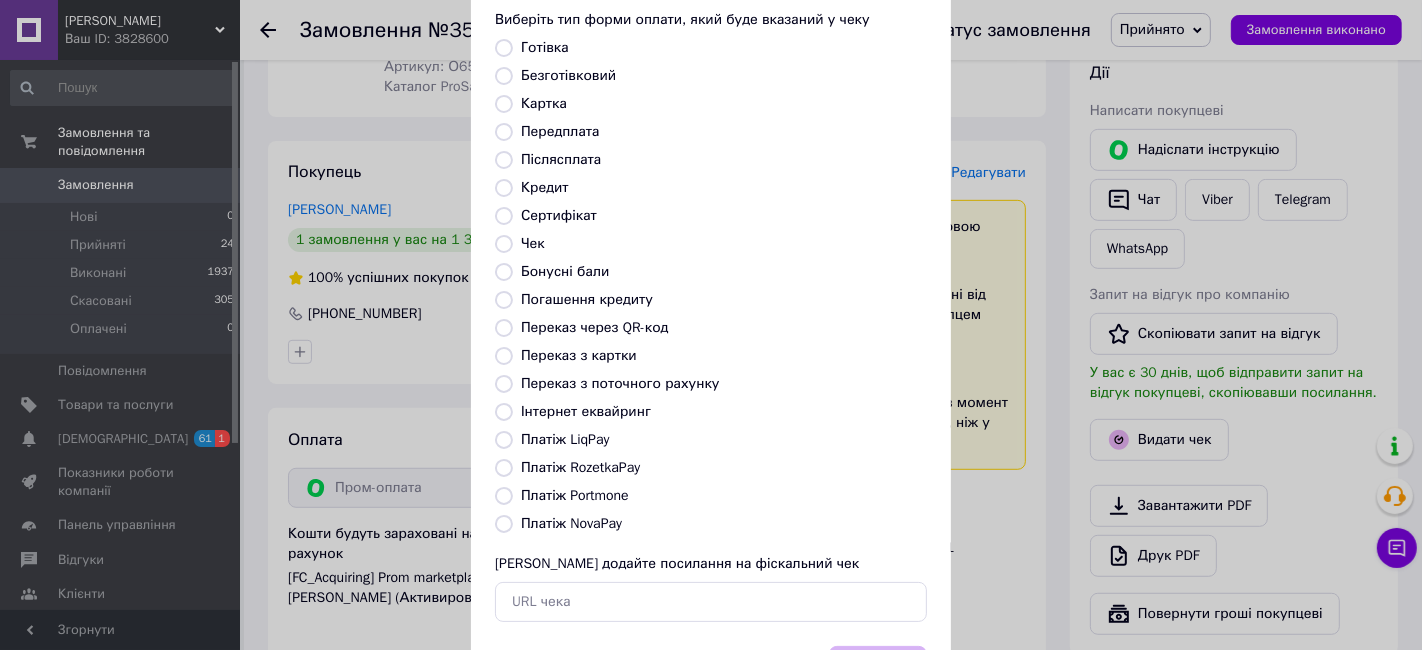 click on "Платіж RozetkaPay" at bounding box center (504, 468) 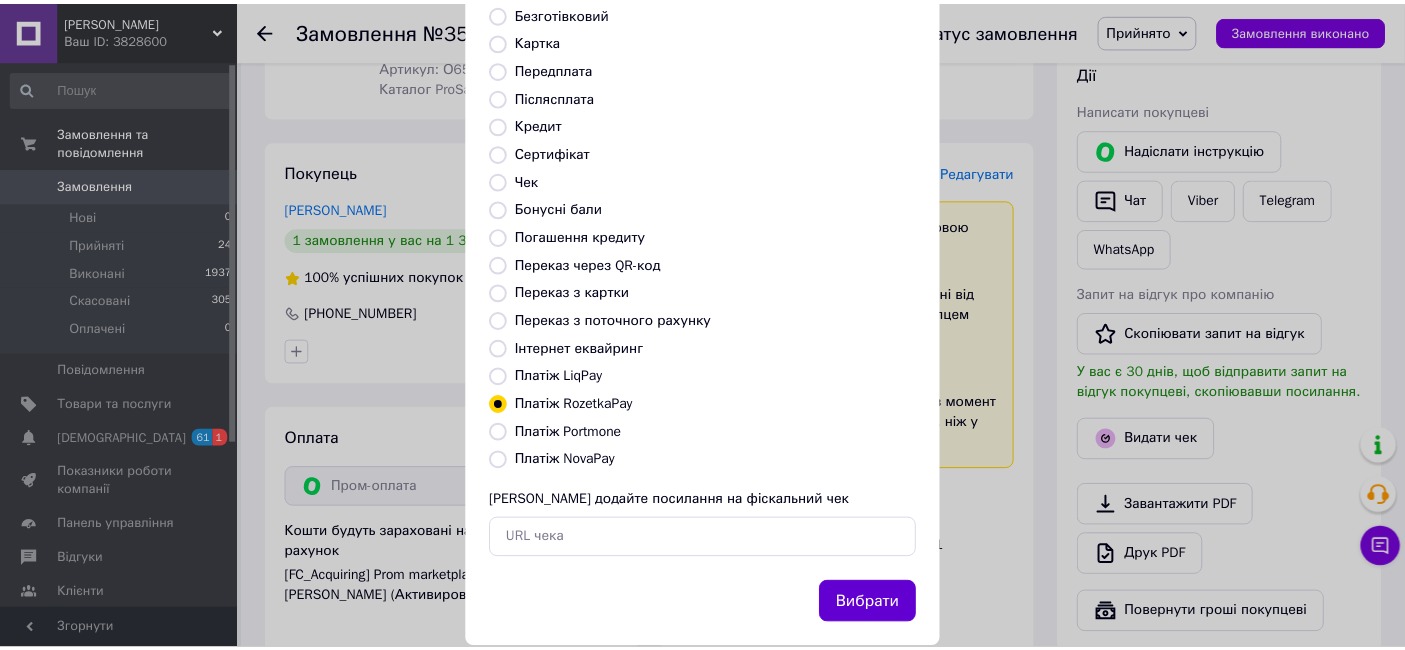 scroll, scrollTop: 208, scrollLeft: 0, axis: vertical 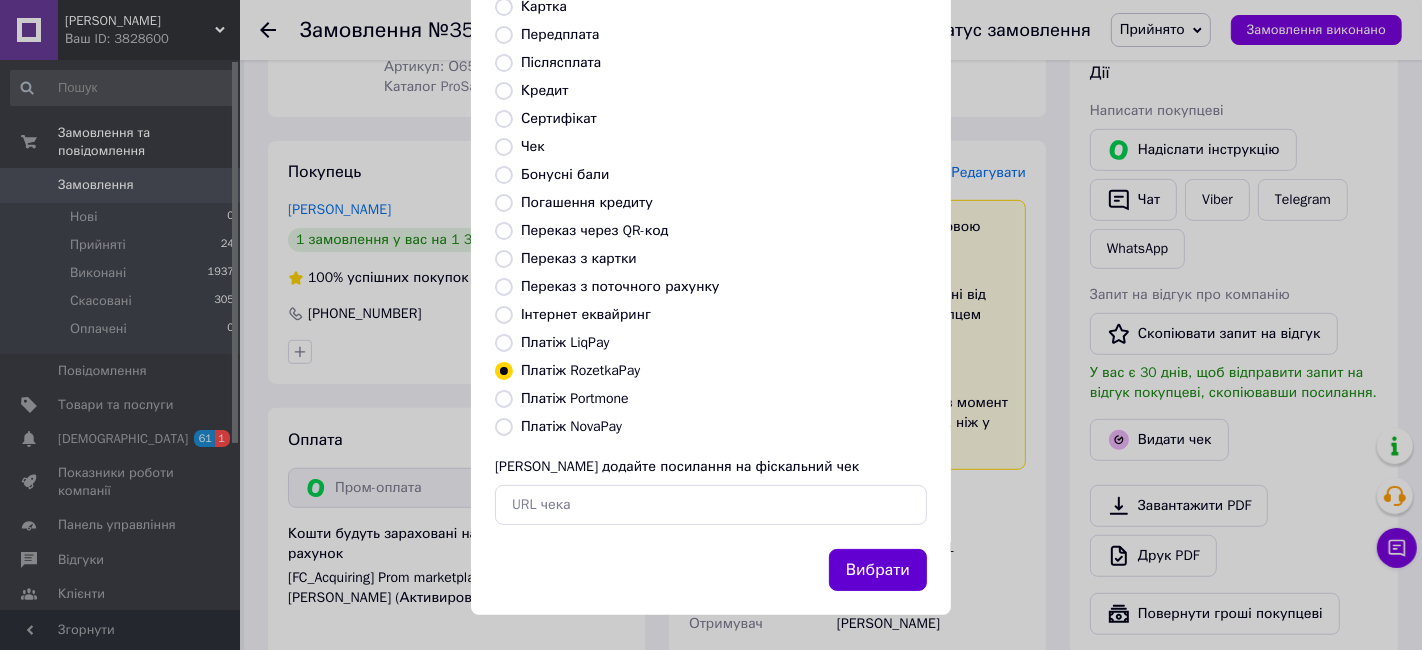 click on "Вибрати" at bounding box center (878, 570) 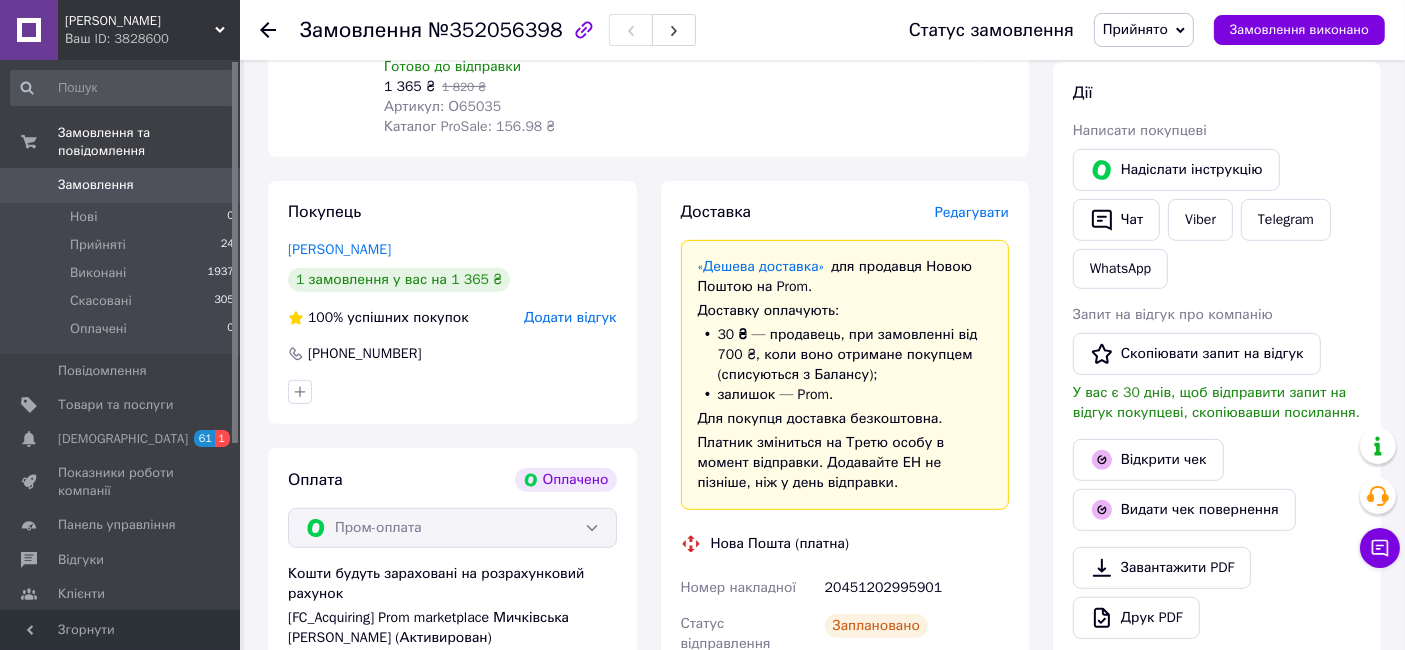 scroll, scrollTop: 954, scrollLeft: 0, axis: vertical 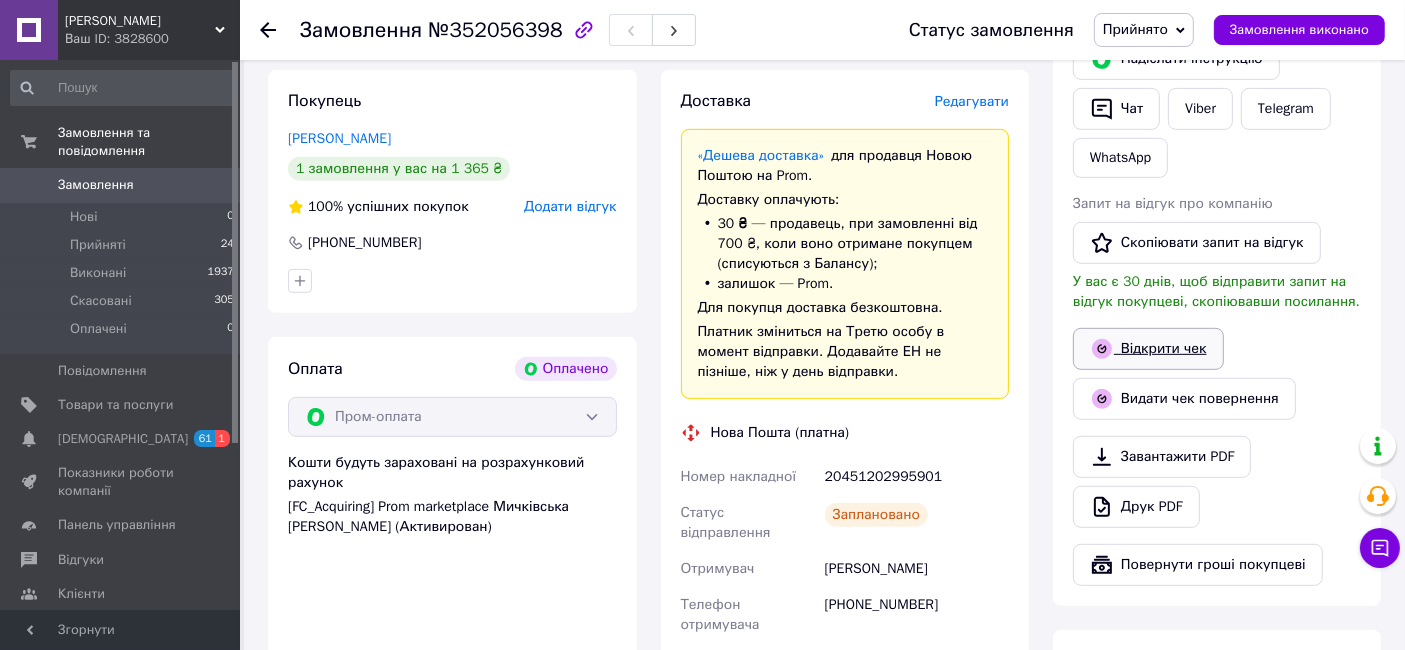 click on "Відкрити чек" at bounding box center (1148, 349) 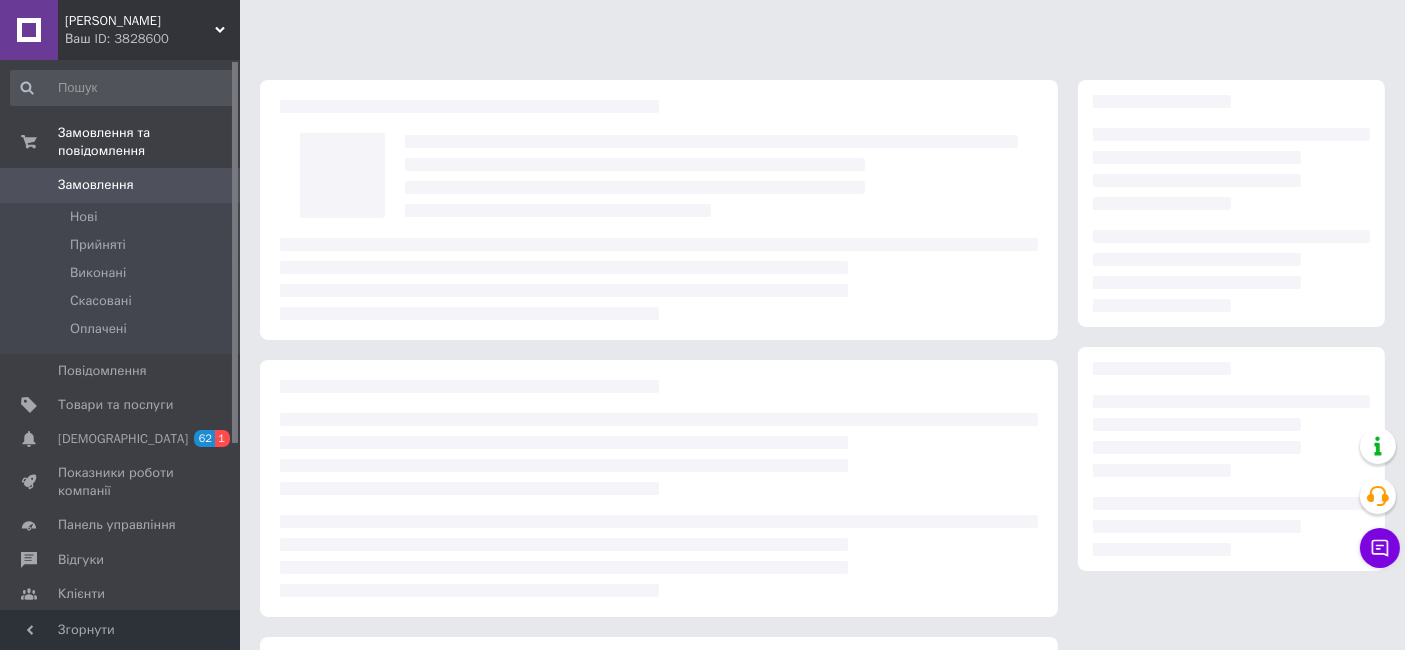scroll, scrollTop: 262, scrollLeft: 0, axis: vertical 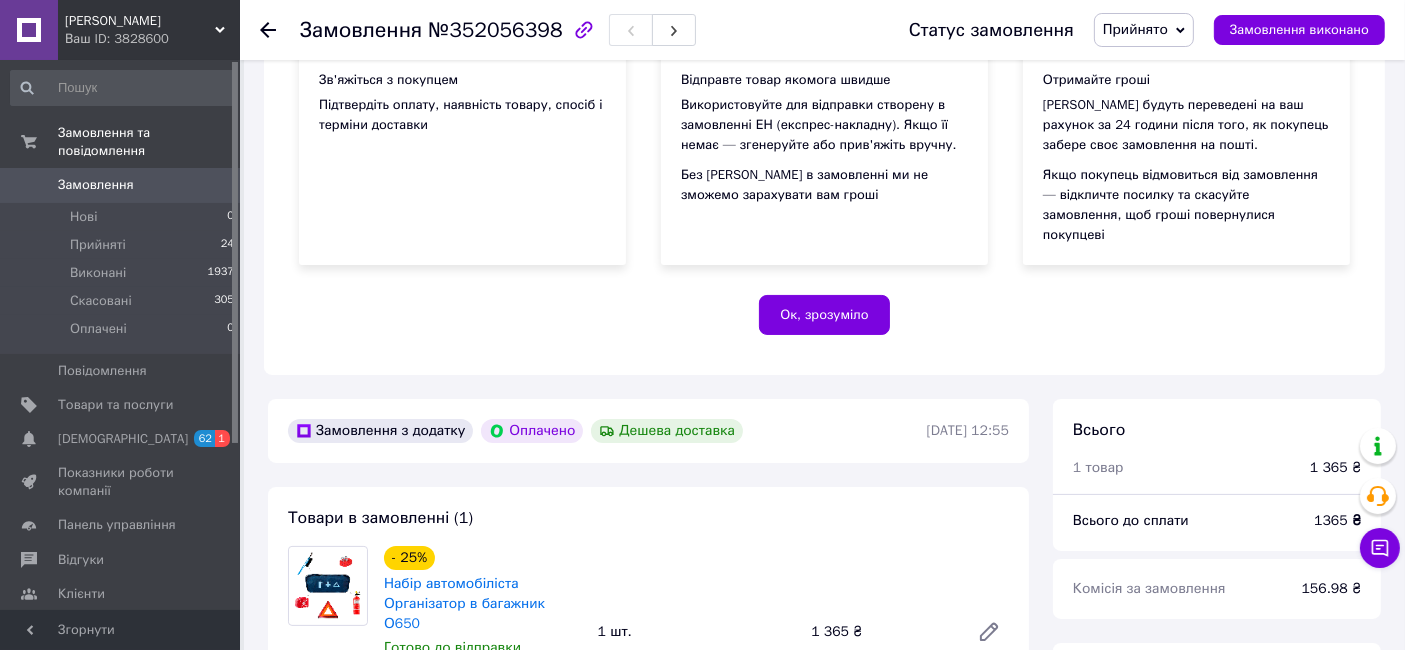click on "[DEMOGRAPHIC_DATA]" at bounding box center [123, 439] 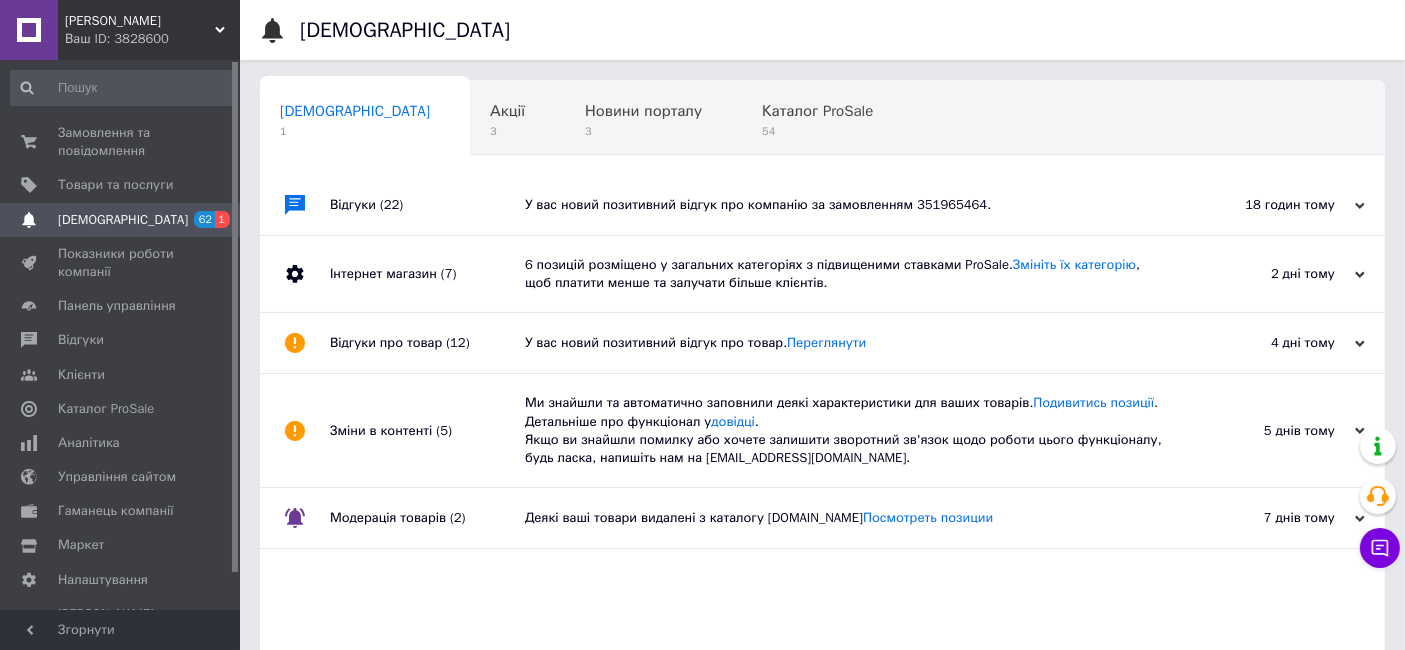 click on "Ваш ID: 3828600" at bounding box center [152, 39] 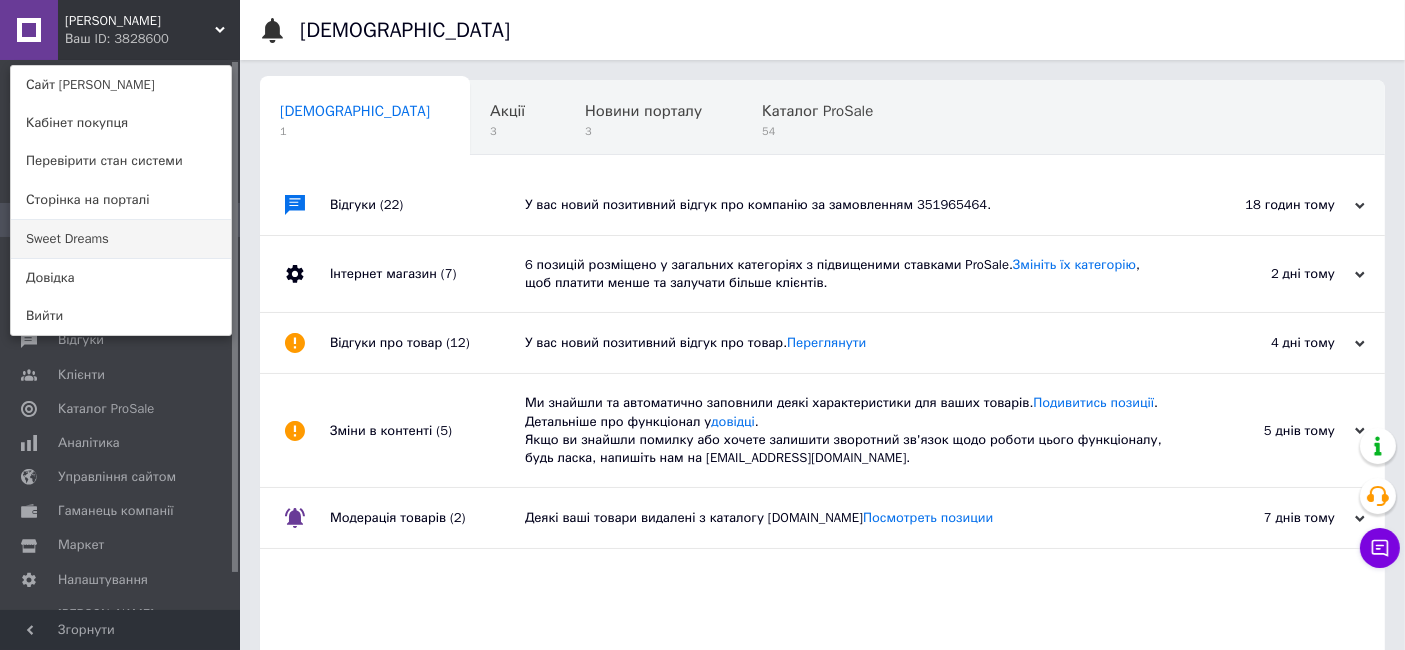 click on "Sweet Dreams" at bounding box center [121, 239] 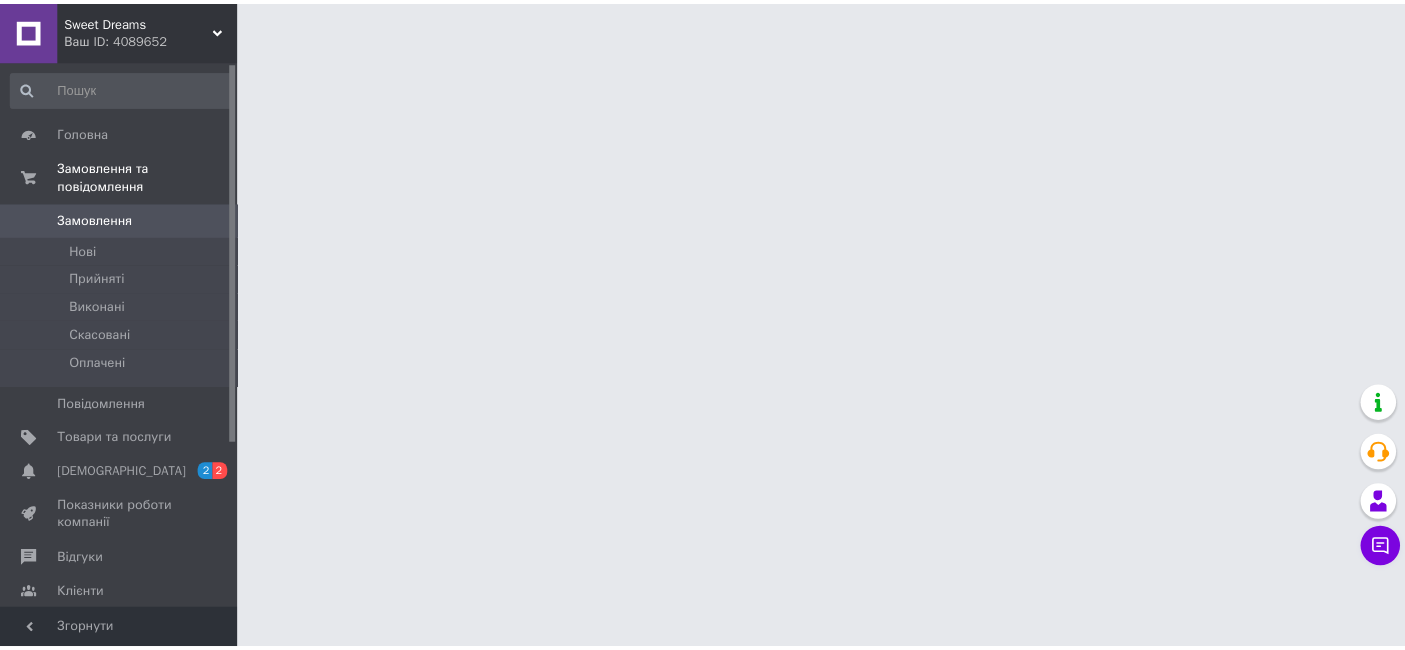 scroll, scrollTop: 0, scrollLeft: 0, axis: both 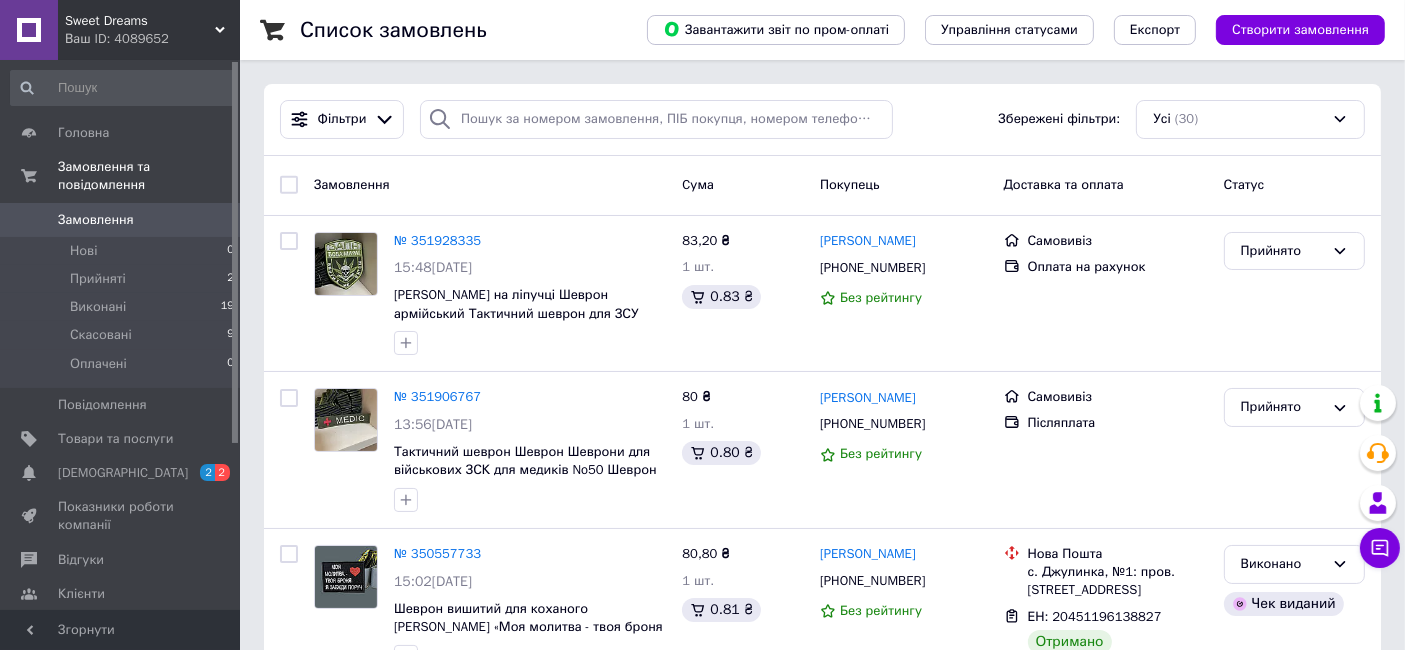 click on "Ваш ID: 4089652" at bounding box center [152, 39] 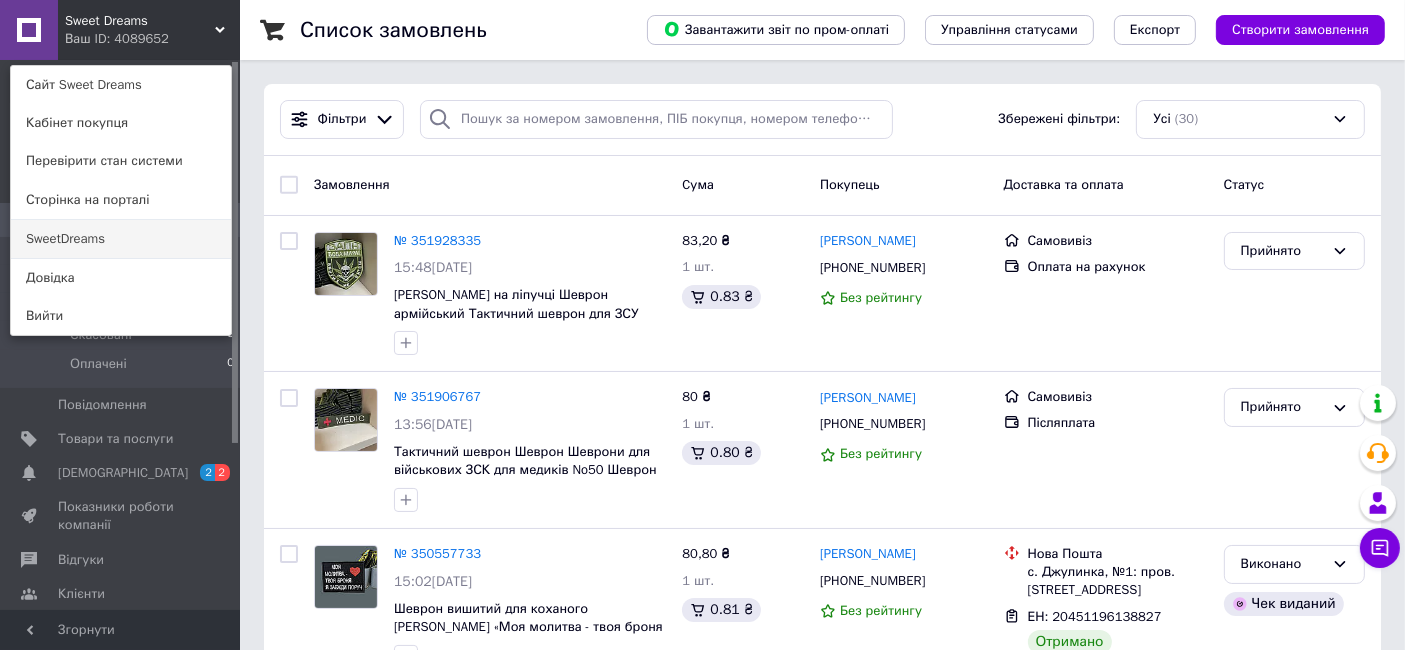 click on "SweetDreams" at bounding box center [121, 239] 